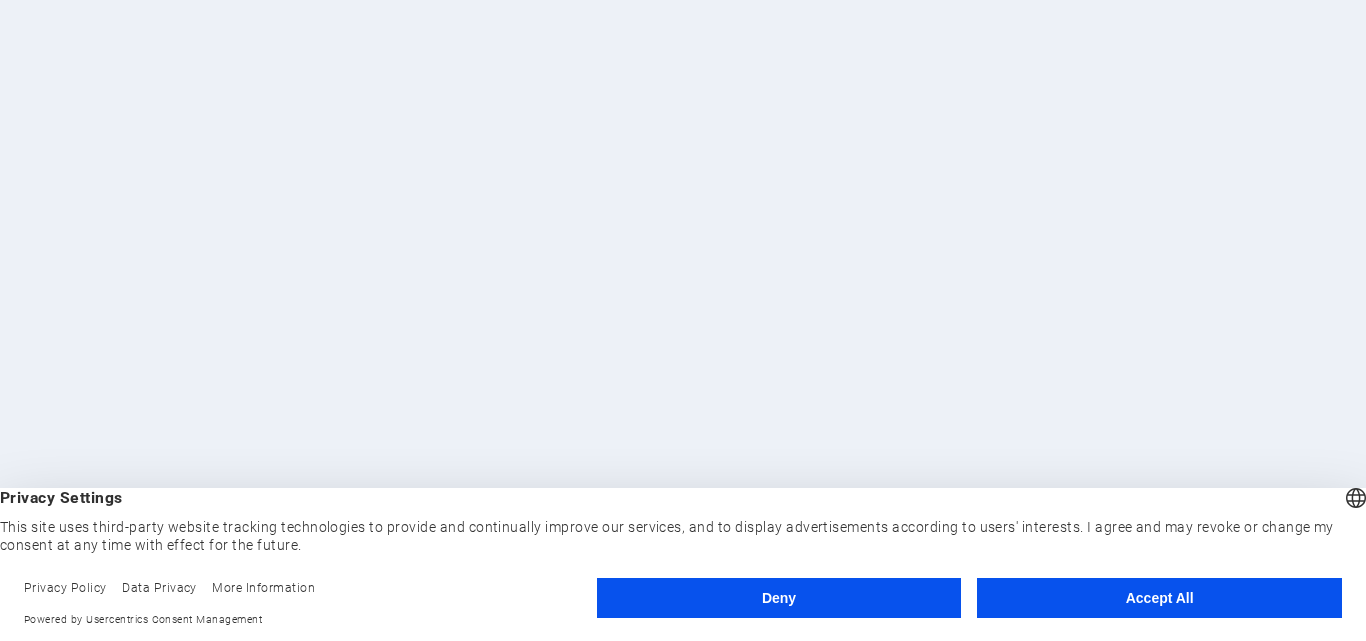 scroll, scrollTop: 0, scrollLeft: 0, axis: both 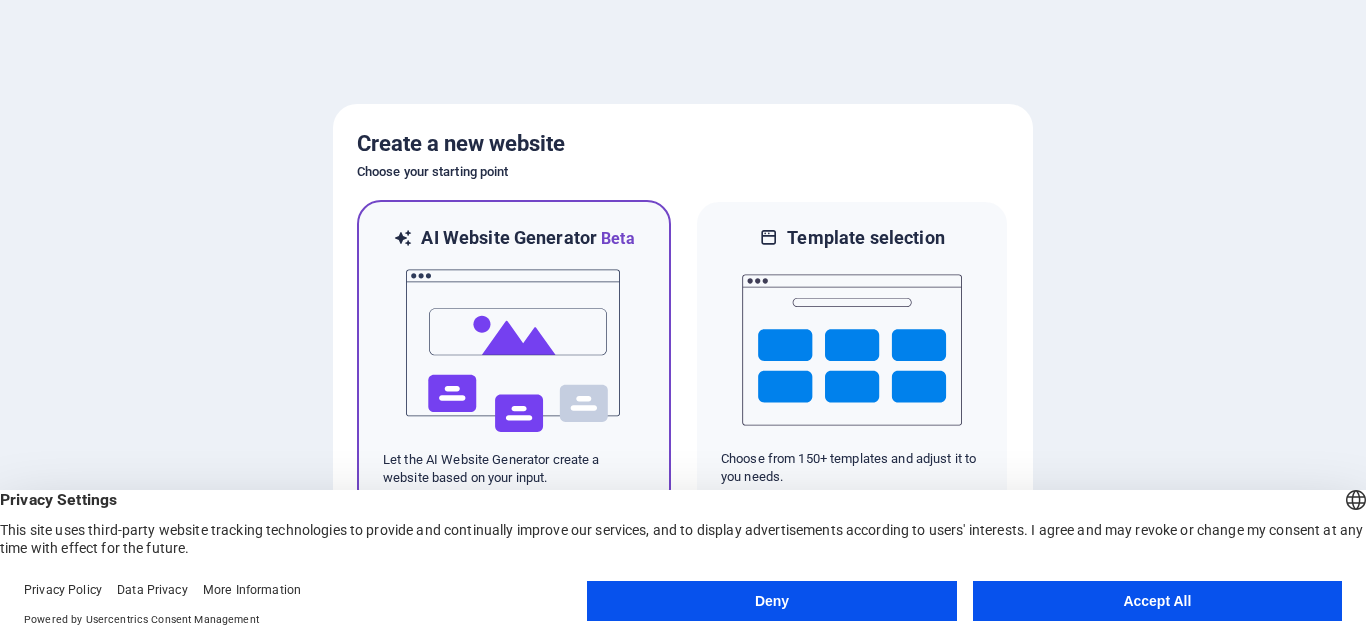 click at bounding box center (514, 351) 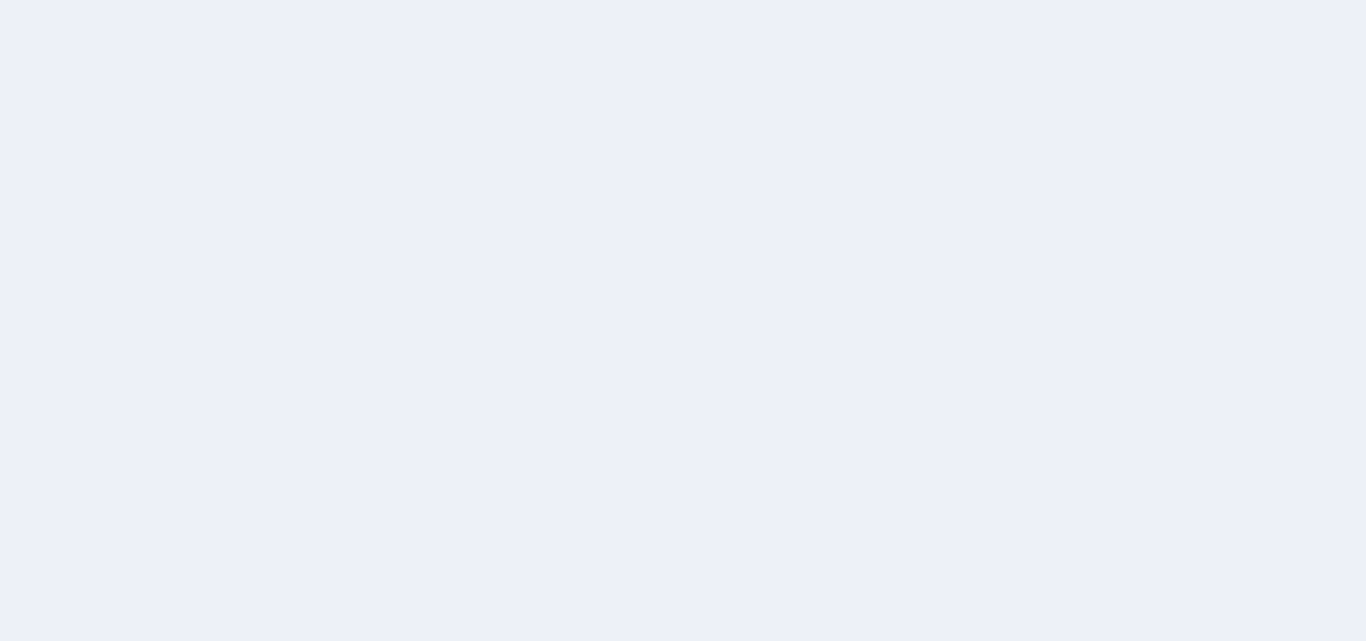 scroll, scrollTop: 0, scrollLeft: 0, axis: both 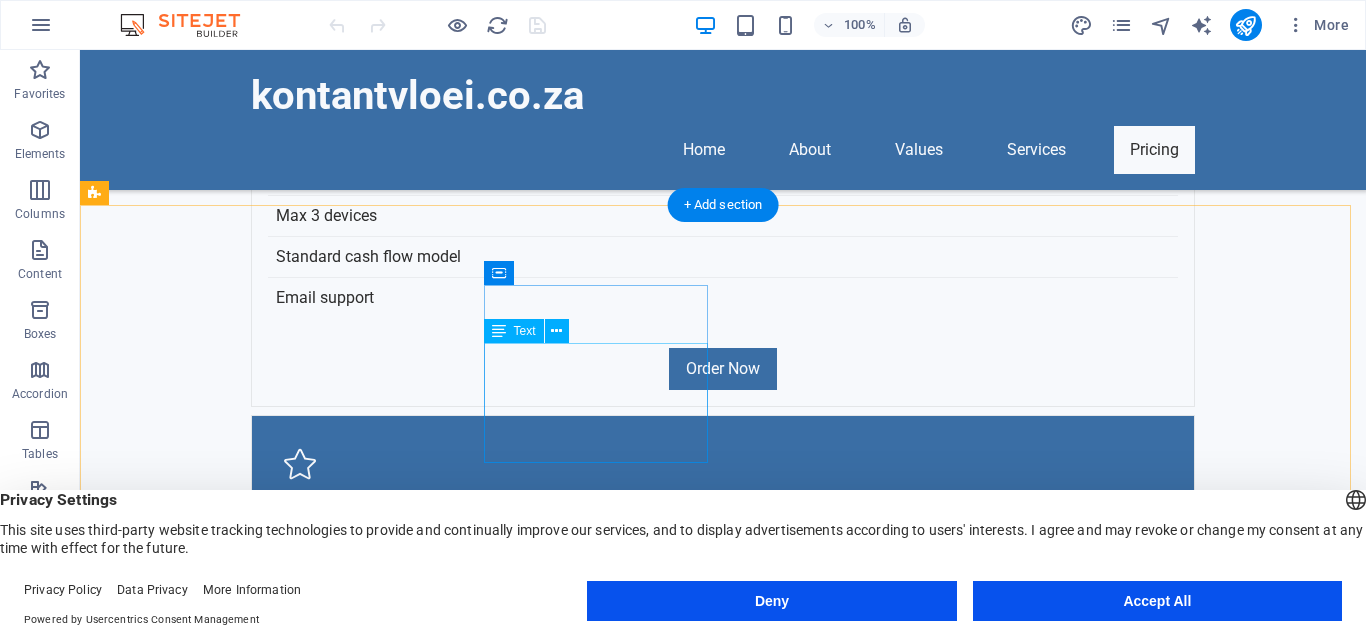 click on "[PHONE]" at bounding box center [175, 4111] 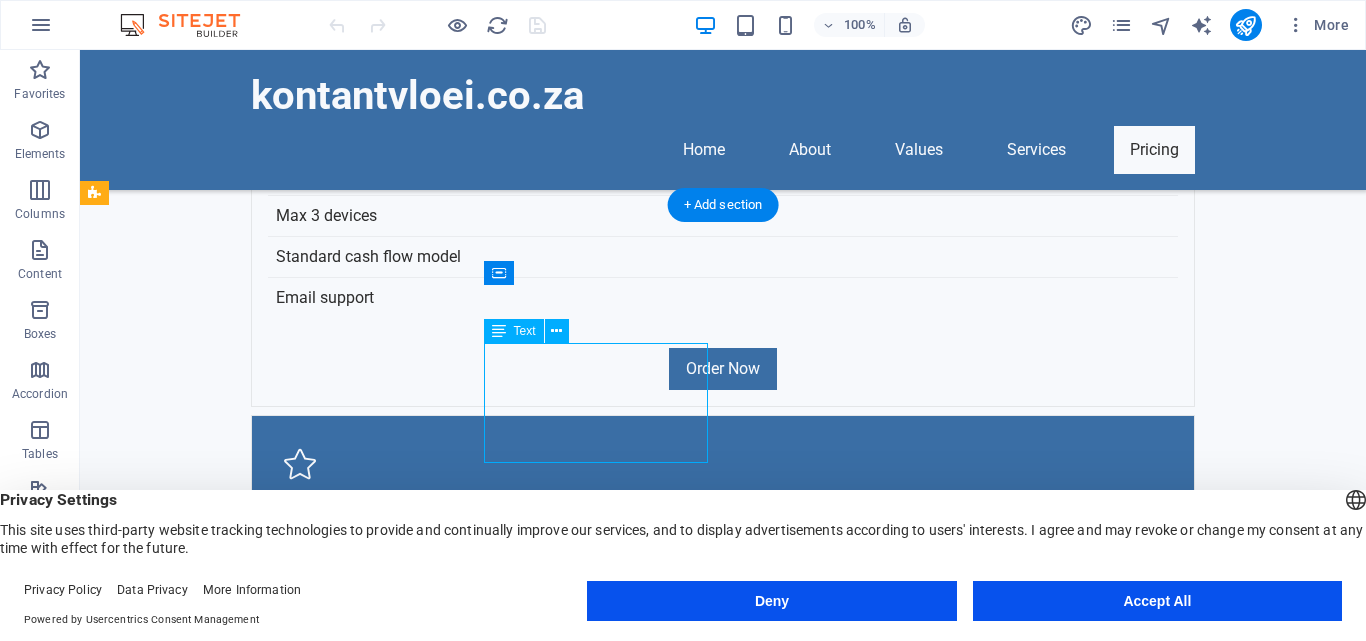click on "[PHONE]" at bounding box center [175, 4111] 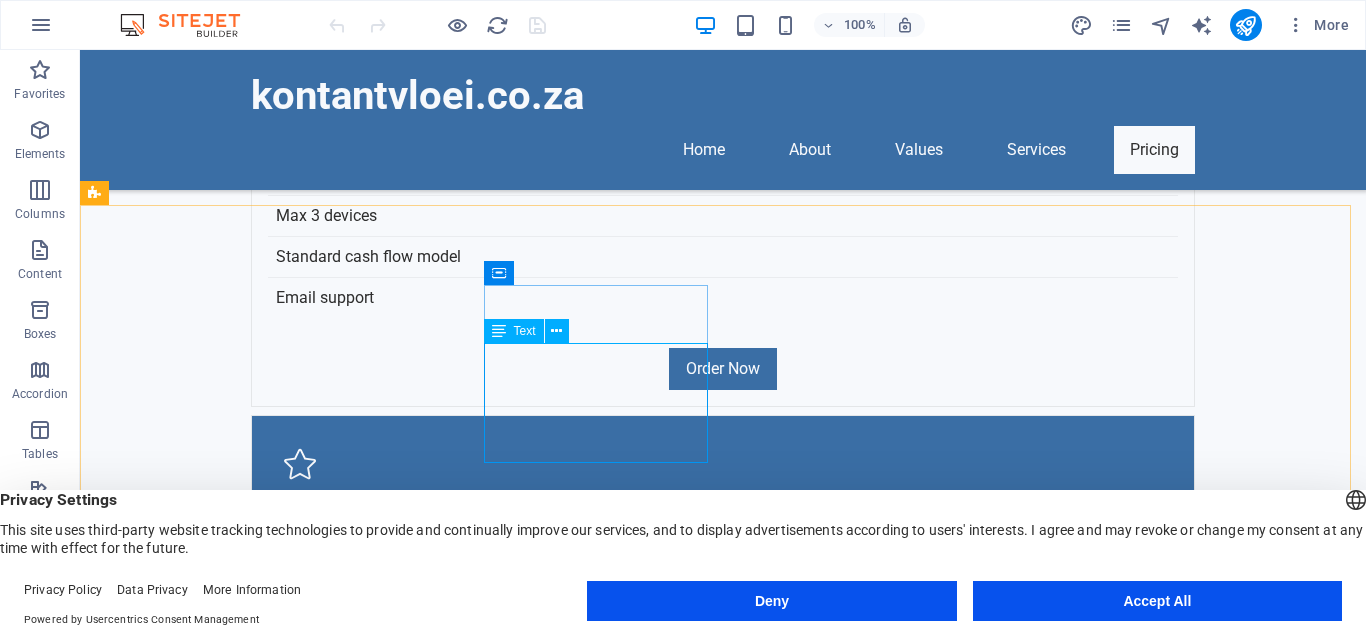 click on "Text" at bounding box center [525, 331] 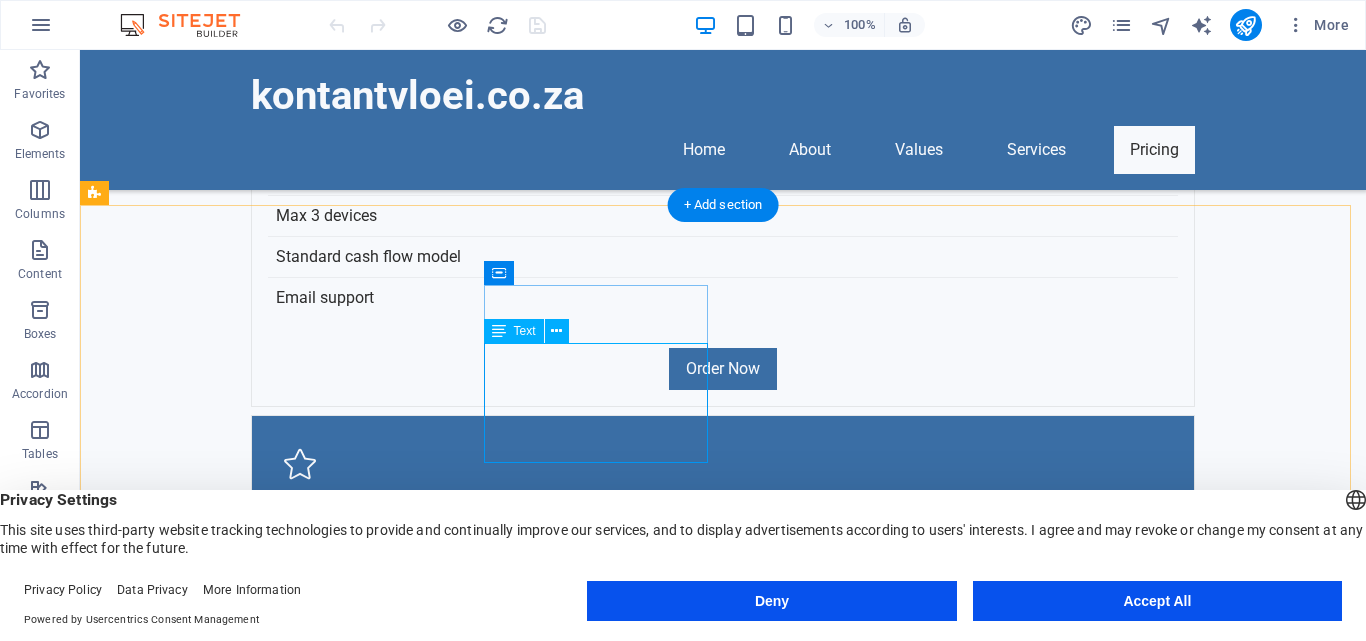 click on "[PHONE]" at bounding box center [175, 4111] 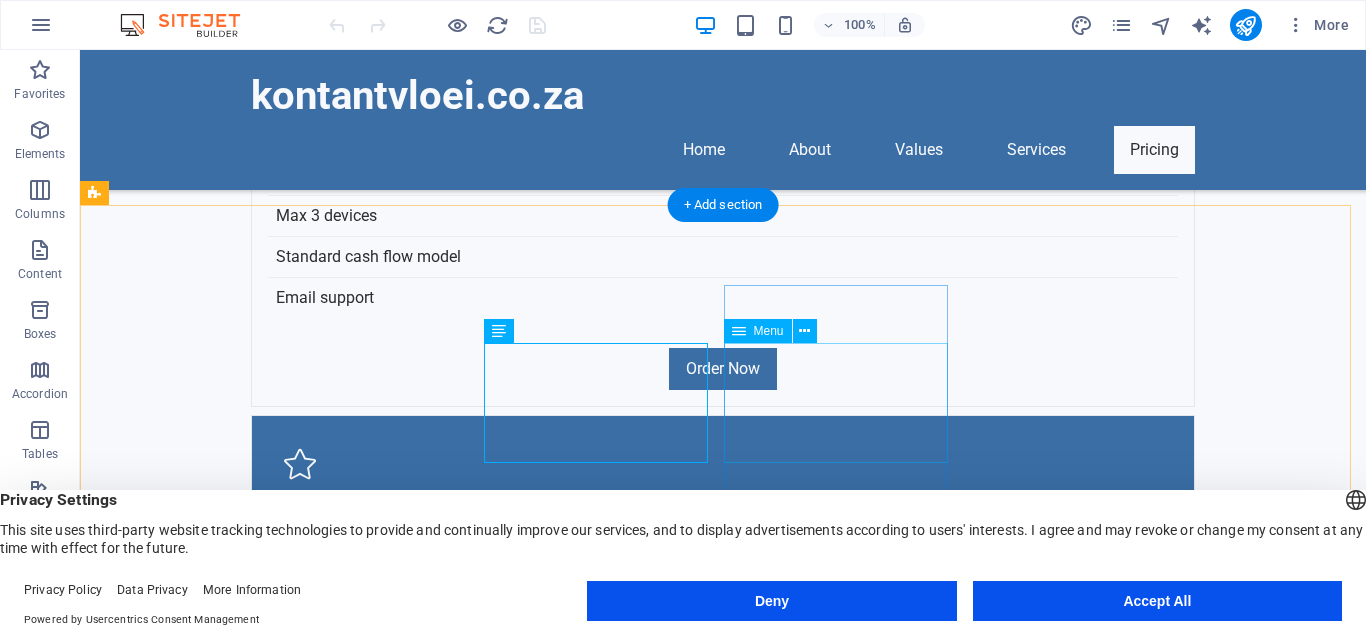 scroll, scrollTop: 4622, scrollLeft: 0, axis: vertical 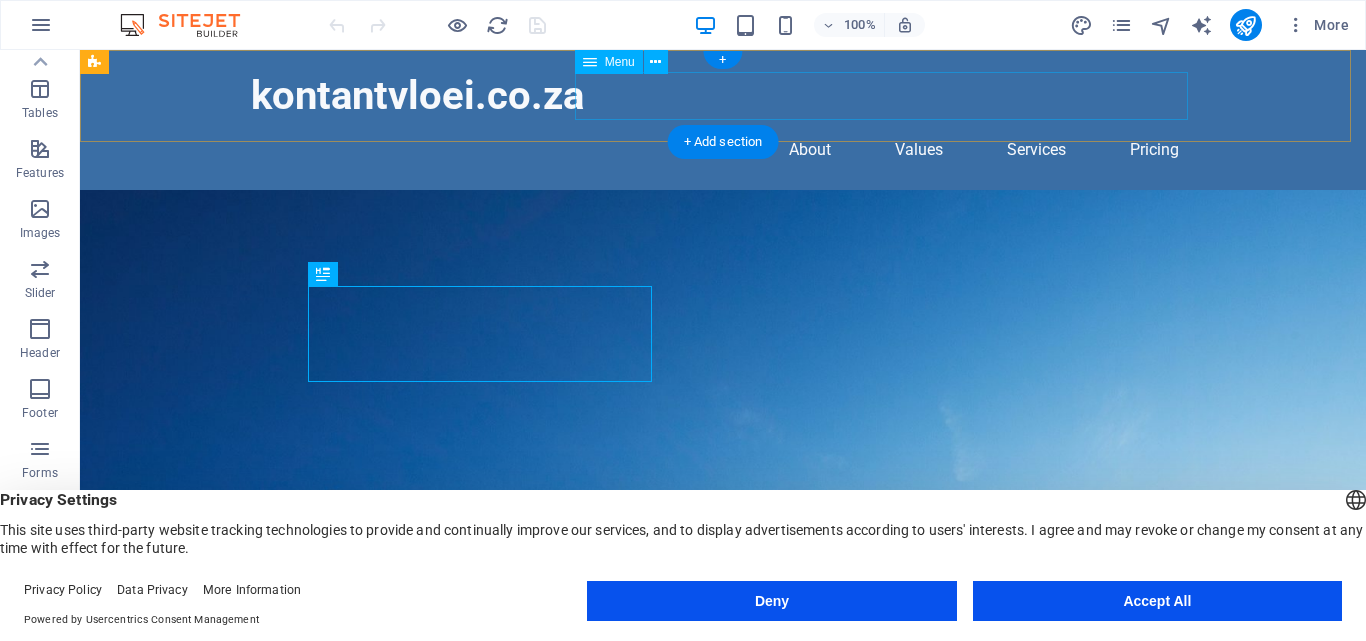 click on "Home About Values Services Pricing" at bounding box center (723, 150) 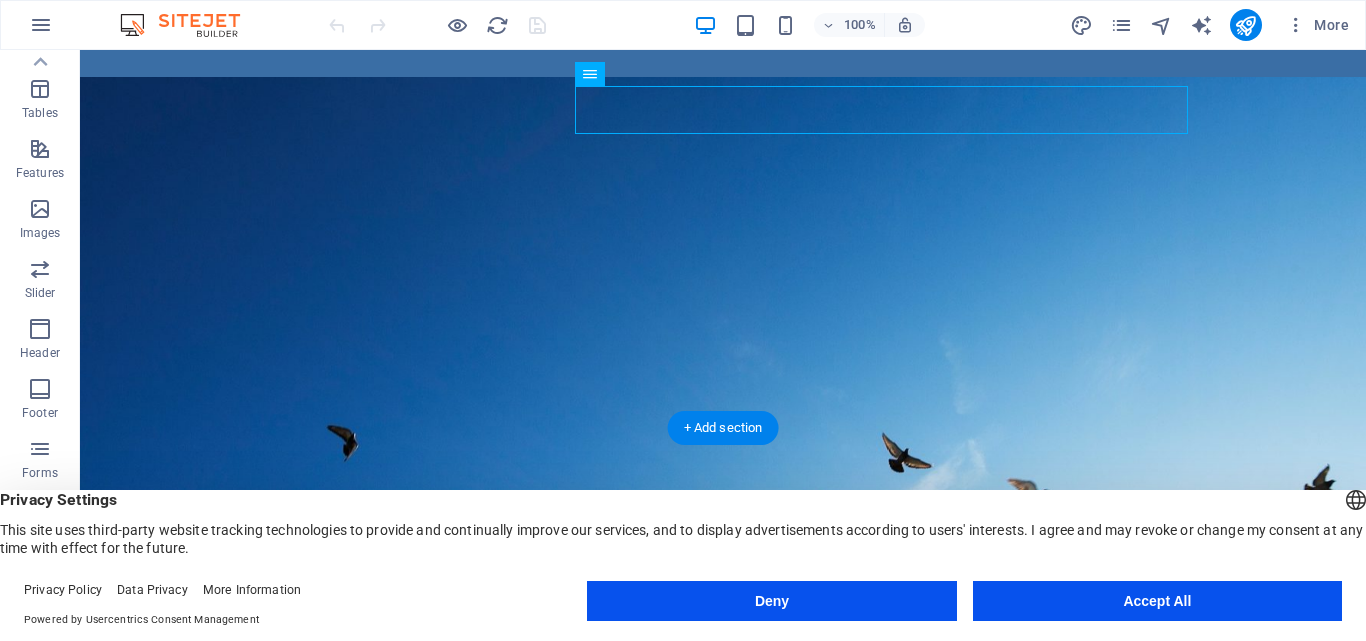 scroll, scrollTop: 0, scrollLeft: 0, axis: both 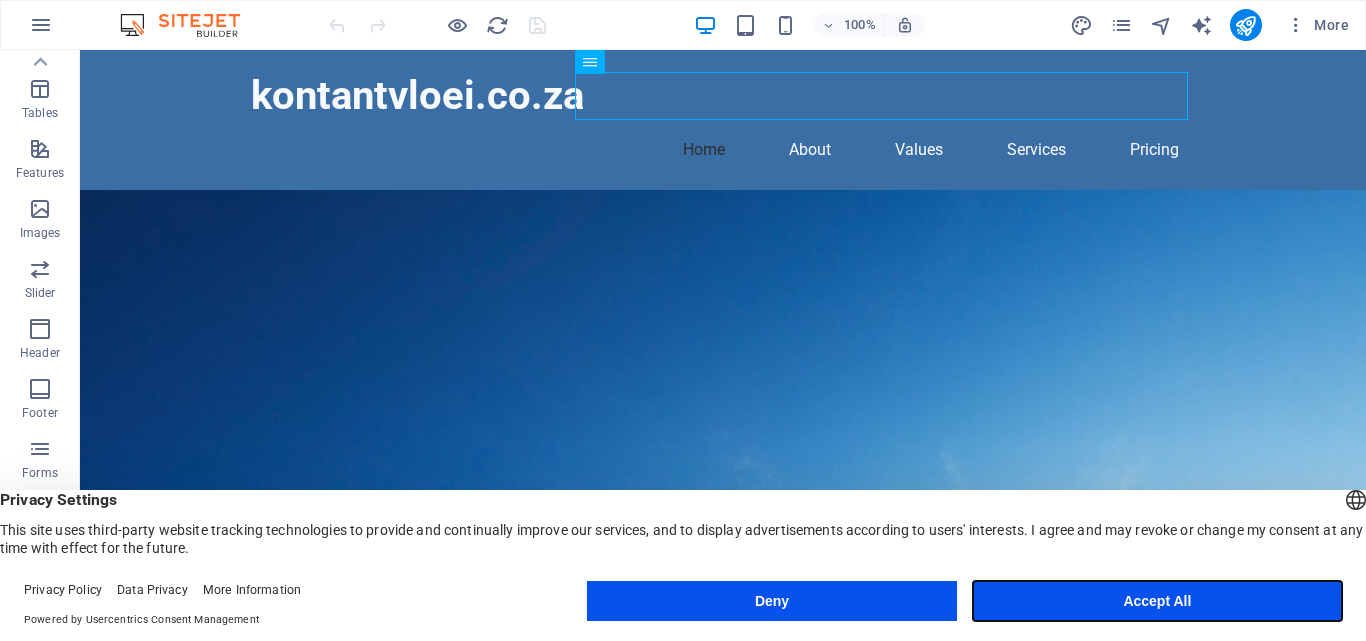 click on "Accept All" at bounding box center (1157, 601) 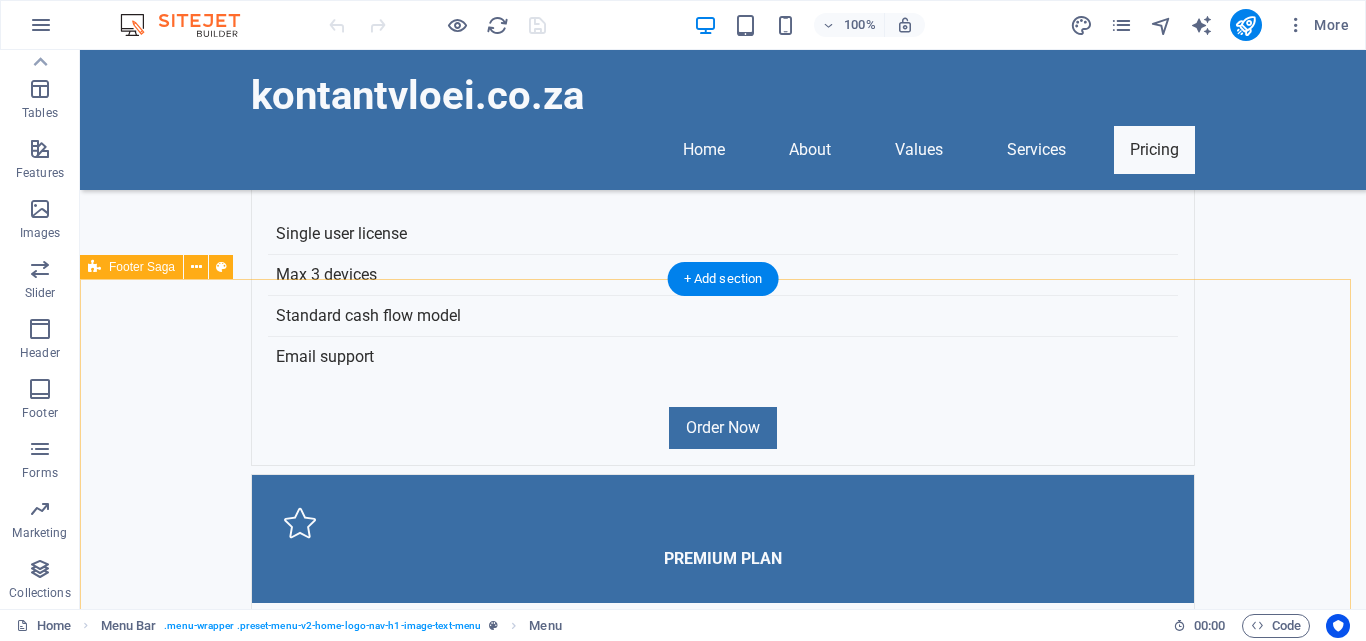 scroll, scrollTop: 5222, scrollLeft: 0, axis: vertical 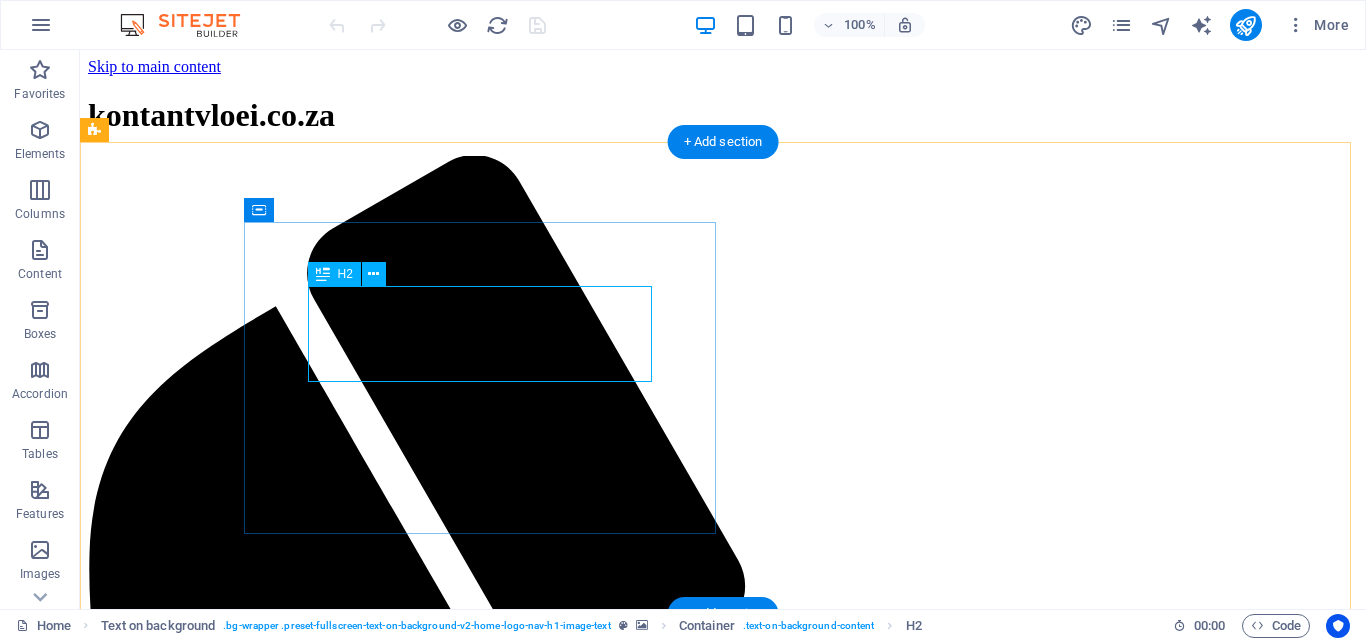 click on "Transform Your Agricultural Cash Flow" at bounding box center [723, 2452] 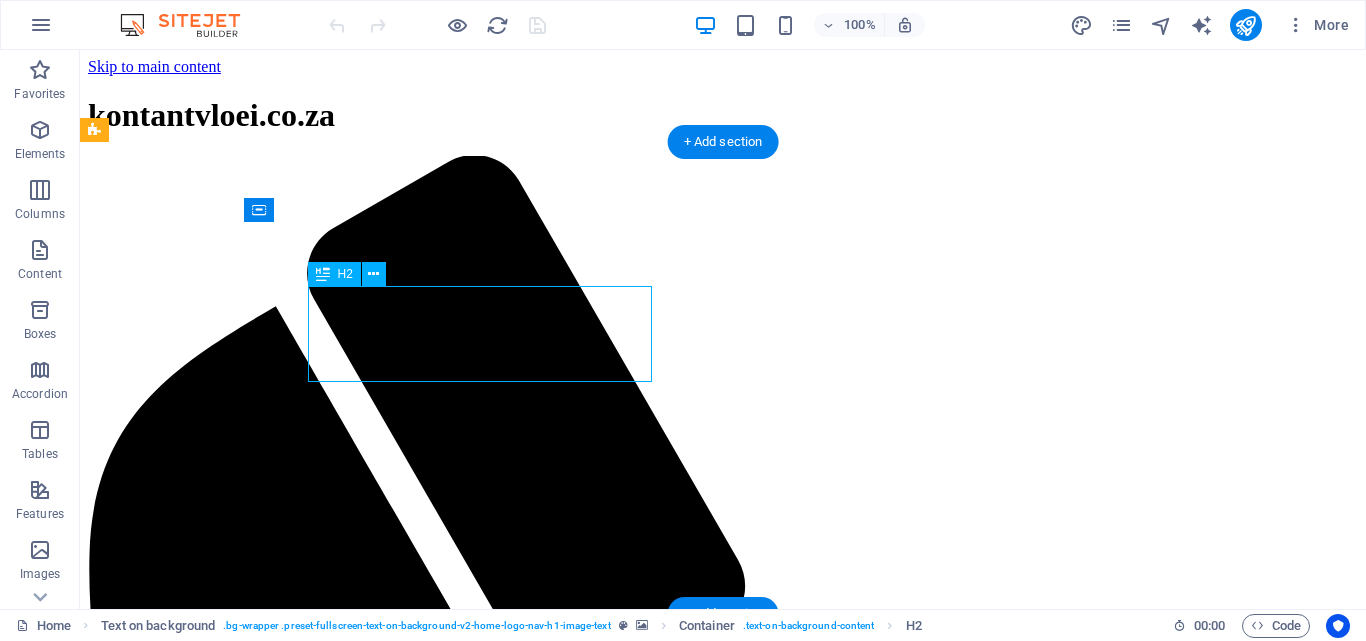 click on "Transform Your Agricultural Cash Flow" at bounding box center (723, 2452) 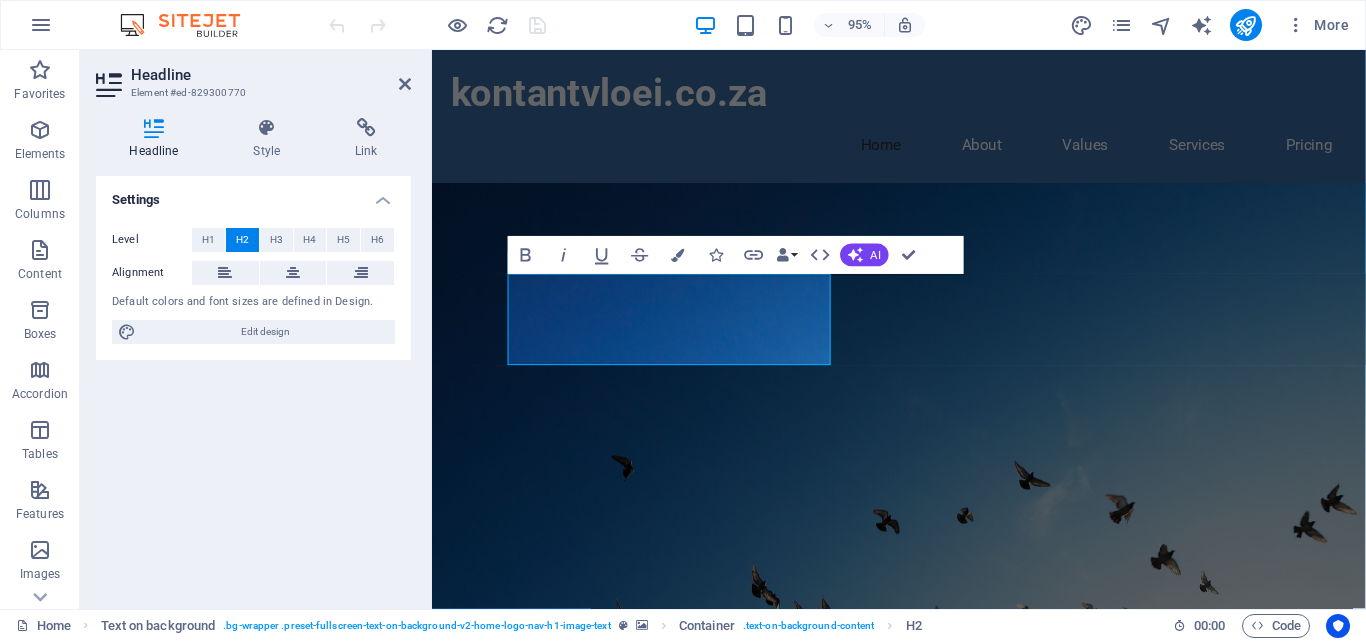 click at bounding box center (923, 426) 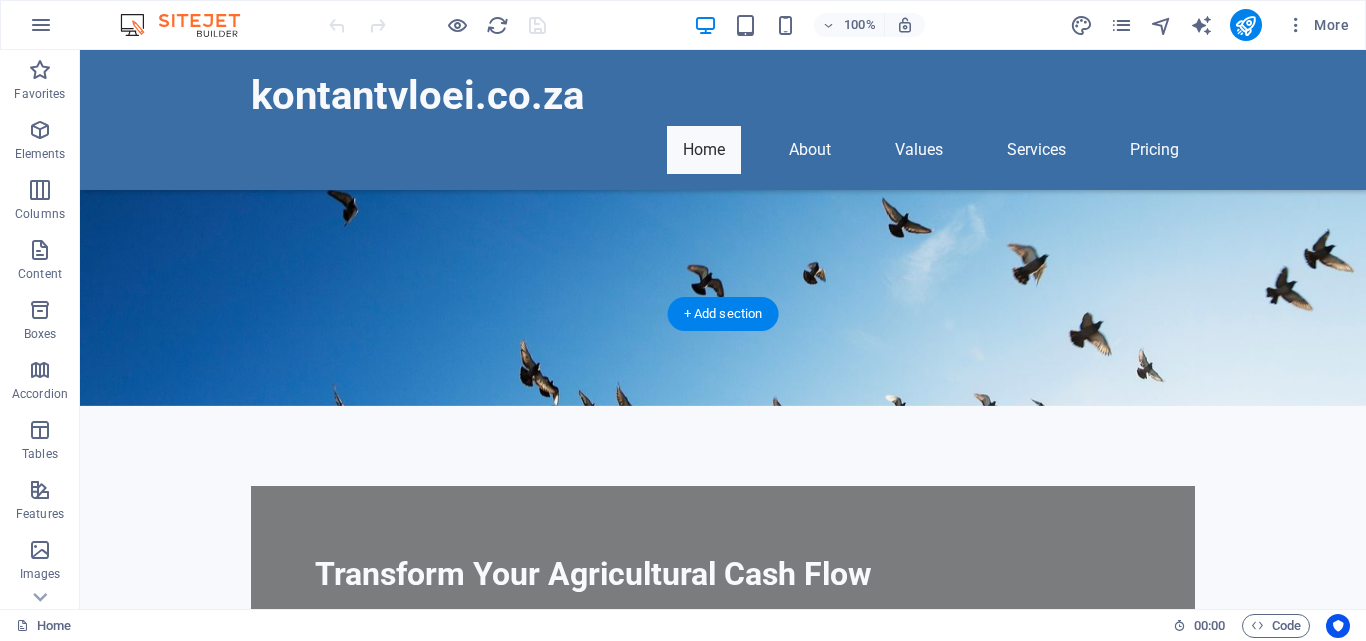 scroll, scrollTop: 0, scrollLeft: 0, axis: both 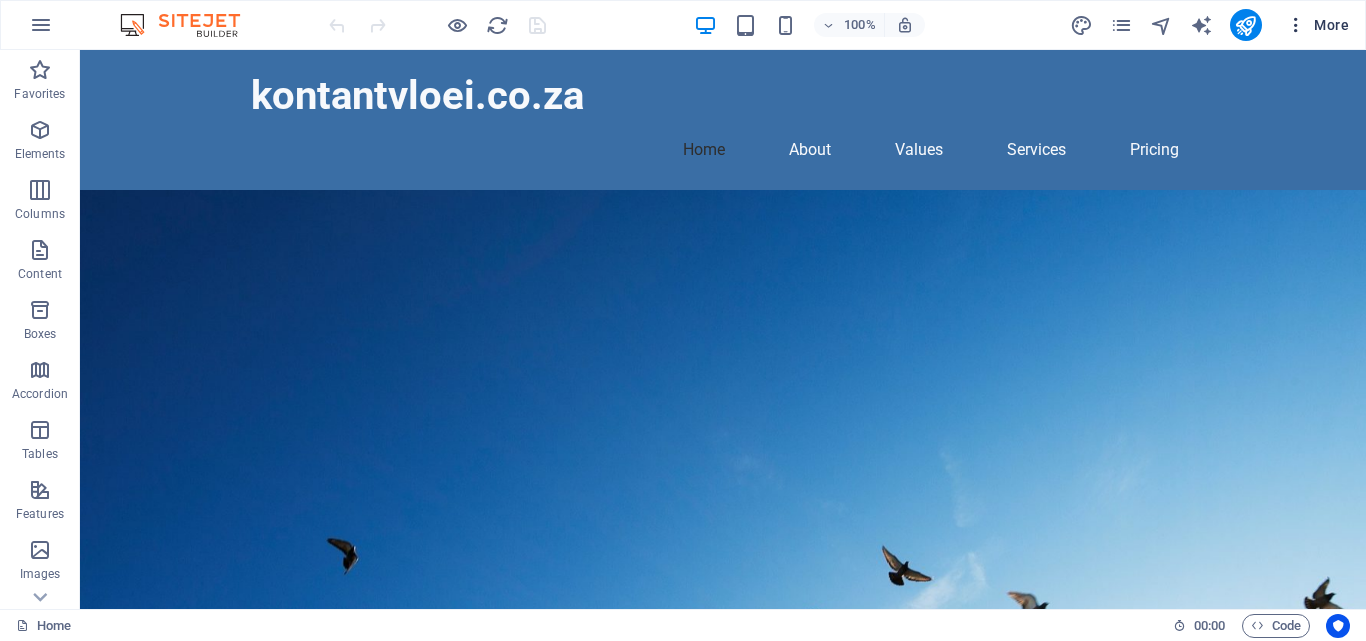 click on "More" at bounding box center (1317, 25) 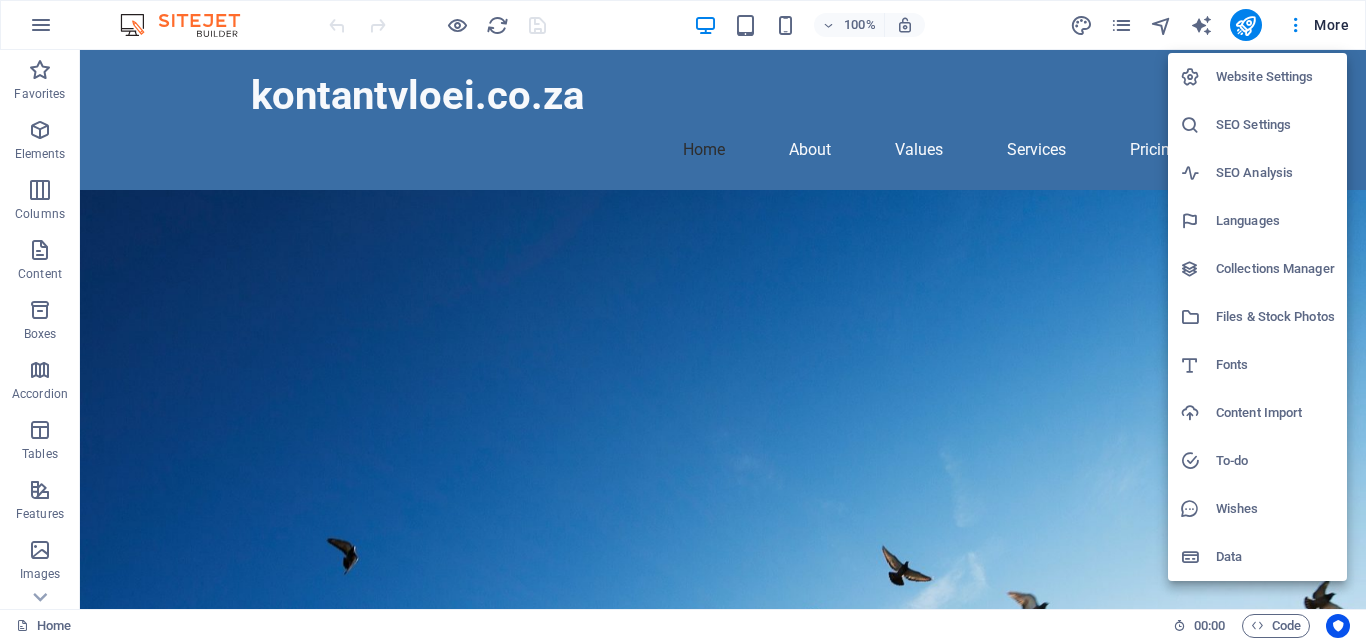 click at bounding box center (683, 320) 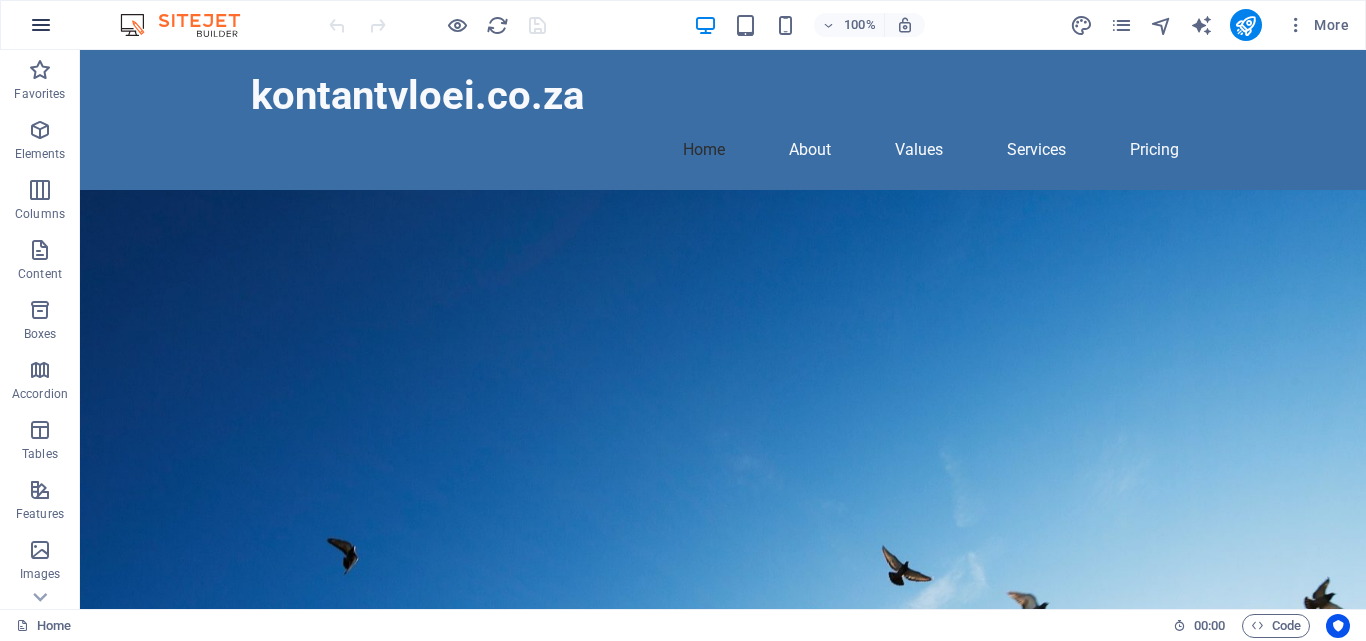 click at bounding box center (41, 25) 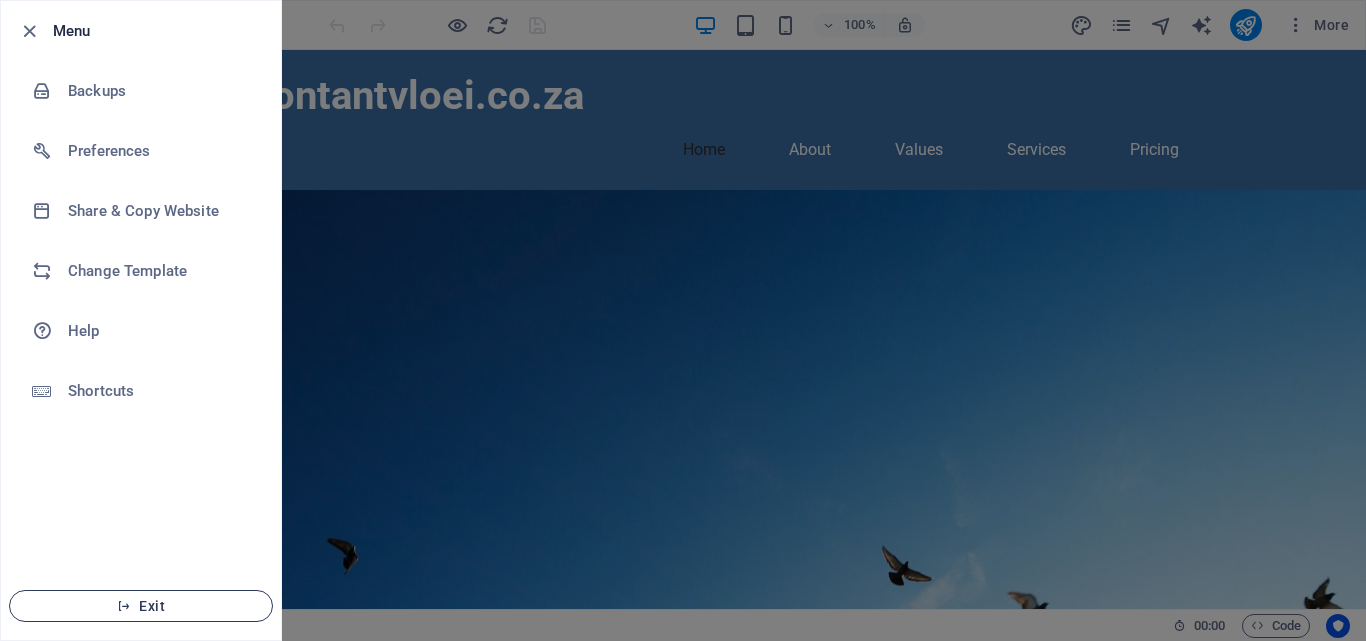 click on "Exit" at bounding box center (141, 606) 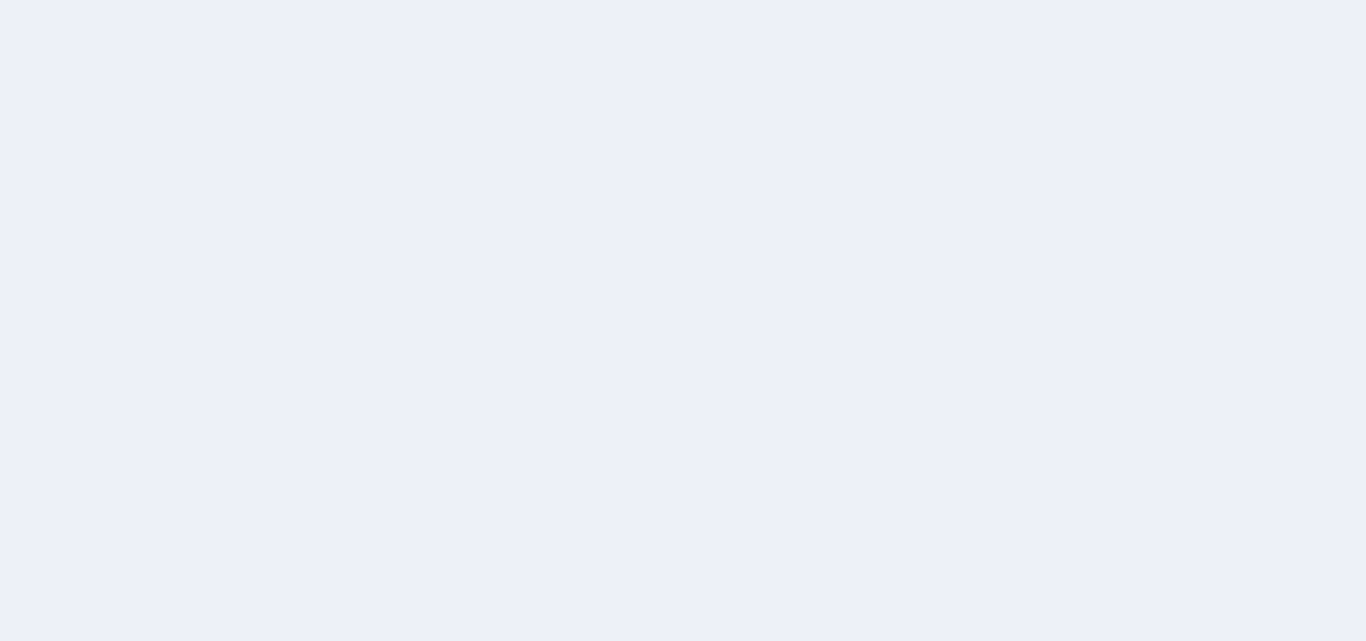 scroll, scrollTop: 0, scrollLeft: 0, axis: both 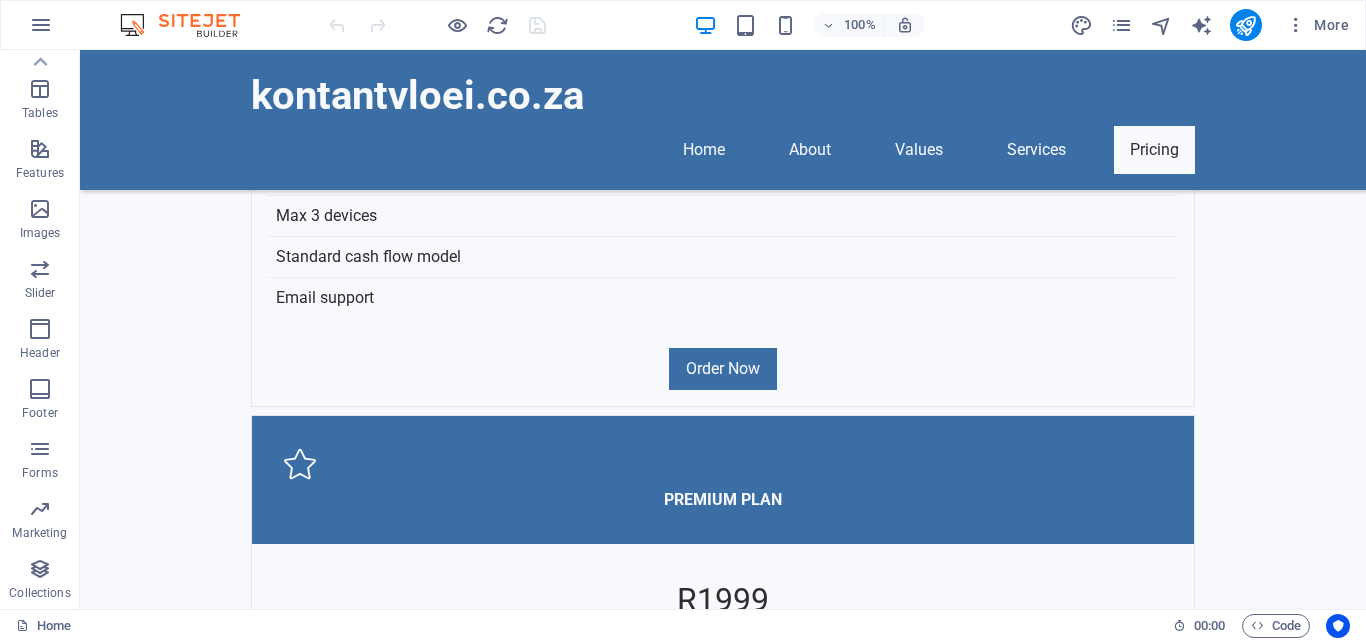 drag, startPoint x: 1358, startPoint y: 162, endPoint x: 1416, endPoint y: 659, distance: 500.37286 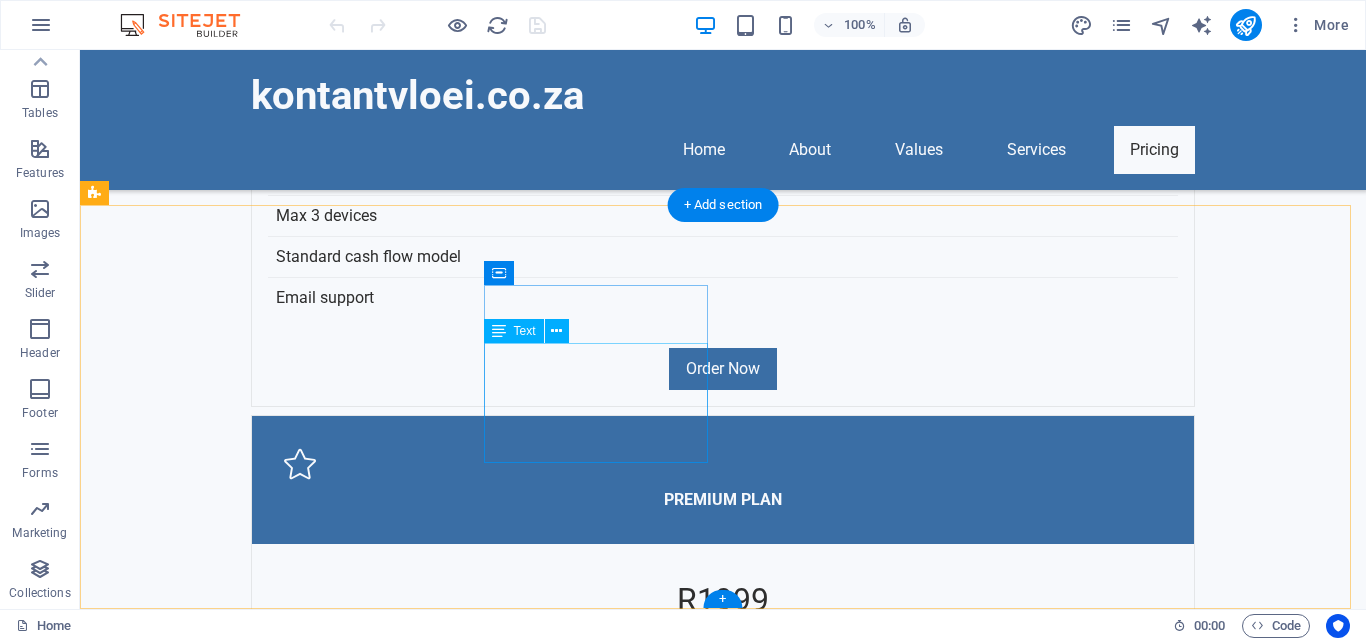 click on "[NUMBER] [STREET]" at bounding box center [167, 4063] 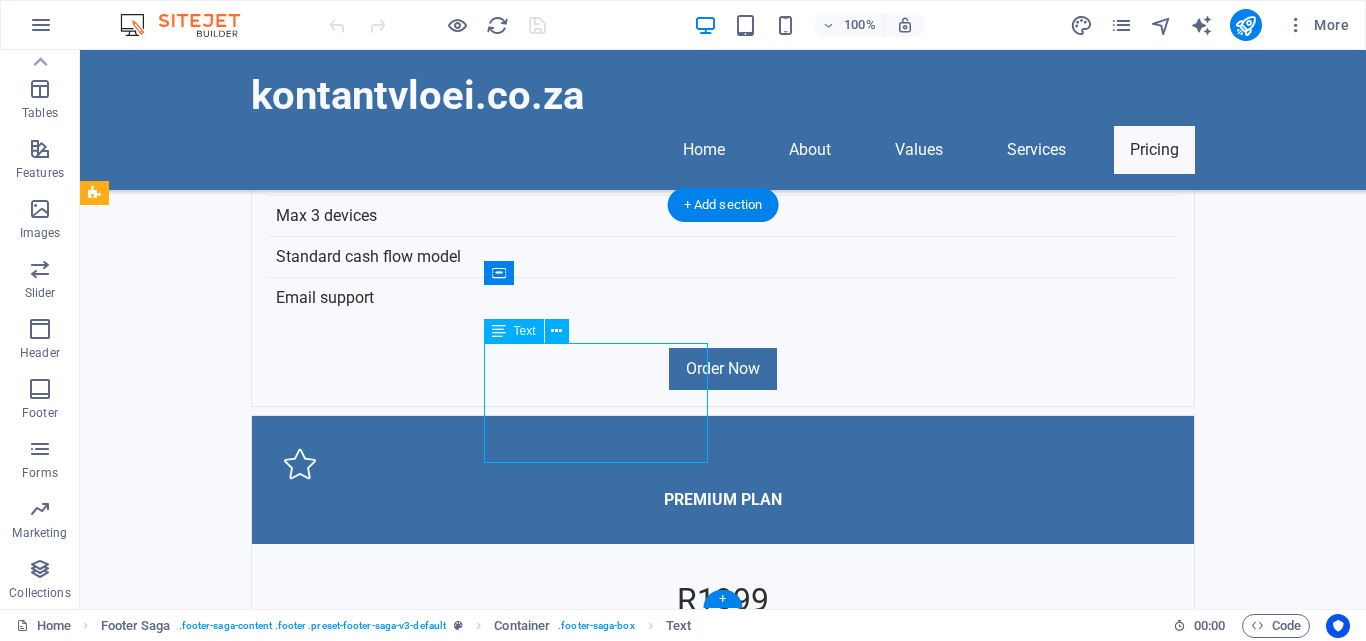 click on "123 Finance St. 0001   Finance City Phone:  012-345-6789 Mobile:  Email:  info@kontantvloei.co.za" at bounding box center [208, 4112] 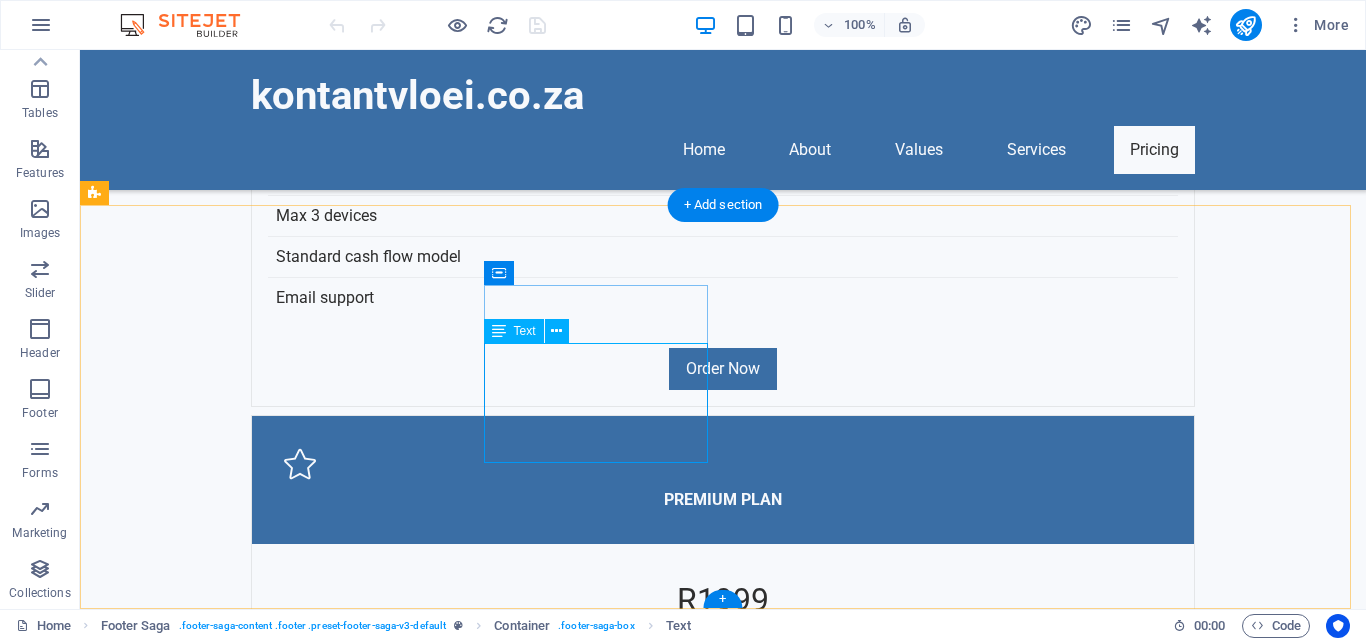 click on "012-345-6789" at bounding box center (175, 4111) 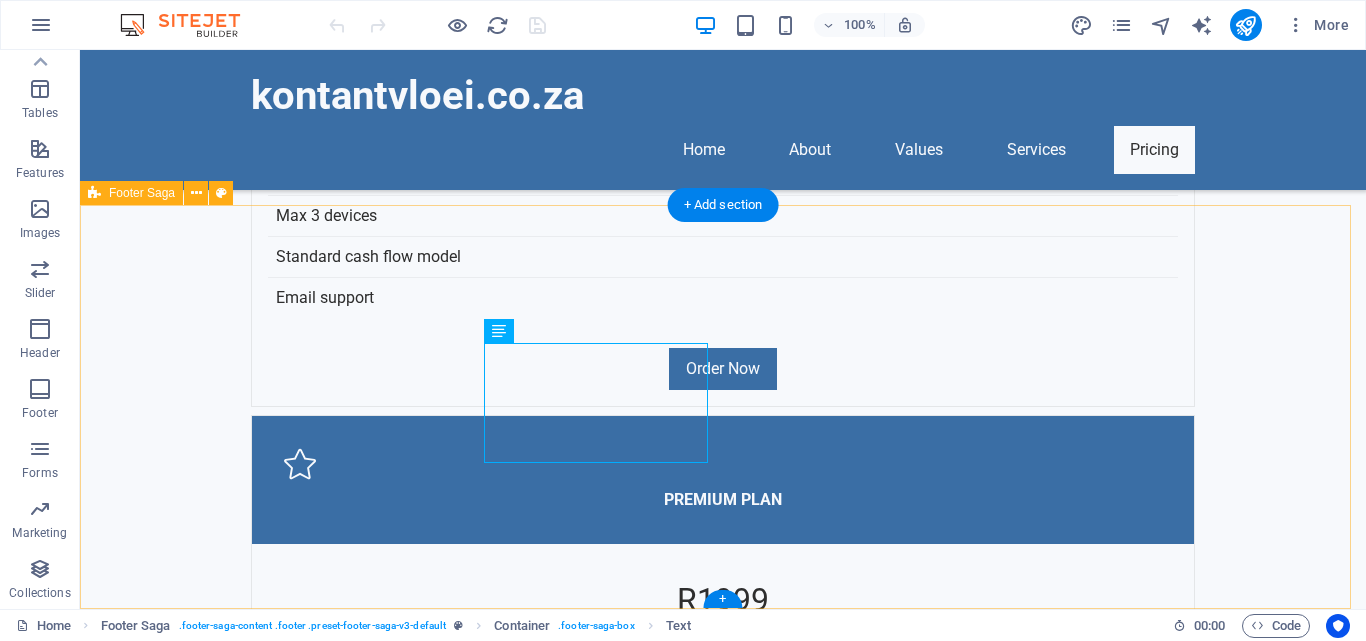 click on "kontantvloei.co.za Kontantvloei offers tailored cash flow solutions for agricultural entities, focusing on maximizing financial performance and sustainability. Contact us for personalized financial tools and support. Contact 123 Finance St. 0001   Finance City Phone:  012-345-6789 Mobile:  Email:  info@kontantvloei.co.za Navigation Home About Values Services Pricing Legal Notice Privacy Policy Social media Facebook X Instagram" at bounding box center [723, 4179] 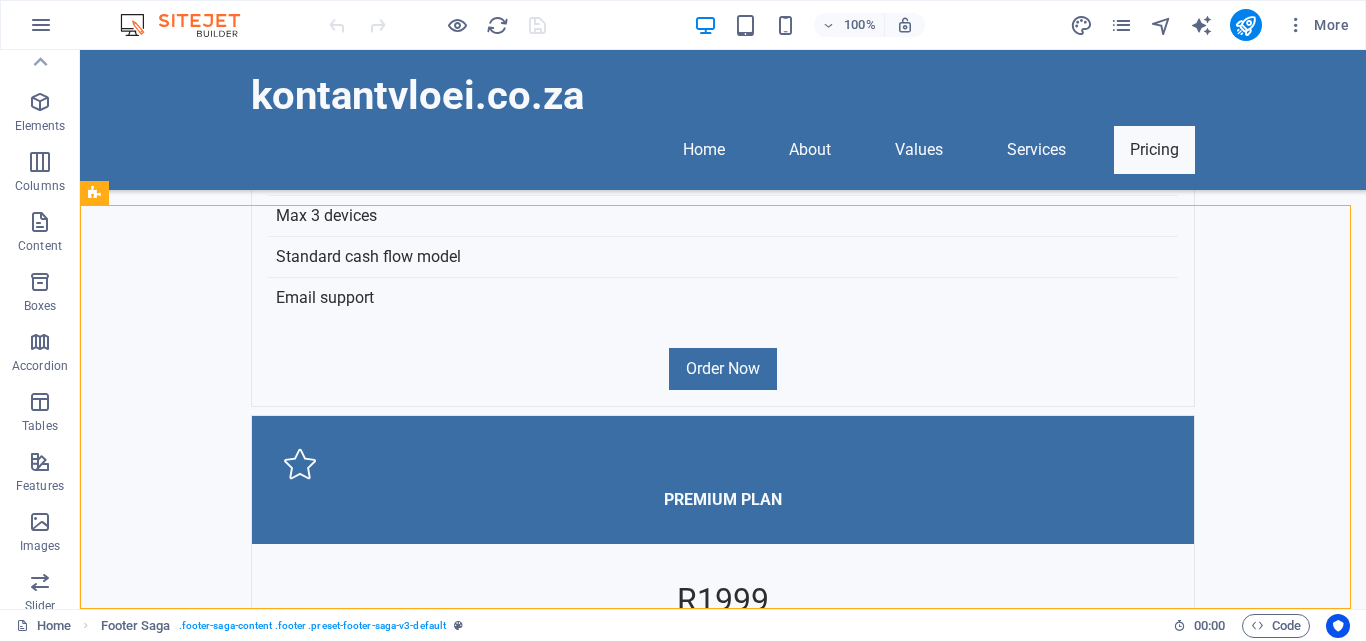 scroll, scrollTop: 0, scrollLeft: 0, axis: both 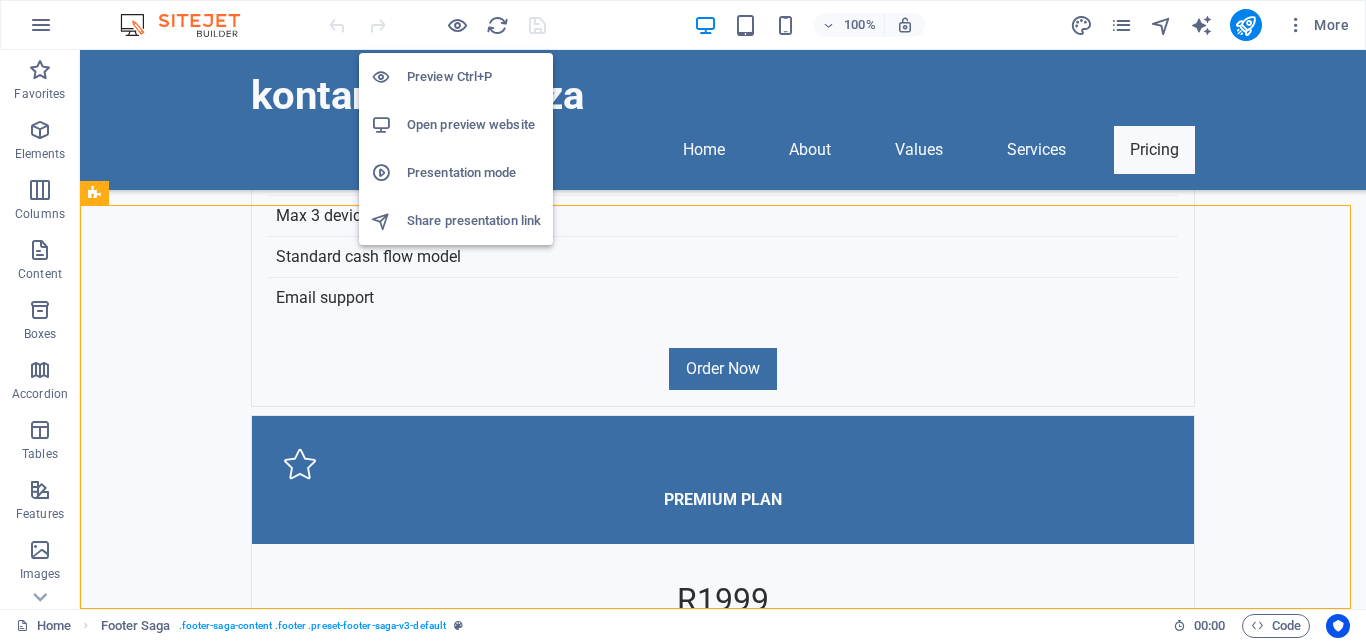 click on "Preview Ctrl+P" at bounding box center [474, 77] 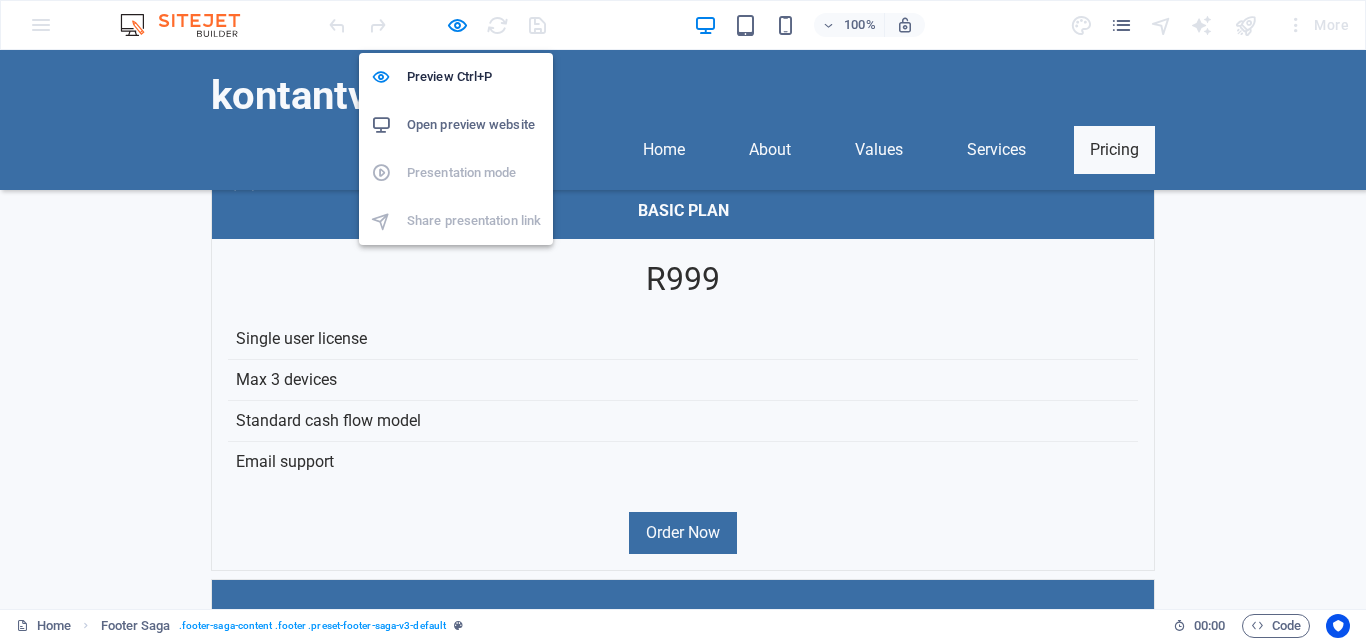 click on "Open preview website" at bounding box center [474, 125] 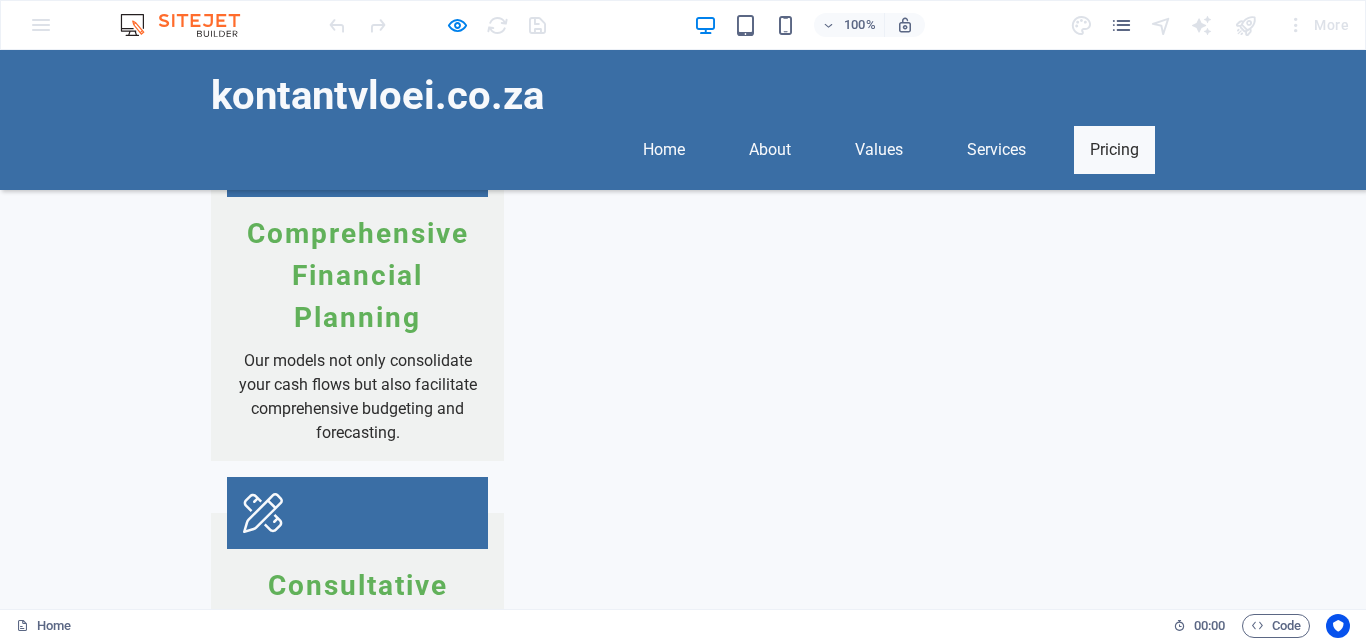 scroll, scrollTop: 3516, scrollLeft: 0, axis: vertical 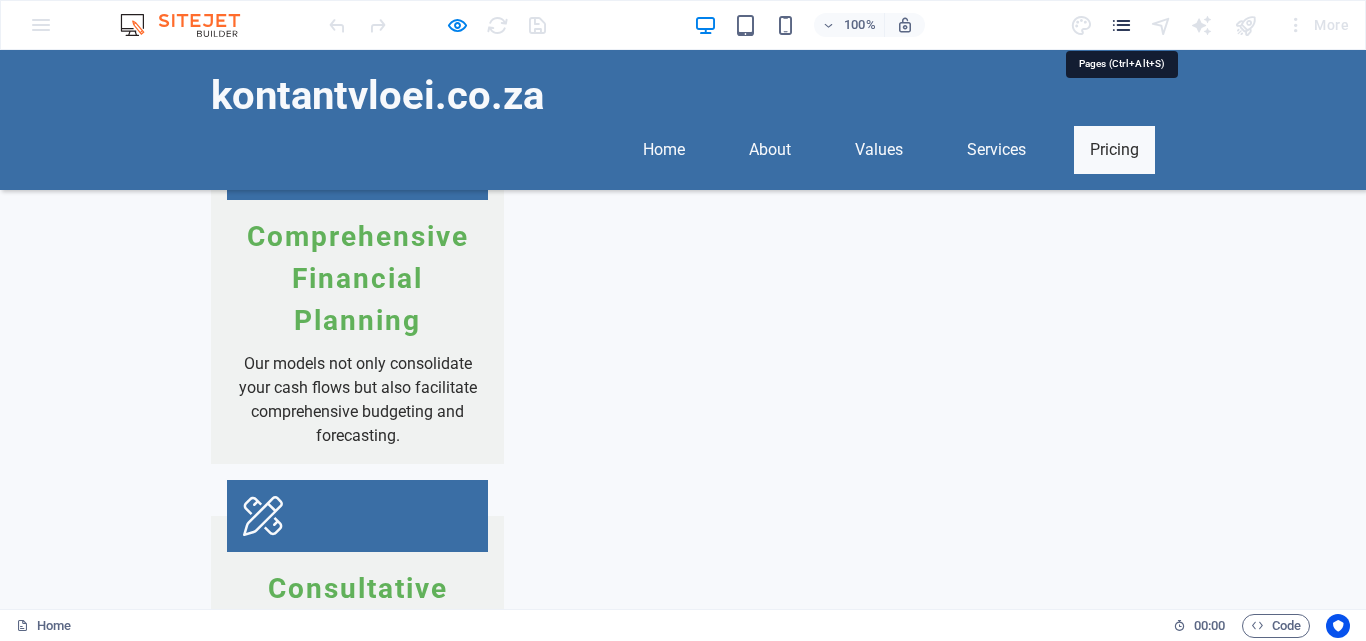 click at bounding box center [1121, 25] 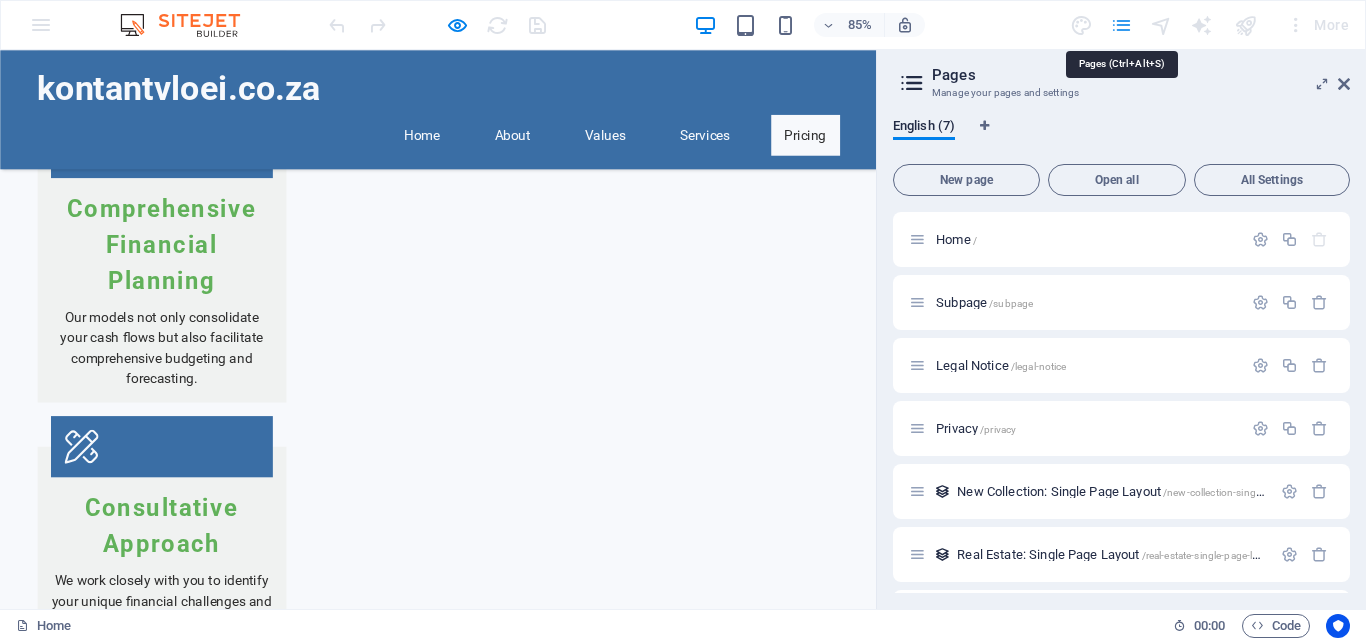 click at bounding box center (1121, 25) 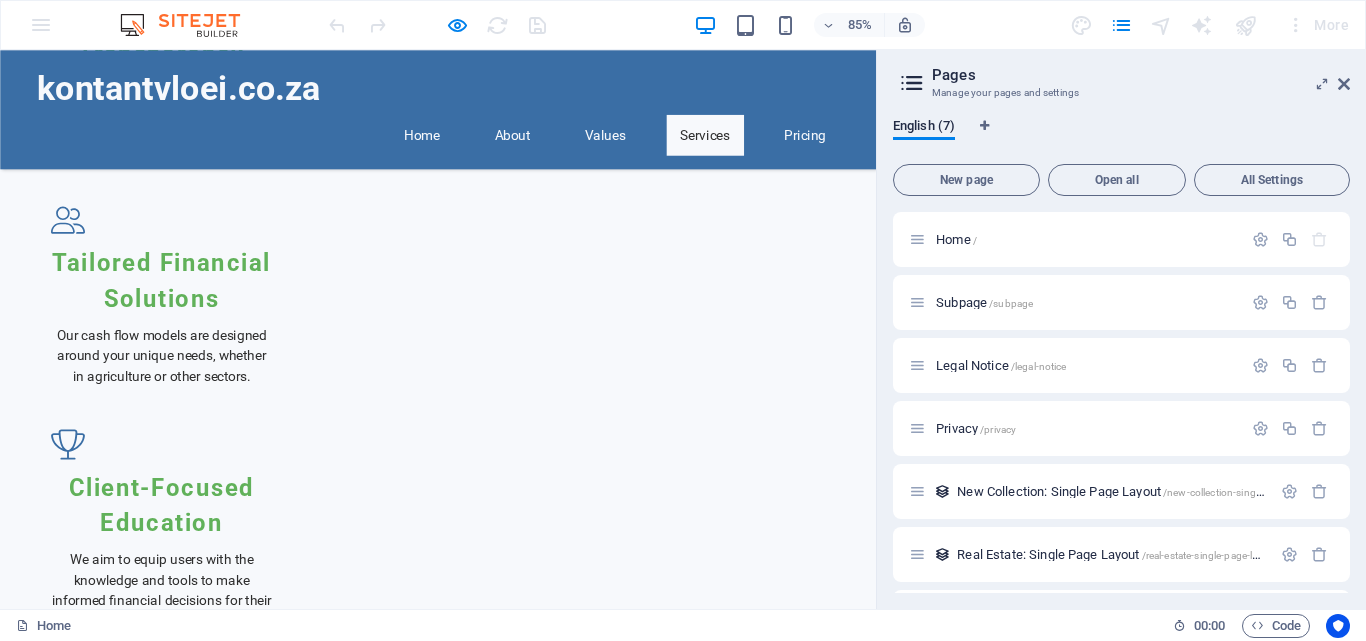 scroll, scrollTop: 1716, scrollLeft: 0, axis: vertical 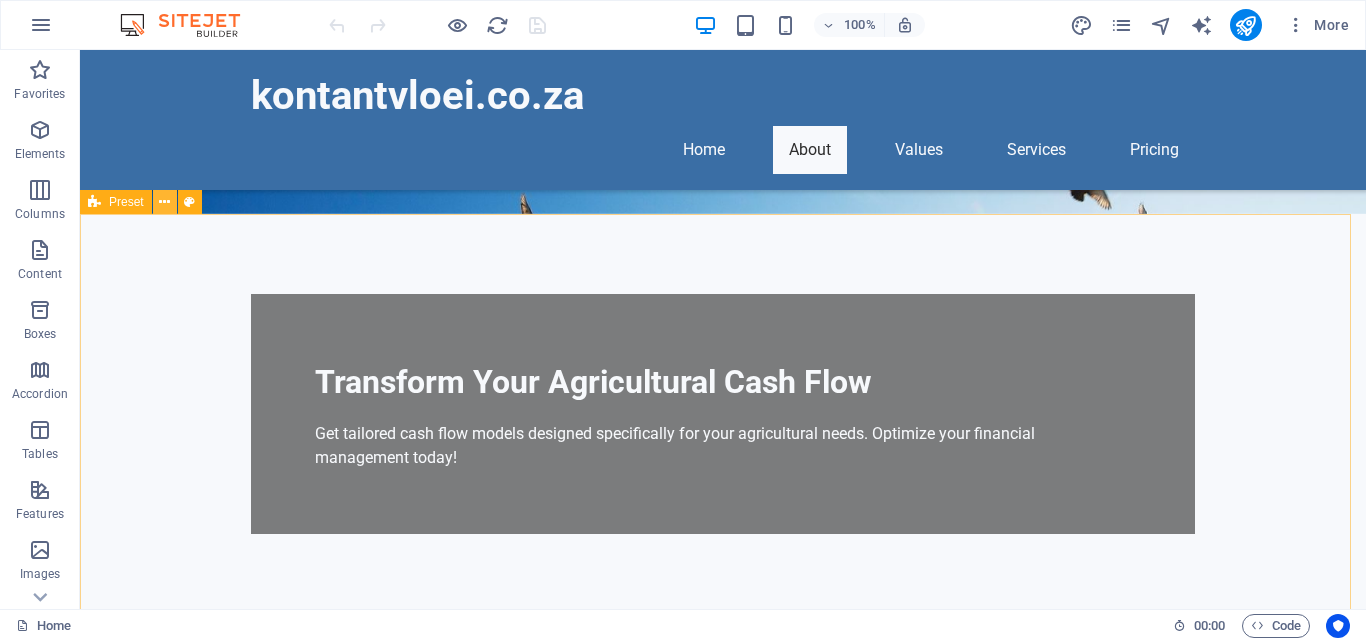 click at bounding box center [164, 202] 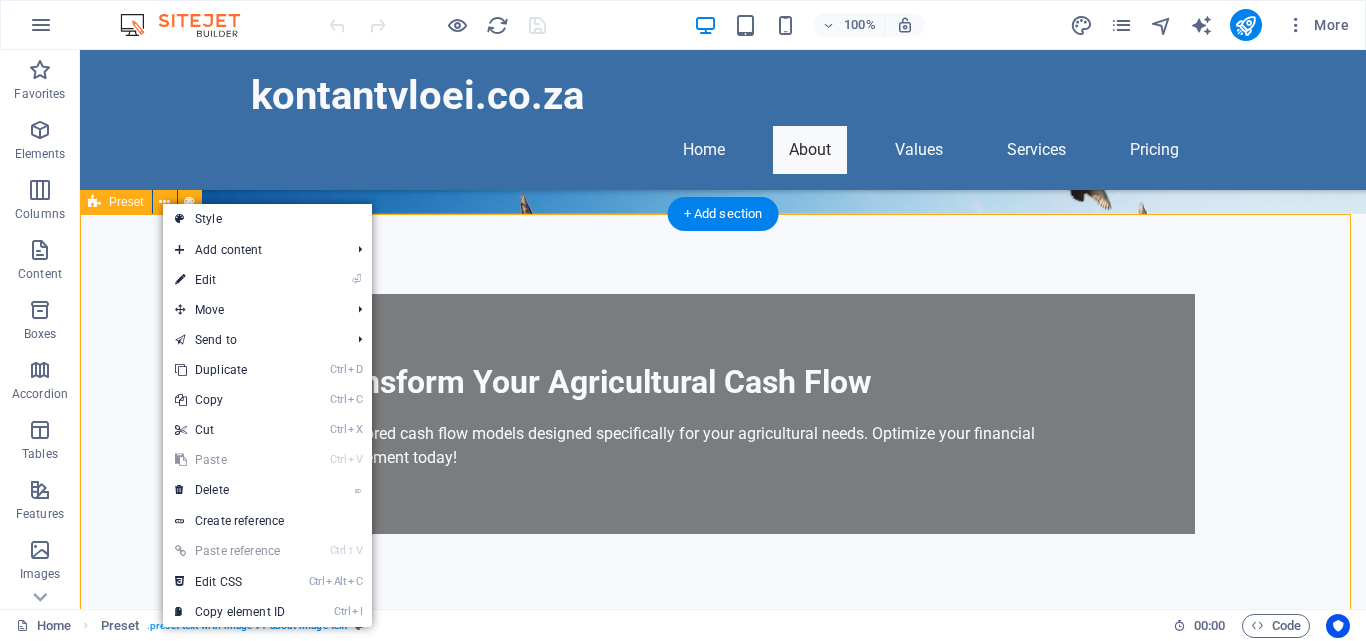 click on "Drop content here or  Add elements  Paste clipboard About Kontantvloei At Kontantvloei, we specialize in providing customized cash flow models that help agricultural entities manage their finances effectively. Our models are flexible and can be adapted to suit your specific requirements, ensuring you get the most out of your investment. Experience hassle-free financial planning and enhance your business's financial health with us. Learn More" at bounding box center (723, 1079) 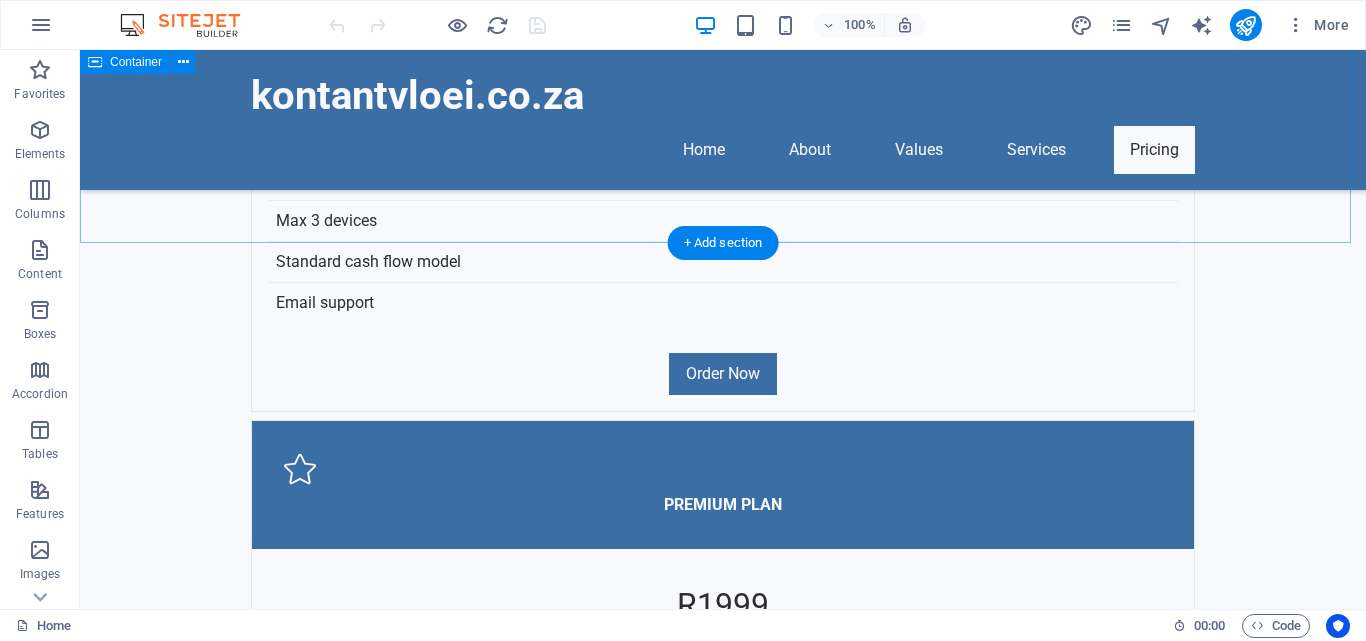 scroll, scrollTop: 5222, scrollLeft: 0, axis: vertical 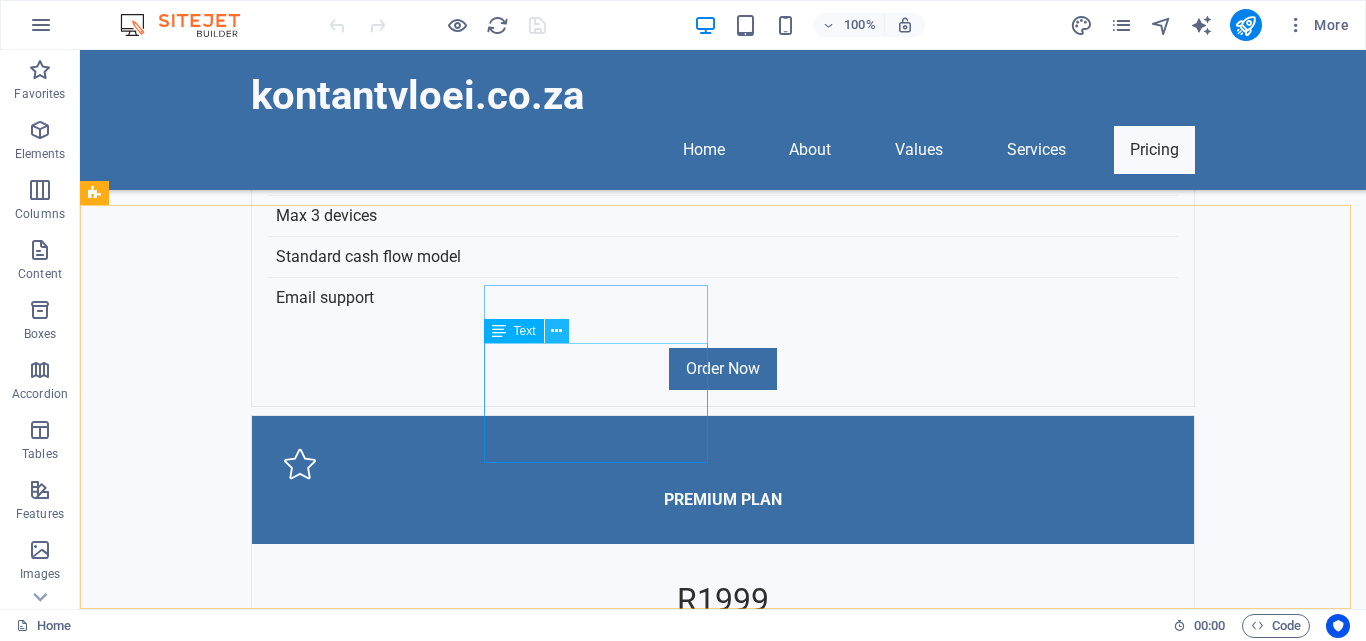 click at bounding box center [556, 331] 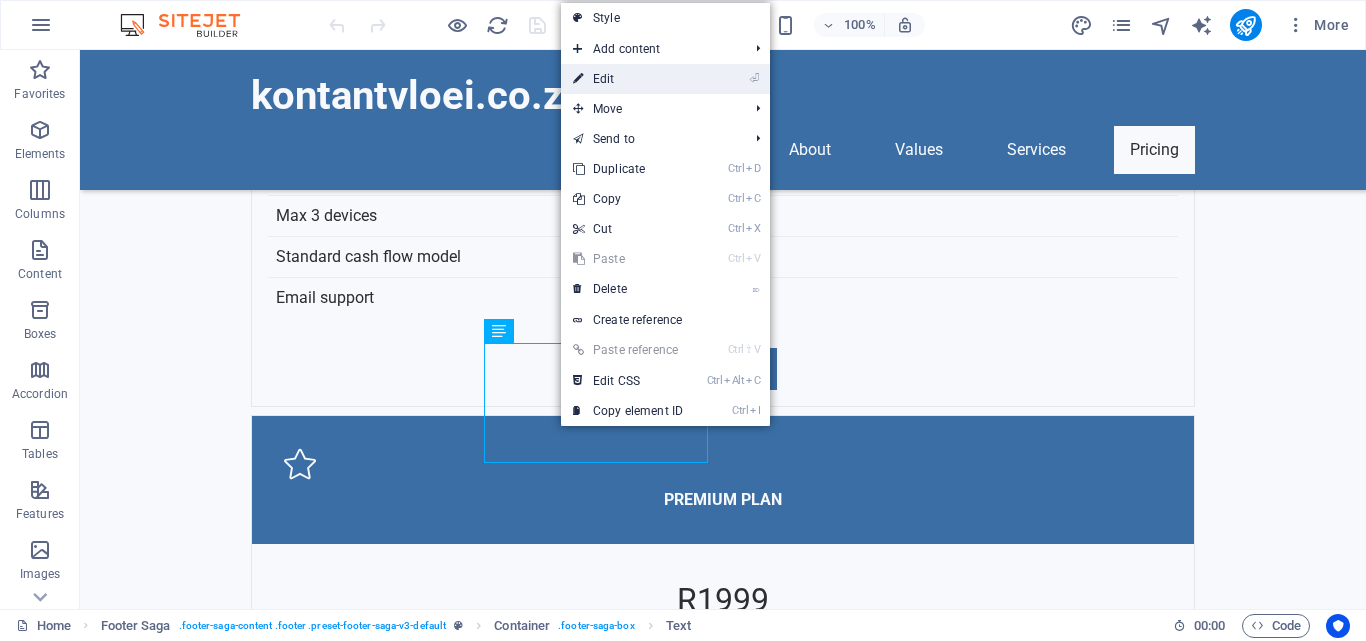 click on "⏎  Edit" at bounding box center (628, 79) 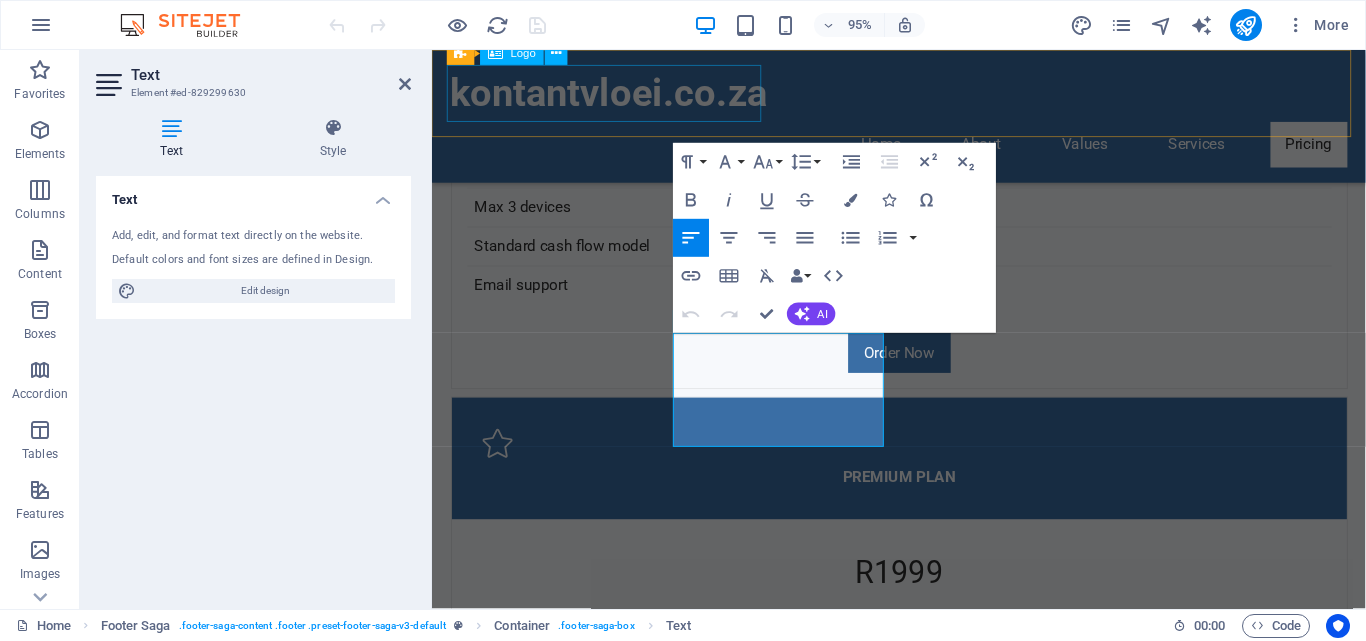 scroll, scrollTop: 5217, scrollLeft: 0, axis: vertical 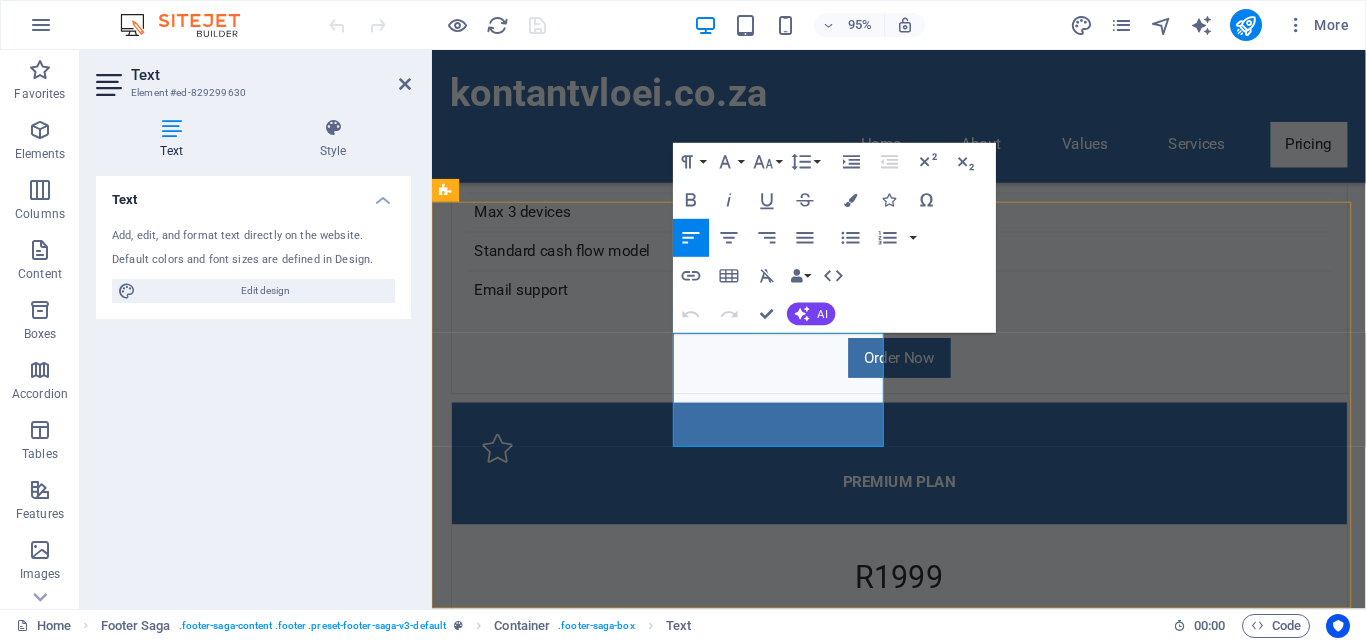 click on "012-345-6789" at bounding box center (527, 4116) 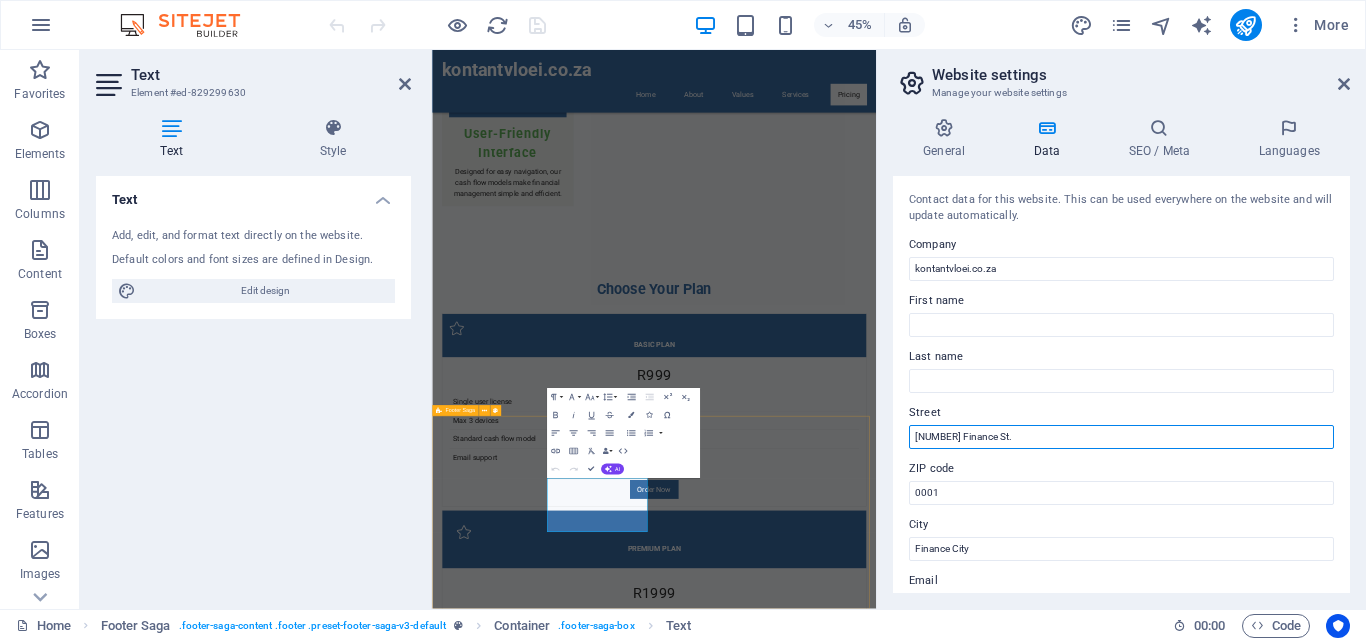 drag, startPoint x: 1465, startPoint y: 483, endPoint x: 1125, endPoint y: 834, distance: 488.6727 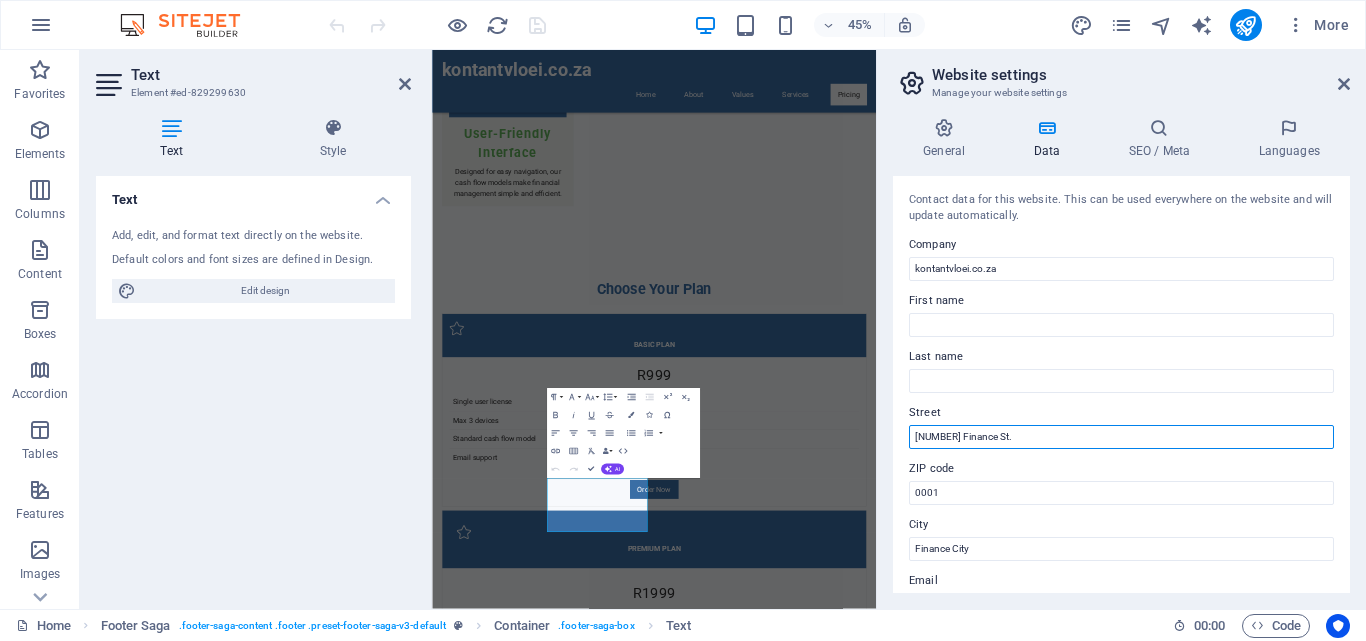click on "123 Finance St." at bounding box center [1121, 437] 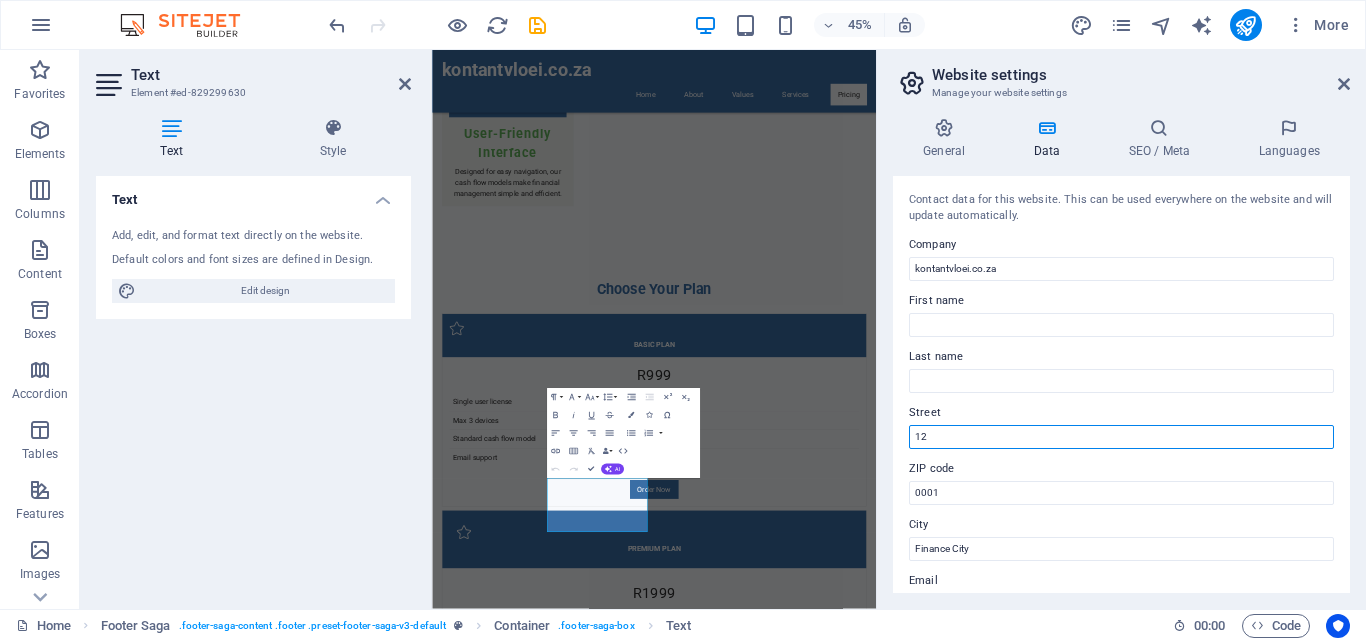 type on "1" 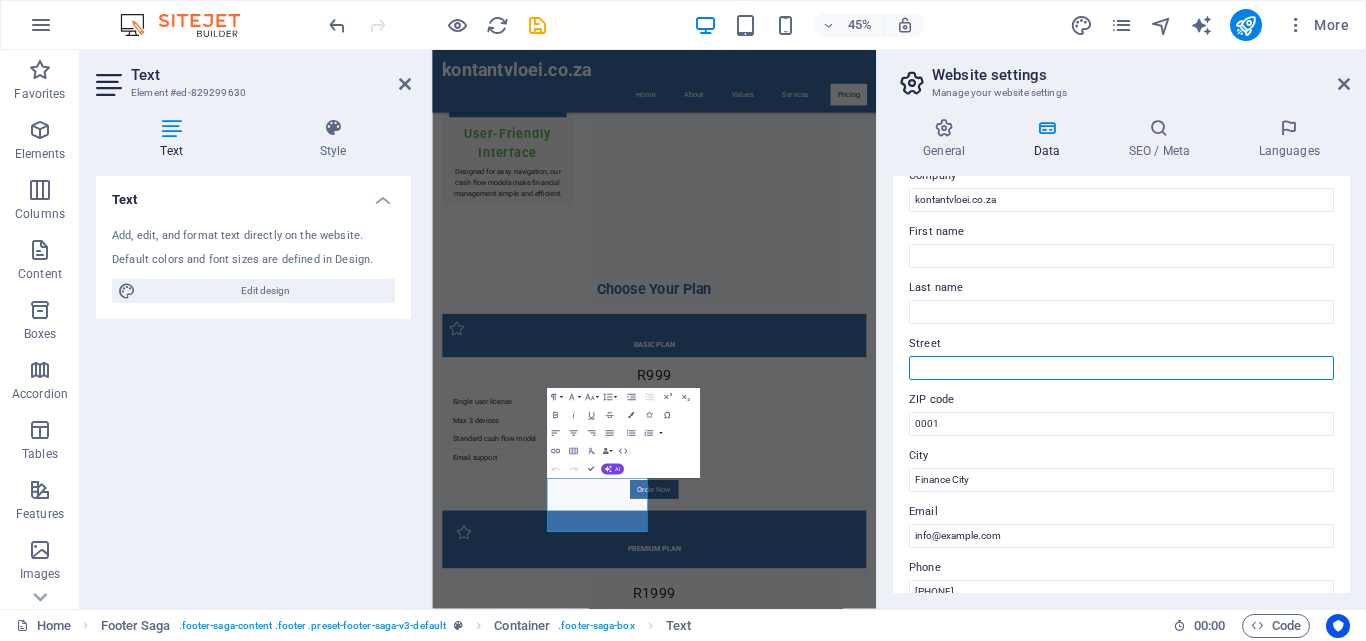 scroll, scrollTop: 100, scrollLeft: 0, axis: vertical 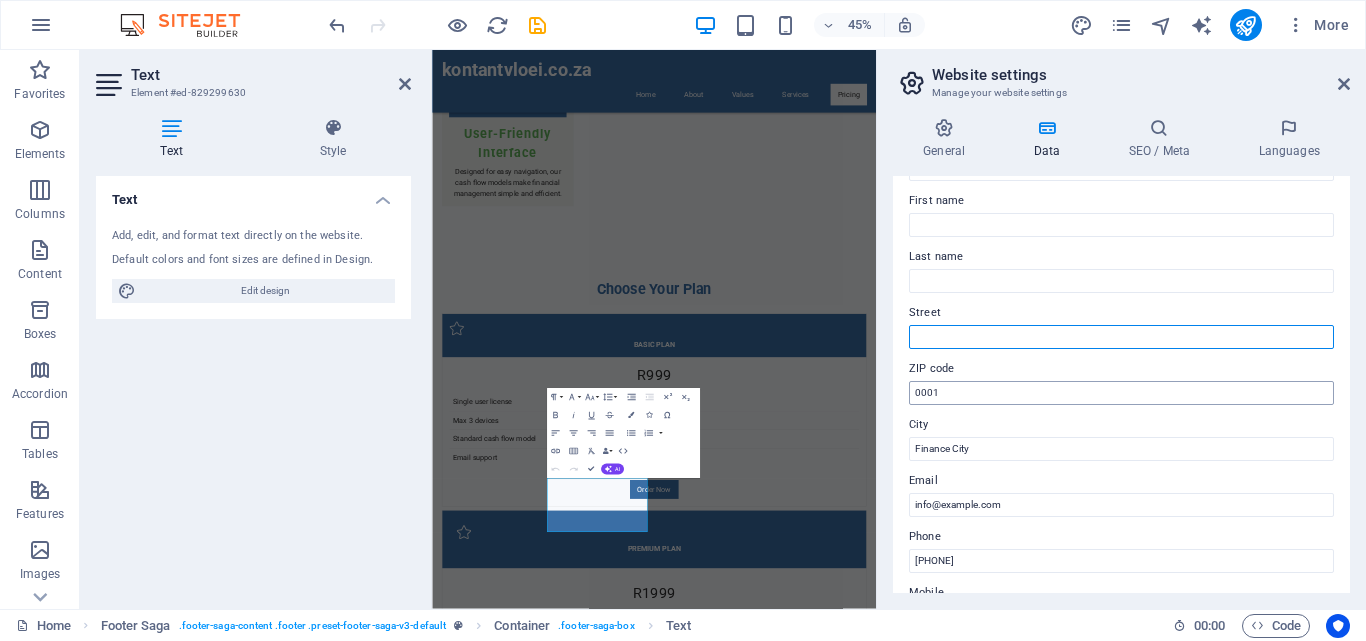 type 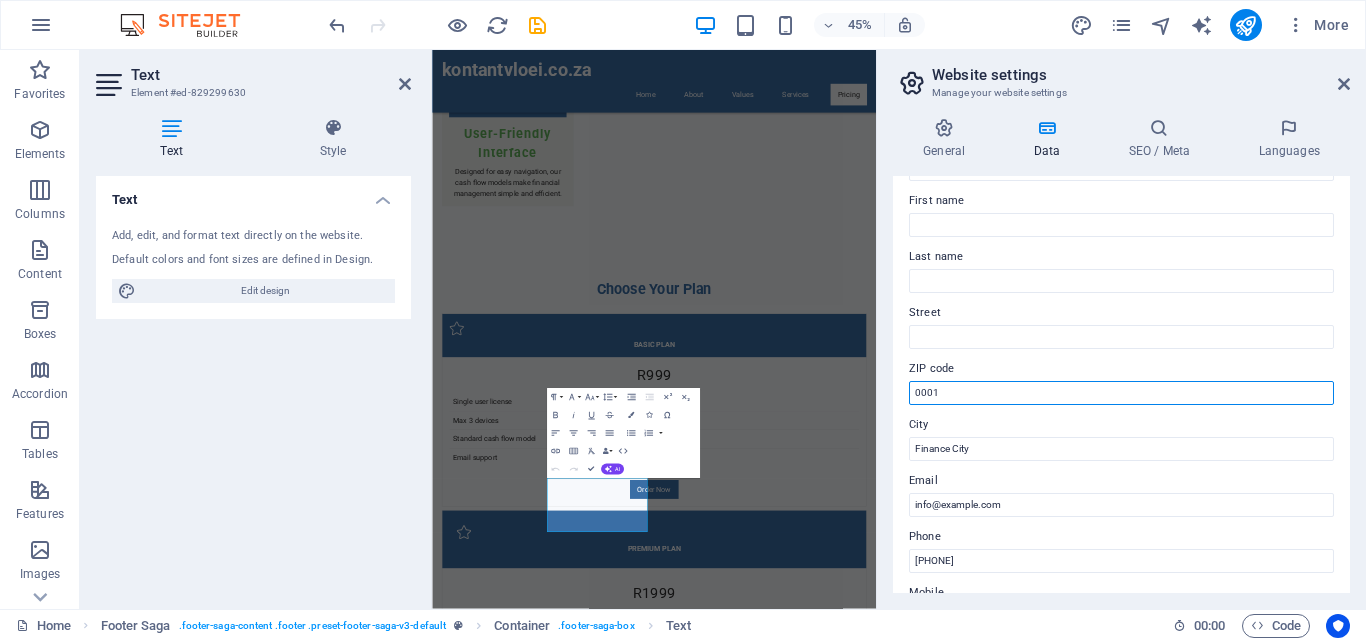 click on "0001" at bounding box center (1121, 393) 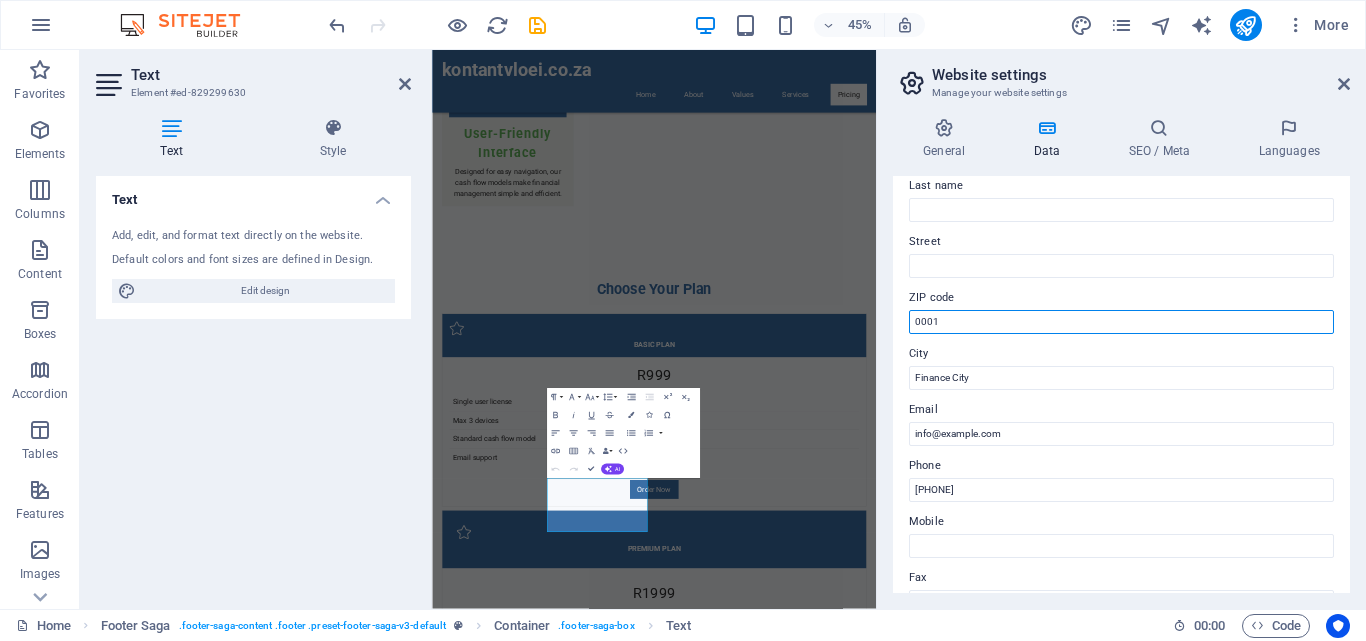 scroll, scrollTop: 200, scrollLeft: 0, axis: vertical 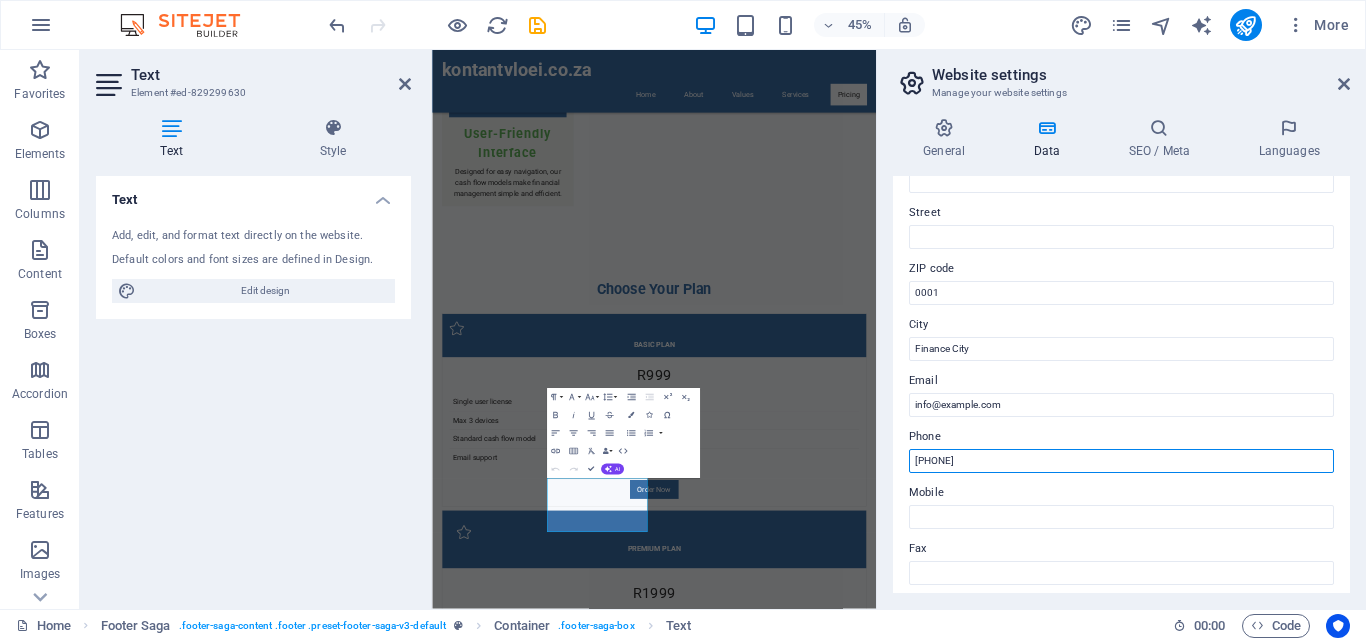 drag, startPoint x: 1440, startPoint y: 511, endPoint x: 1047, endPoint y: 863, distance: 527.5917 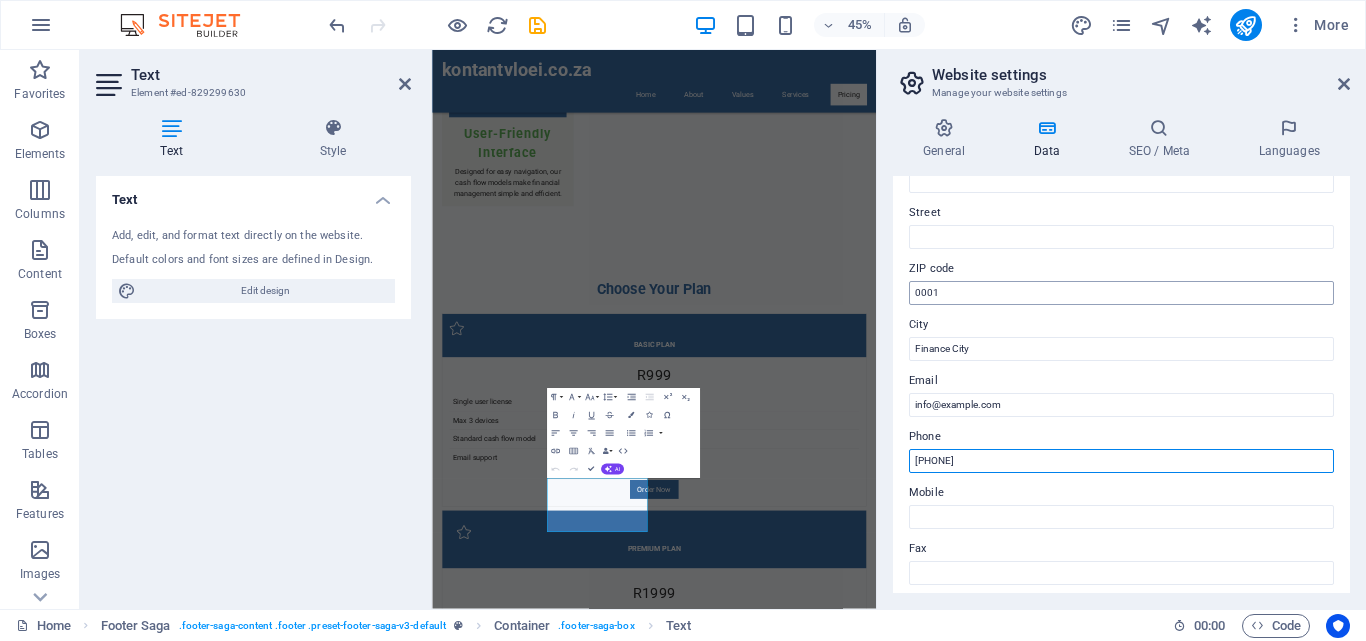 type on "[PHONE]" 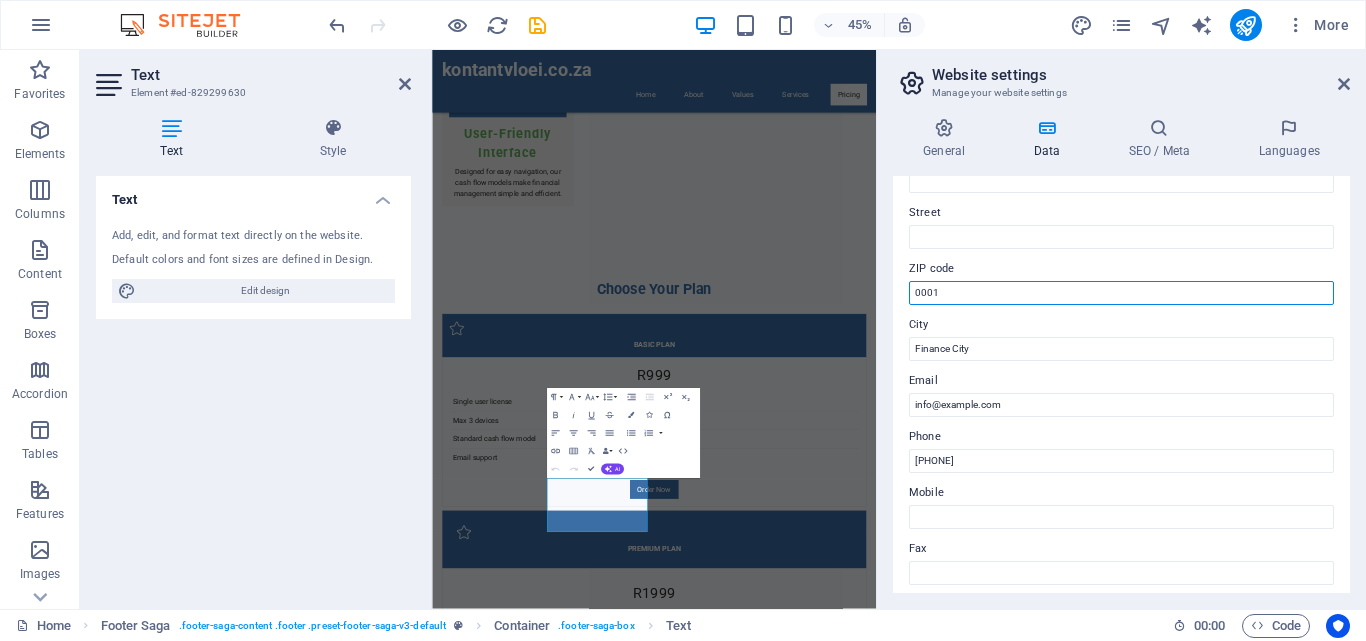 drag, startPoint x: 1429, startPoint y: 336, endPoint x: 1223, endPoint y: 556, distance: 301.3901 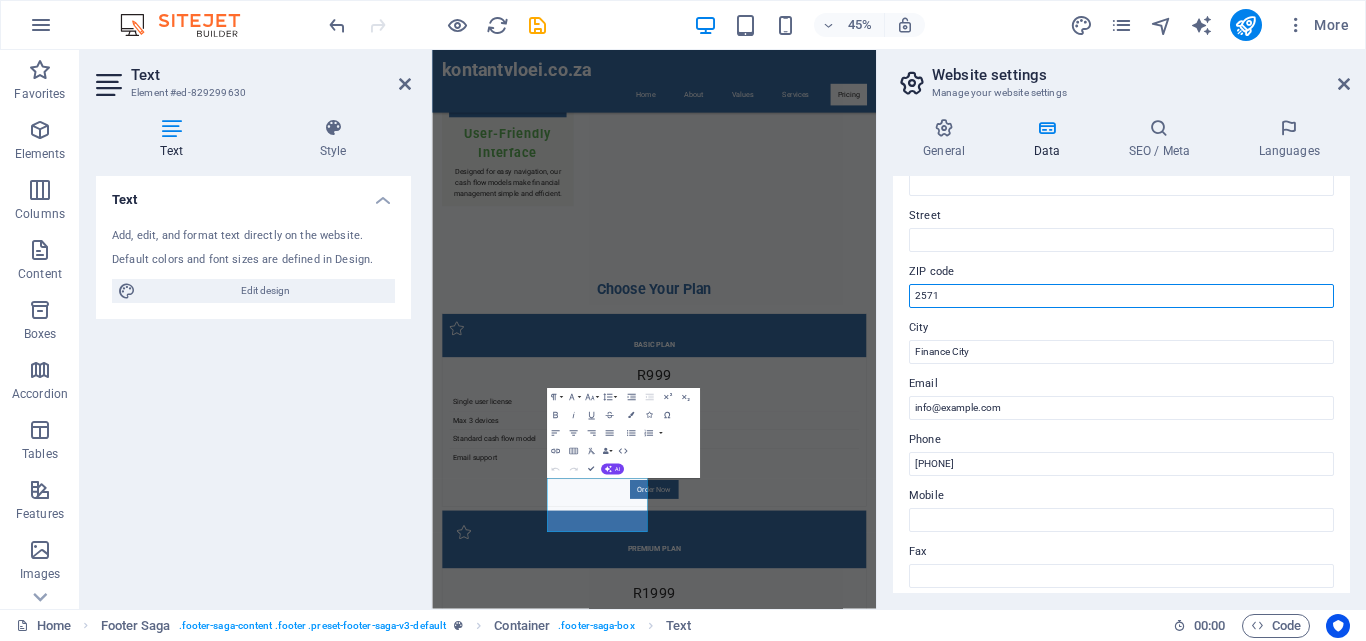 scroll, scrollTop: 200, scrollLeft: 0, axis: vertical 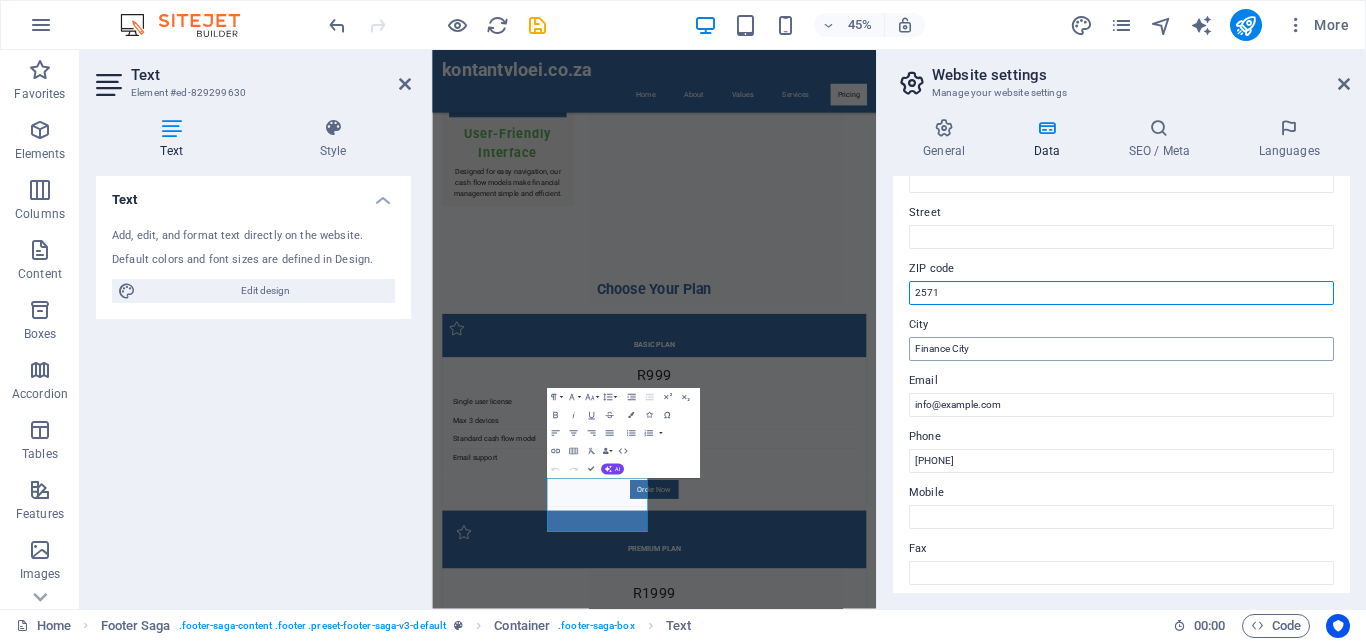 type on "2571" 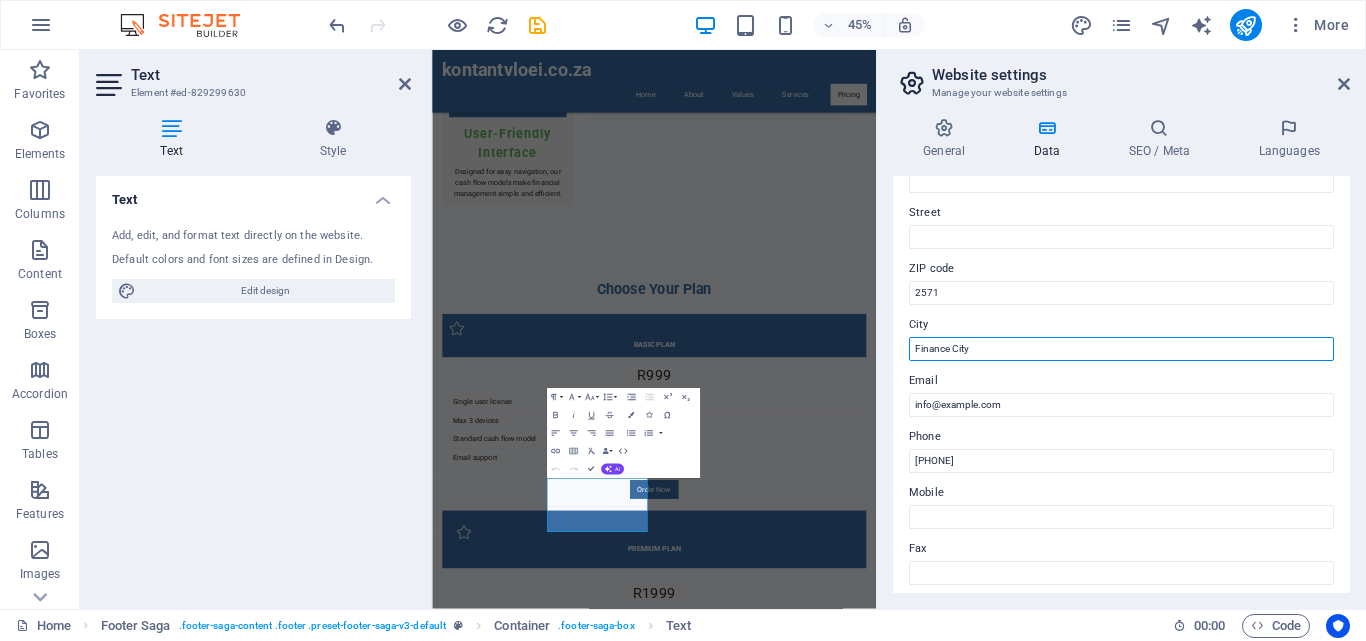 drag, startPoint x: 1004, startPoint y: 341, endPoint x: 883, endPoint y: 341, distance: 121 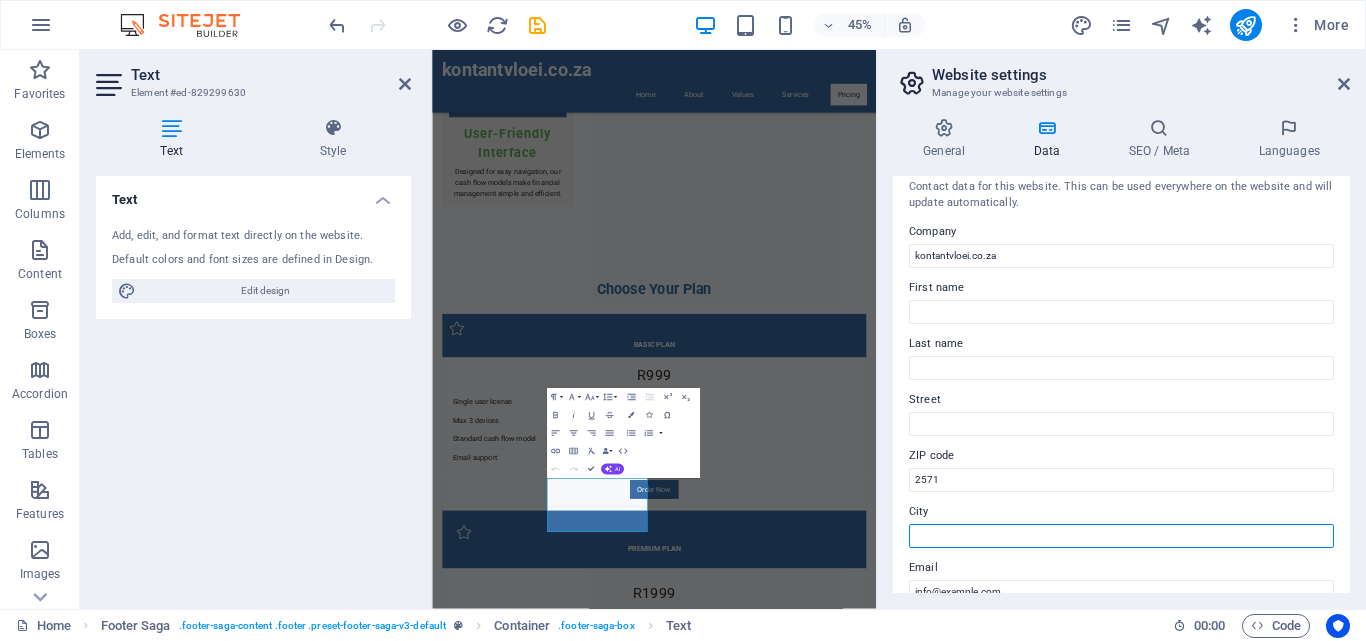scroll, scrollTop: 0, scrollLeft: 0, axis: both 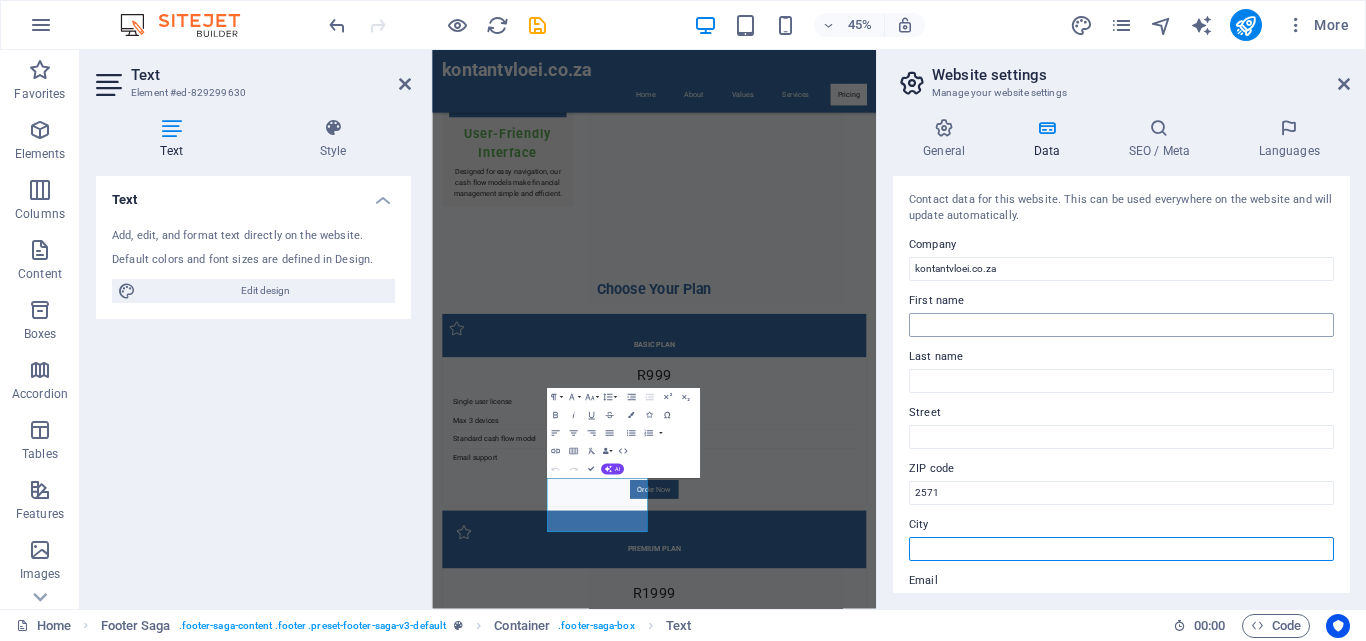 type 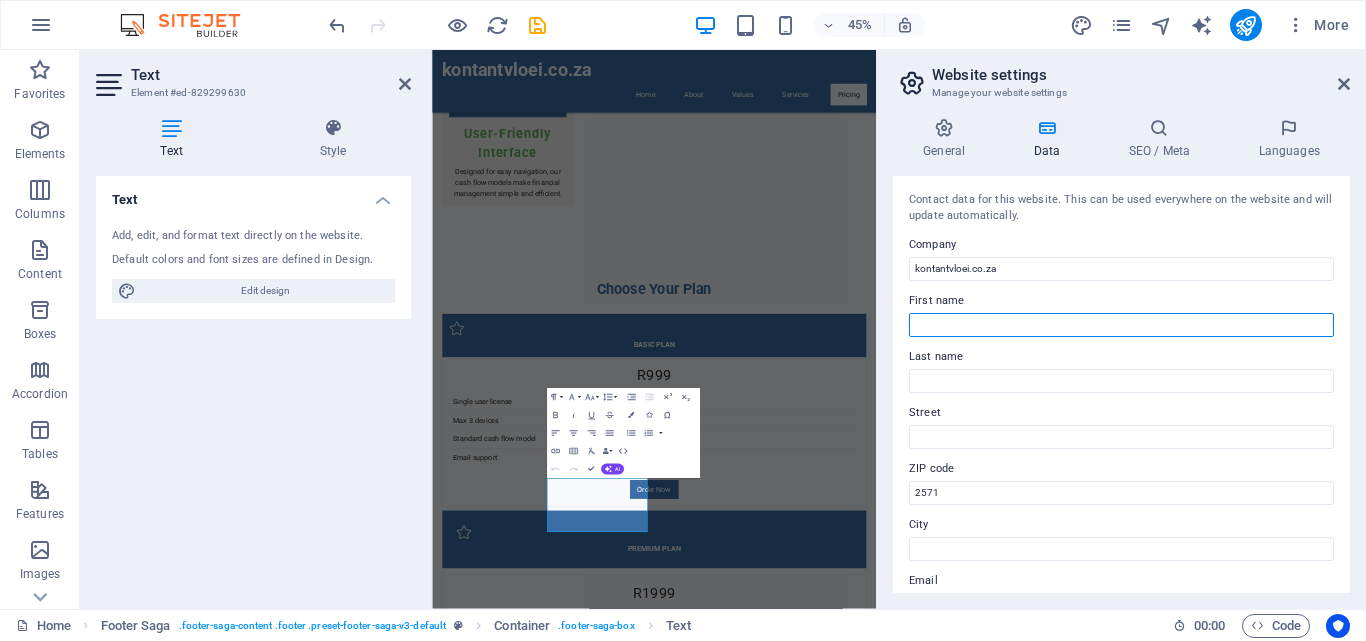 click on "First name" at bounding box center [1121, 325] 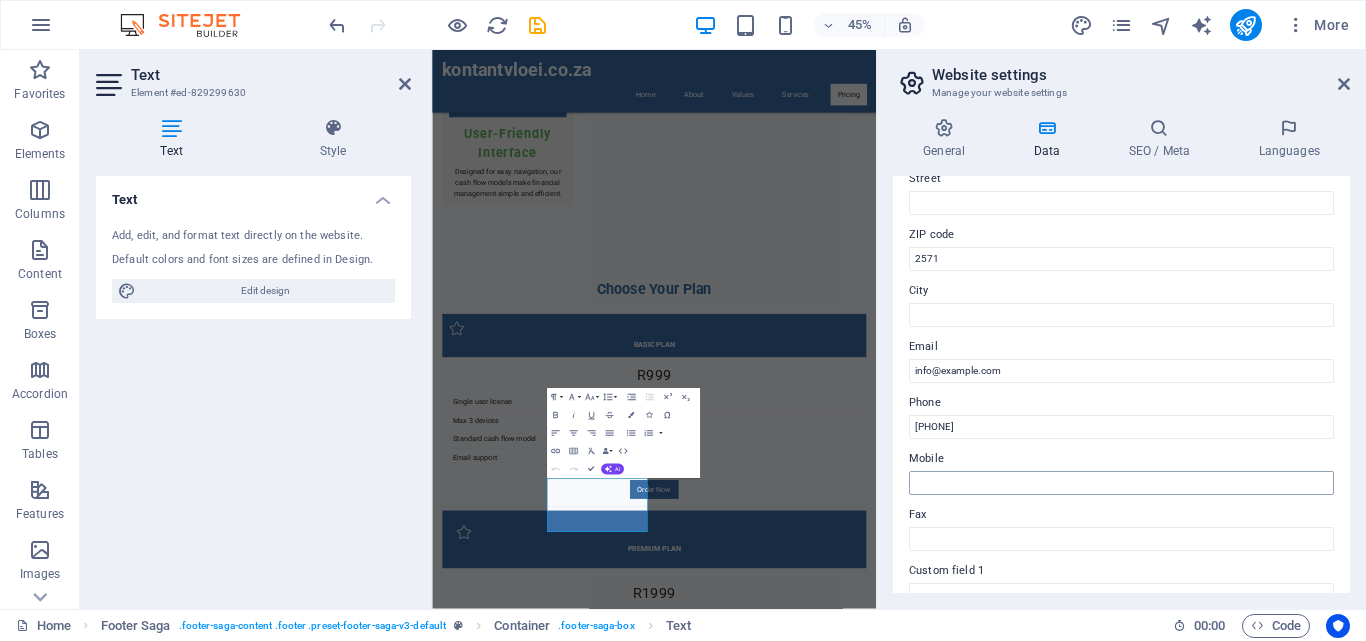 scroll, scrollTop: 200, scrollLeft: 0, axis: vertical 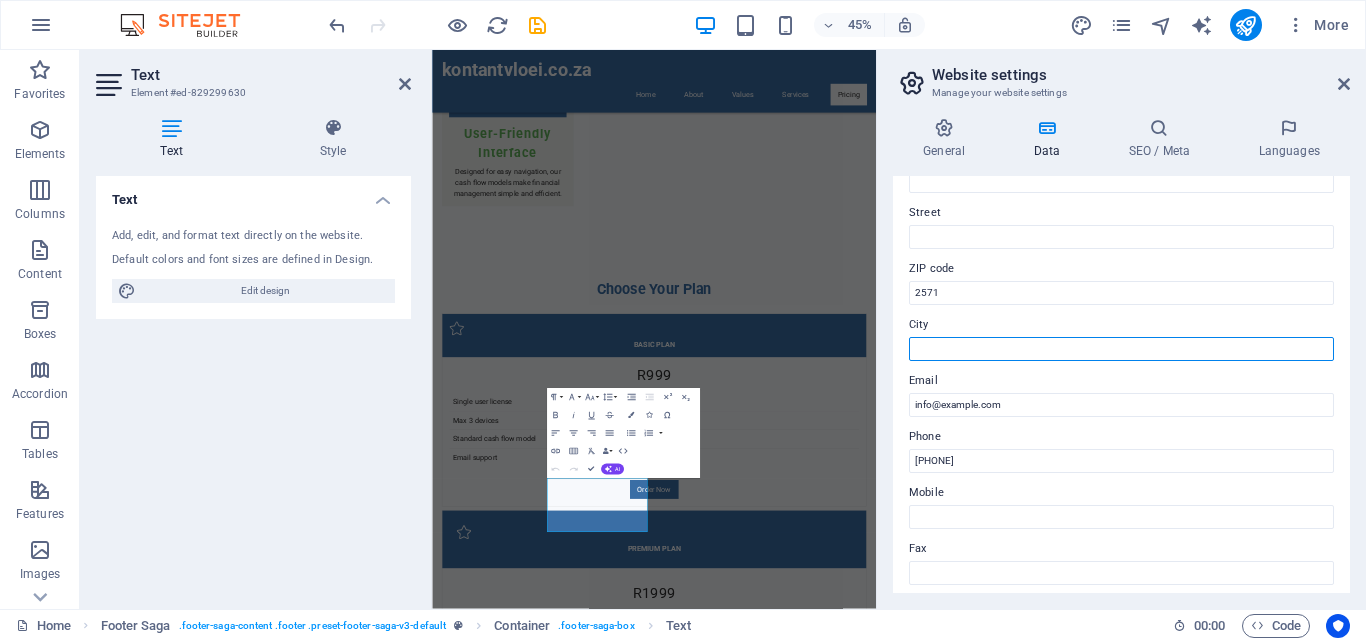 click on "City" at bounding box center (1121, 349) 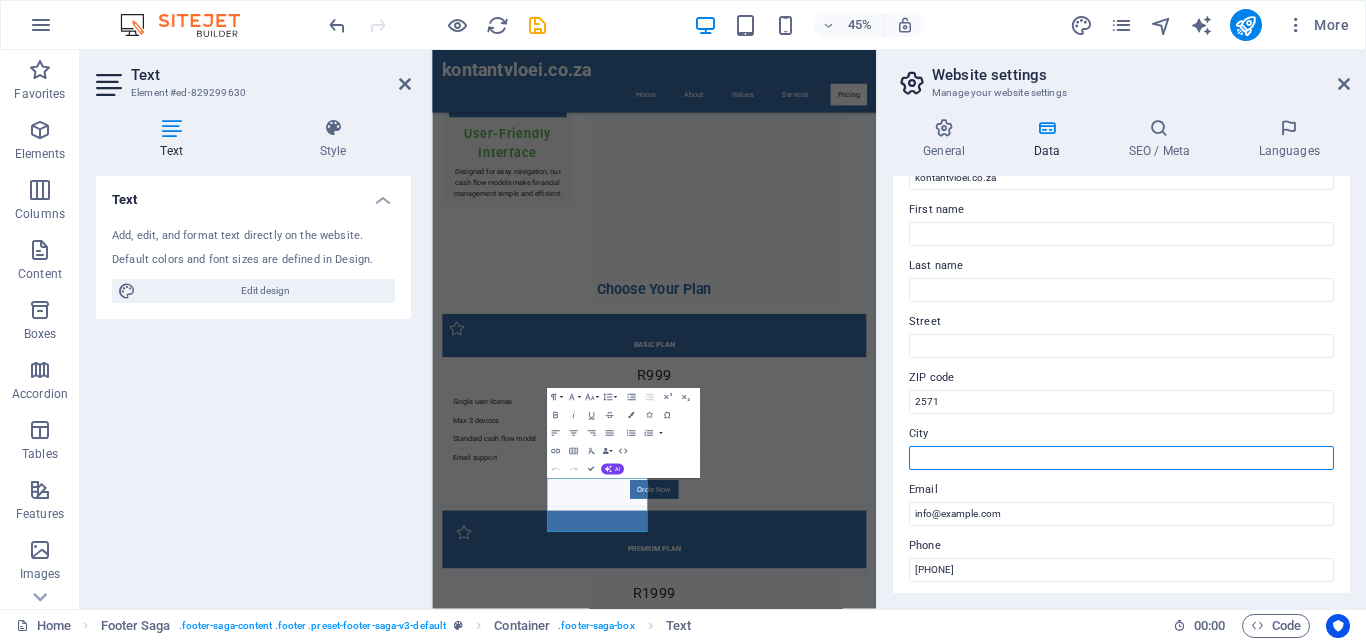 scroll, scrollTop: 0, scrollLeft: 0, axis: both 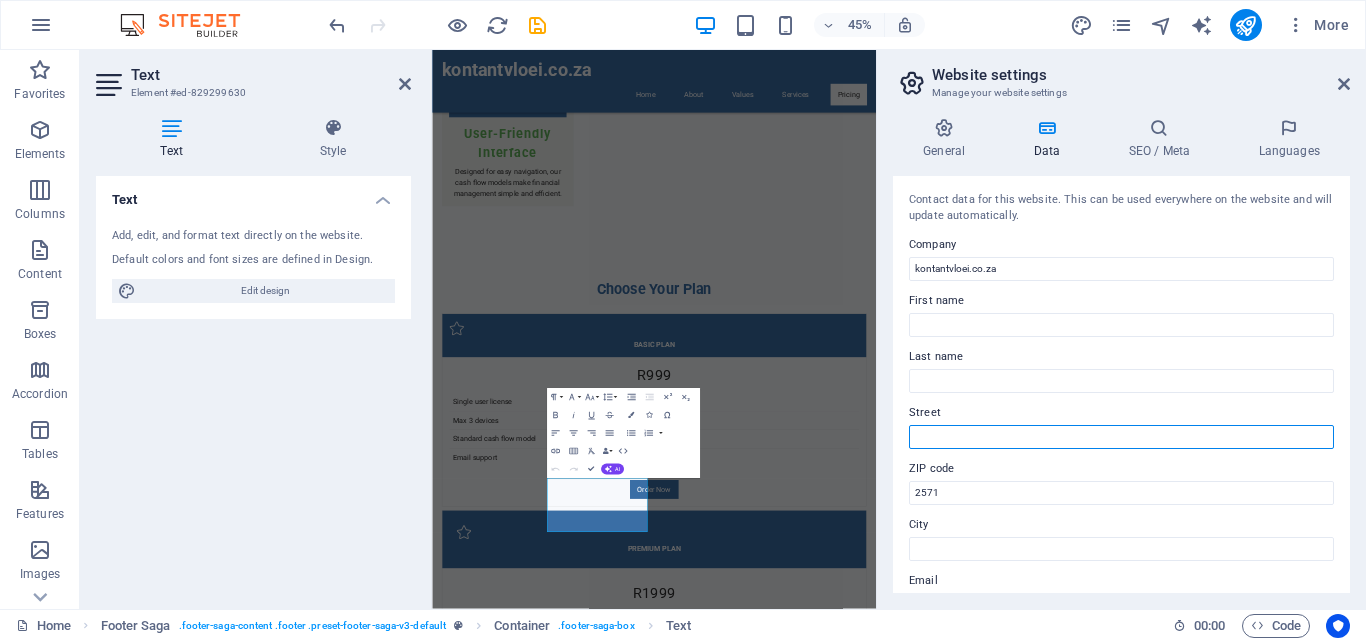 click on "Street" at bounding box center [1121, 437] 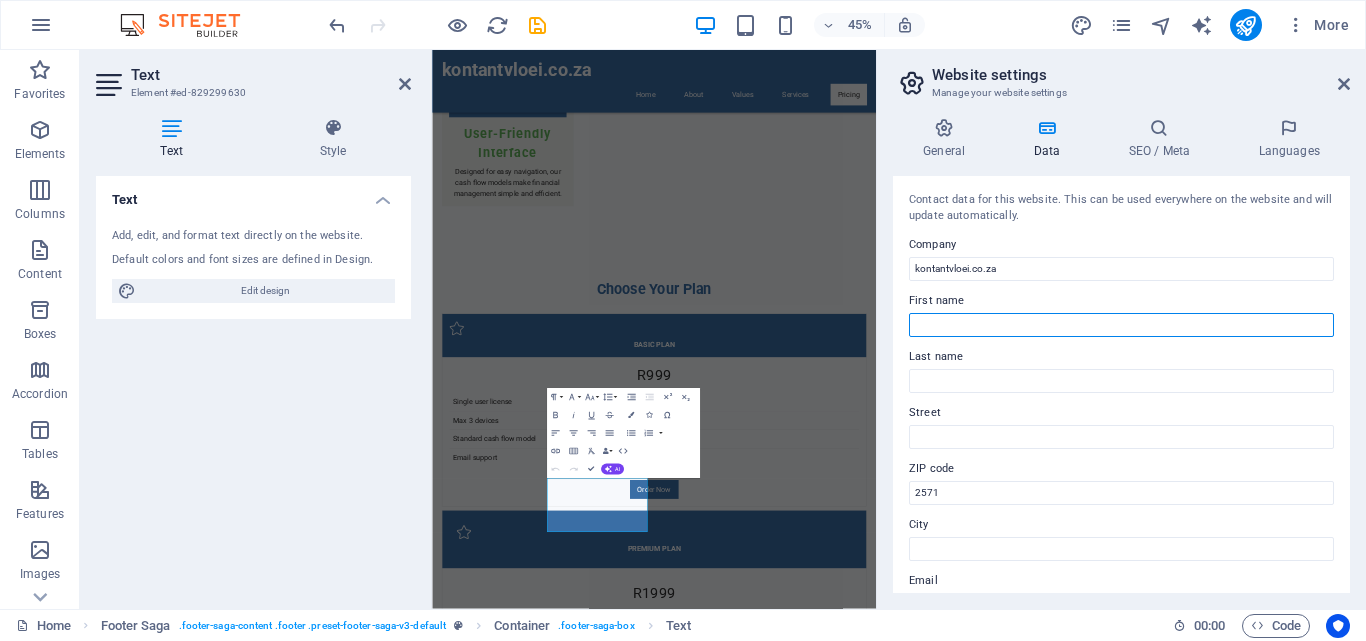 click on "First name" at bounding box center [1121, 325] 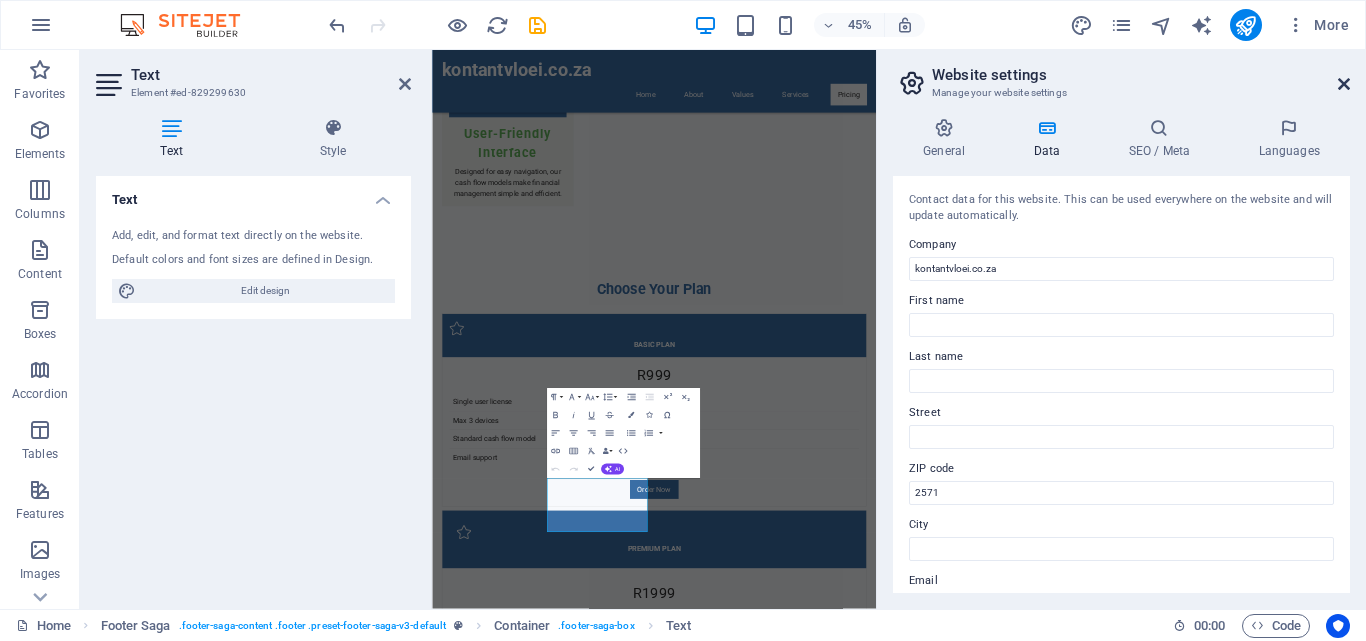 drag, startPoint x: 1343, startPoint y: 79, endPoint x: 959, endPoint y: 30, distance: 387.11368 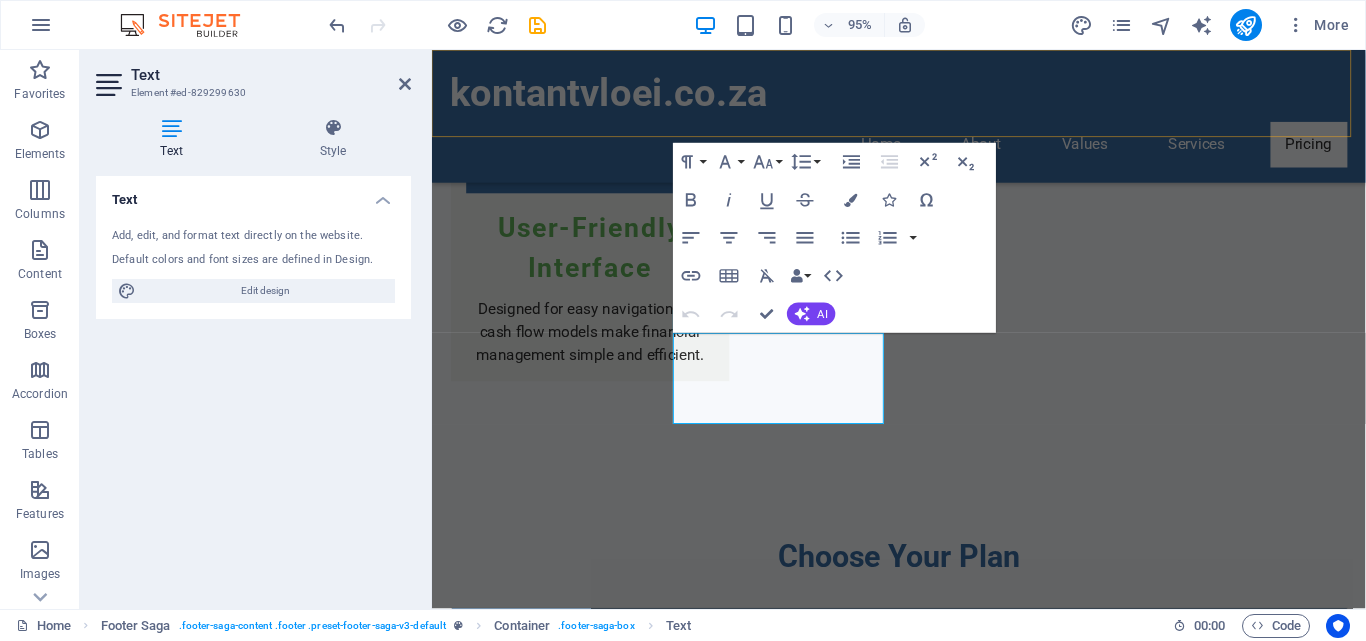 scroll, scrollTop: 5217, scrollLeft: 0, axis: vertical 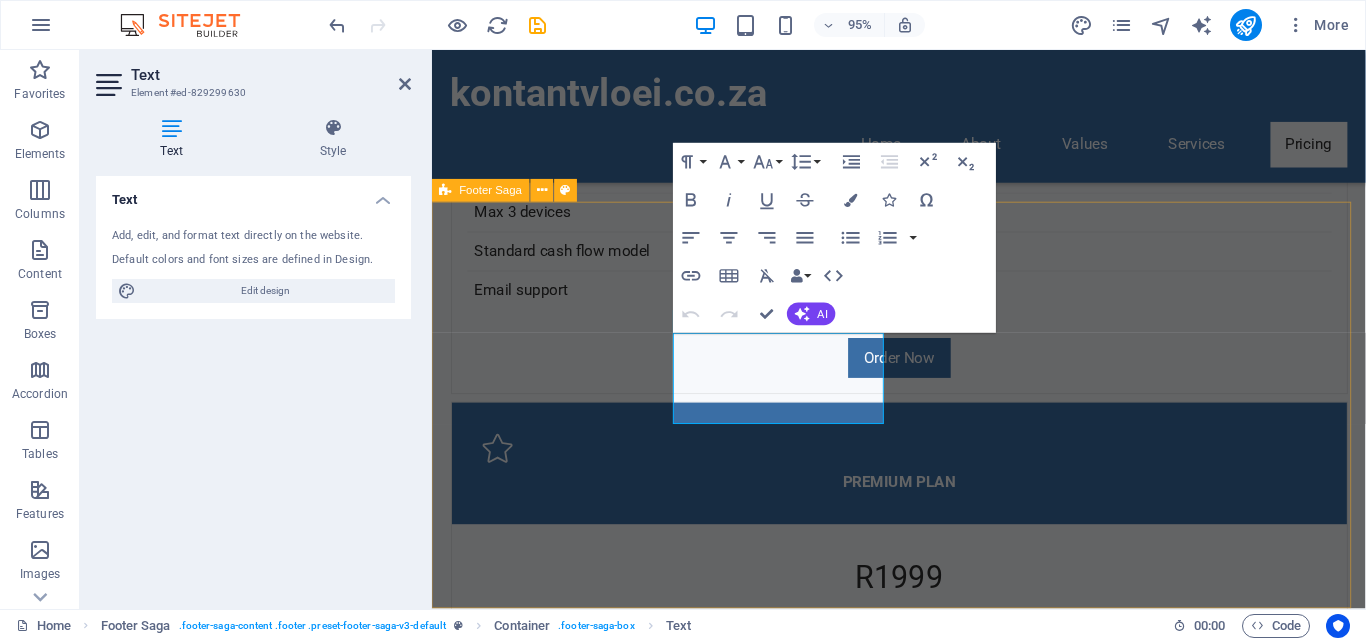 click on "kontantvloei.co.za Kontantvloei offers tailored cash flow solutions for agricultural entities, focusing on maximizing financial performance and sustainability. Contact us for personalized financial tools and support. Contact 2571   Phone:  0832593082 Mobile:  Email:  info@kontantvloei.co.za Navigation Home About Values Services Pricing Legal Notice Privacy Policy Social media Facebook X Instagram" at bounding box center [923, 4172] 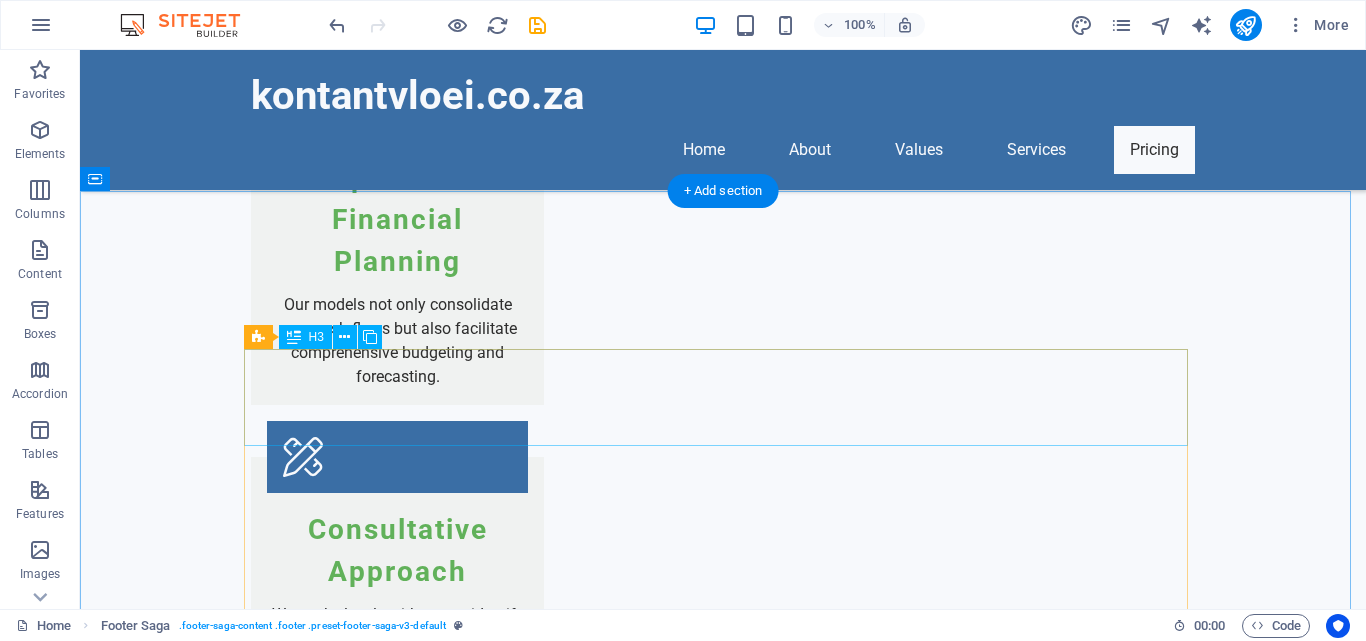 scroll, scrollTop: 3017, scrollLeft: 0, axis: vertical 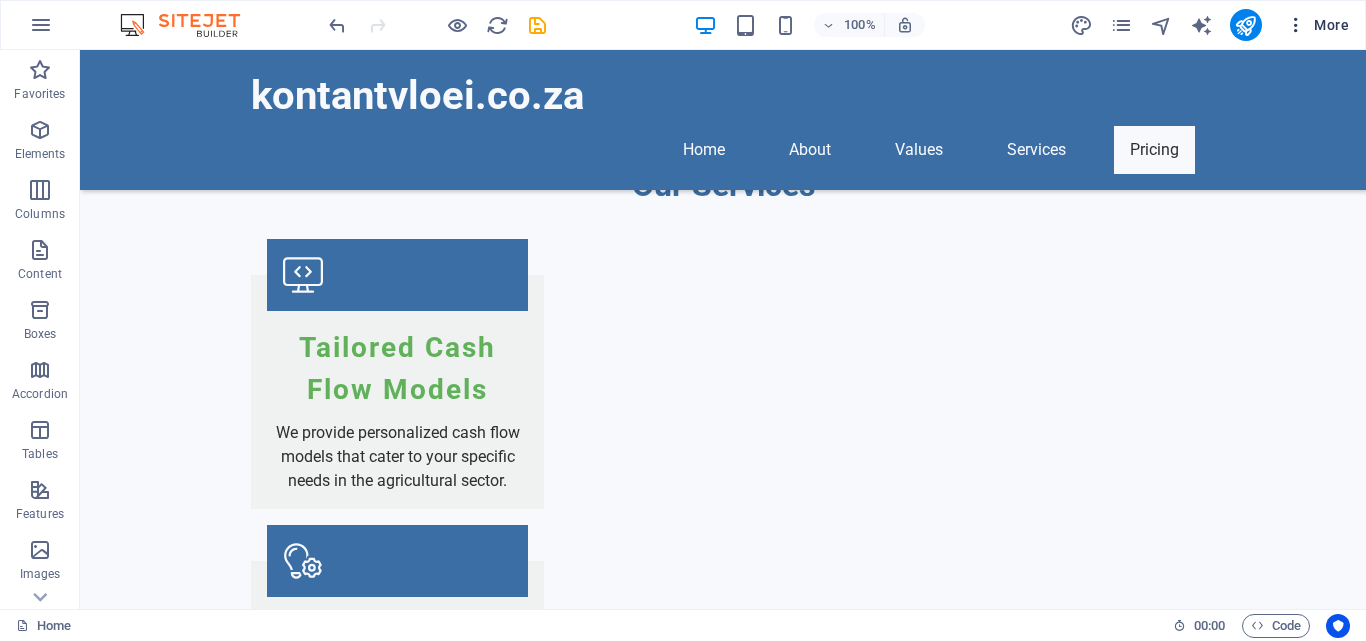 click at bounding box center (1296, 25) 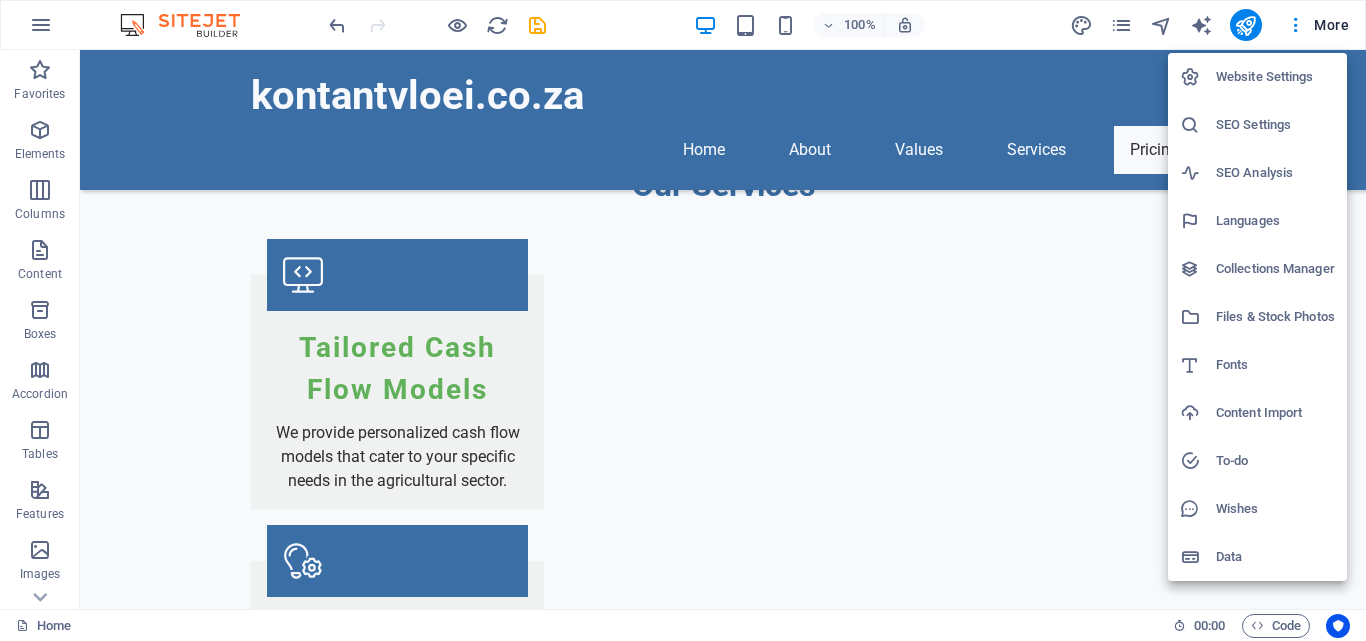 click on "Languages" at bounding box center (1275, 221) 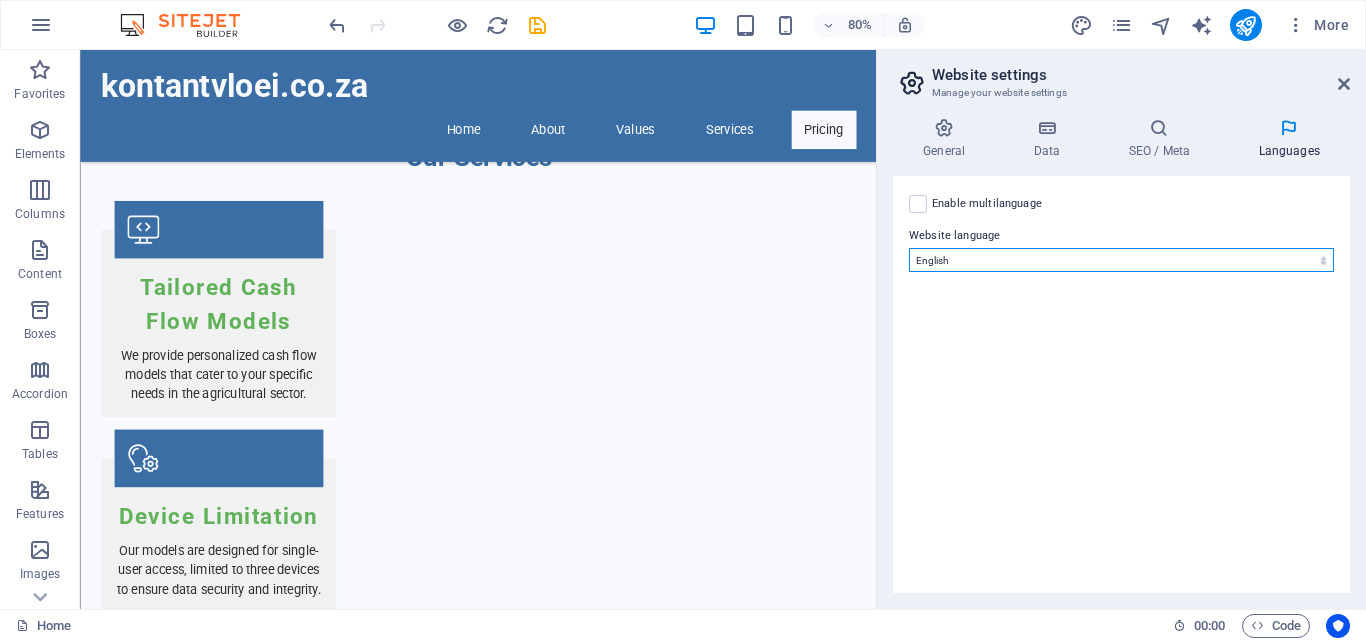 click on "Abkhazian Afar Afrikaans Akan Albanian Amharic Arabic Aragonese Armenian Assamese Avaric Avestan Aymara Azerbaijani Bambara Bashkir Basque Belarusian Bengali Bihari languages Bislama Bokmål Bosnian Breton Bulgarian Burmese Catalan Central Khmer Chamorro Chechen Chinese Church Slavic Chuvash Cornish Corsican Cree Croatian Czech Danish Dutch Dzongkha English Esperanto Estonian Ewe Faroese Farsi (Persian) Fijian Finnish French Fulah Gaelic Galician Ganda Georgian German Greek Greenlandic Guaraní Gujarati Haitian Creole Hausa Hebrew Herero Hindi Hiri Motu Hungarian Icelandic Ido Igbo Indonesian Interlingua Interlingue Inuktitut Inupiaq Irish Italian Japanese Javanese Kannada Kanuri Kashmiri Kazakh Kikuyu Kinyarwanda Komi Kongo Korean Kurdish Kwanyama Kyrgyz Lao Latin Latvian Limburgish Lingala Lithuanian Luba-Katanga Luxembourgish Macedonian Malagasy Malay Malayalam Maldivian Maltese Manx Maori Marathi Marshallese Mongolian Nauru Navajo Ndonga Nepali North Ndebele Northern Sami Norwegian Norwegian Nynorsk Nuosu" at bounding box center (1121, 260) 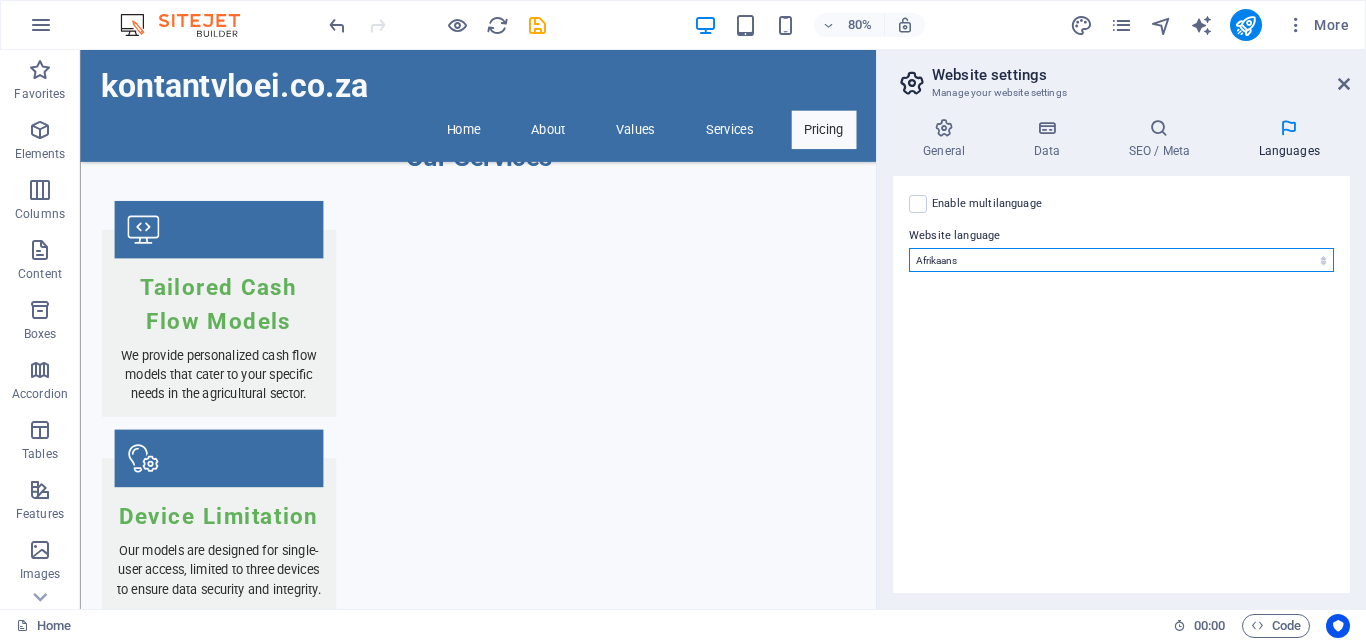 click on "Abkhazian Afar Afrikaans Akan Albanian Amharic Arabic Aragonese Armenian Assamese Avaric Avestan Aymara Azerbaijani Bambara Bashkir Basque Belarusian Bengali Bihari languages Bislama Bokmål Bosnian Breton Bulgarian Burmese Catalan Central Khmer Chamorro Chechen Chinese Church Slavic Chuvash Cornish Corsican Cree Croatian Czech Danish Dutch Dzongkha English Esperanto Estonian Ewe Faroese Farsi (Persian) Fijian Finnish French Fulah Gaelic Galician Ganda Georgian German Greek Greenlandic Guaraní Gujarati Haitian Creole Hausa Hebrew Herero Hindi Hiri Motu Hungarian Icelandic Ido Igbo Indonesian Interlingua Interlingue Inuktitut Inupiaq Irish Italian Japanese Javanese Kannada Kanuri Kashmiri Kazakh Kikuyu Kinyarwanda Komi Kongo Korean Kurdish Kwanyama Kyrgyz Lao Latin Latvian Limburgish Lingala Lithuanian Luba-Katanga Luxembourgish Macedonian Malagasy Malay Malayalam Maldivian Maltese Manx Maori Marathi Marshallese Mongolian Nauru Navajo Ndonga Nepali North Ndebele Northern Sami Norwegian Norwegian Nynorsk Nuosu" at bounding box center [1121, 260] 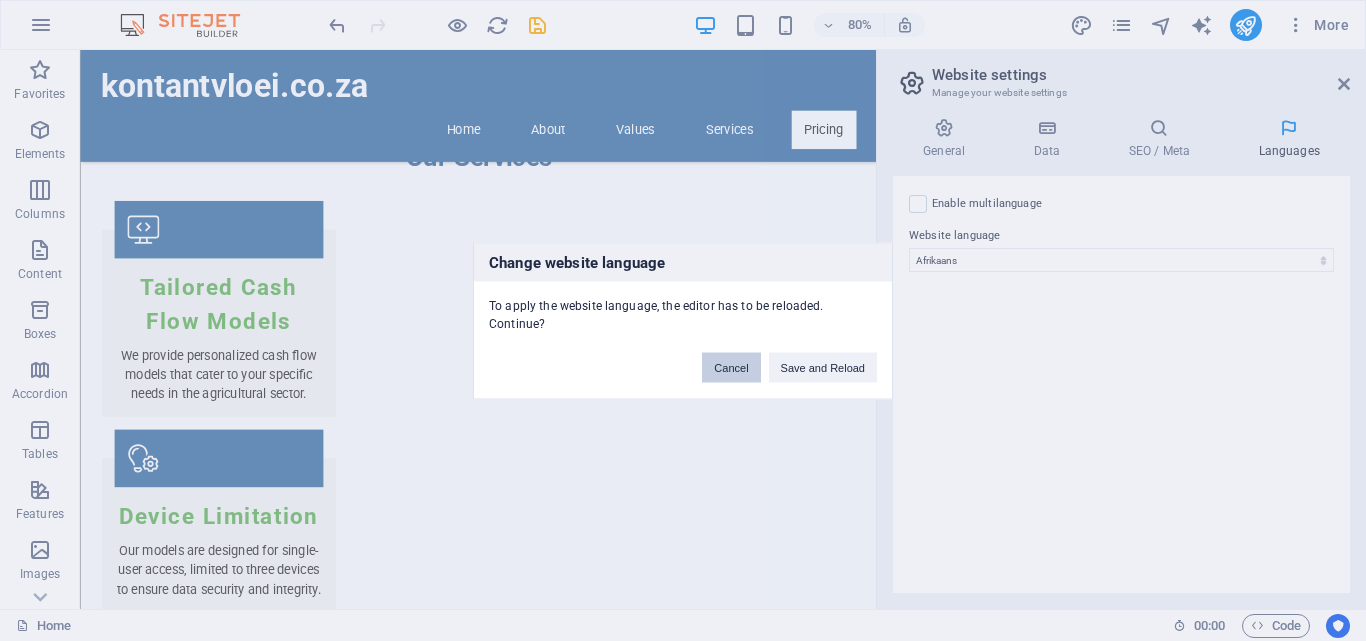 drag, startPoint x: 734, startPoint y: 369, endPoint x: 816, endPoint y: 402, distance: 88.391174 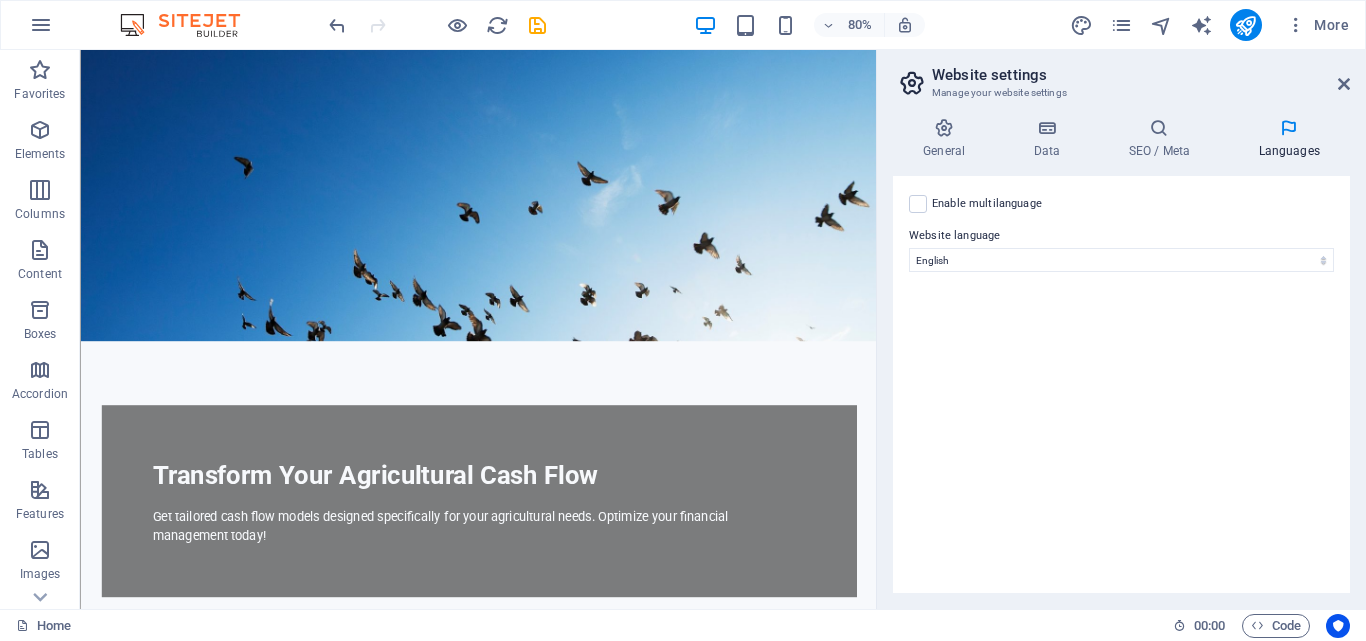 scroll, scrollTop: 0, scrollLeft: 0, axis: both 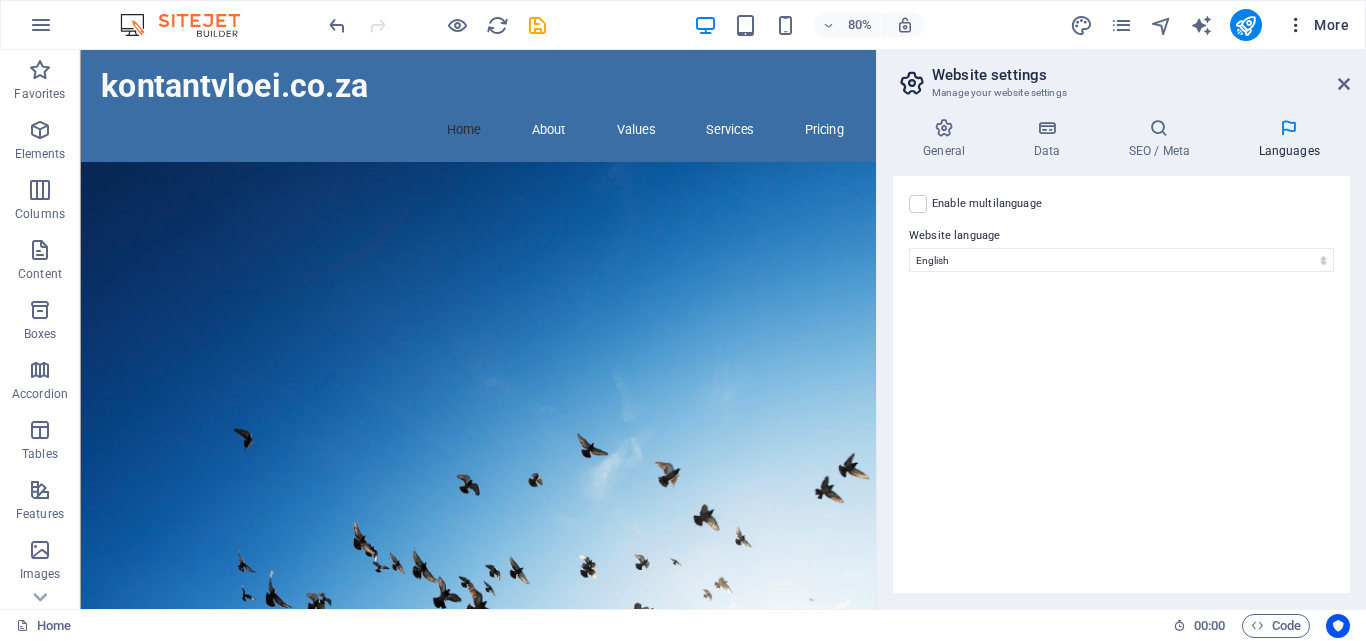 click at bounding box center (1296, 25) 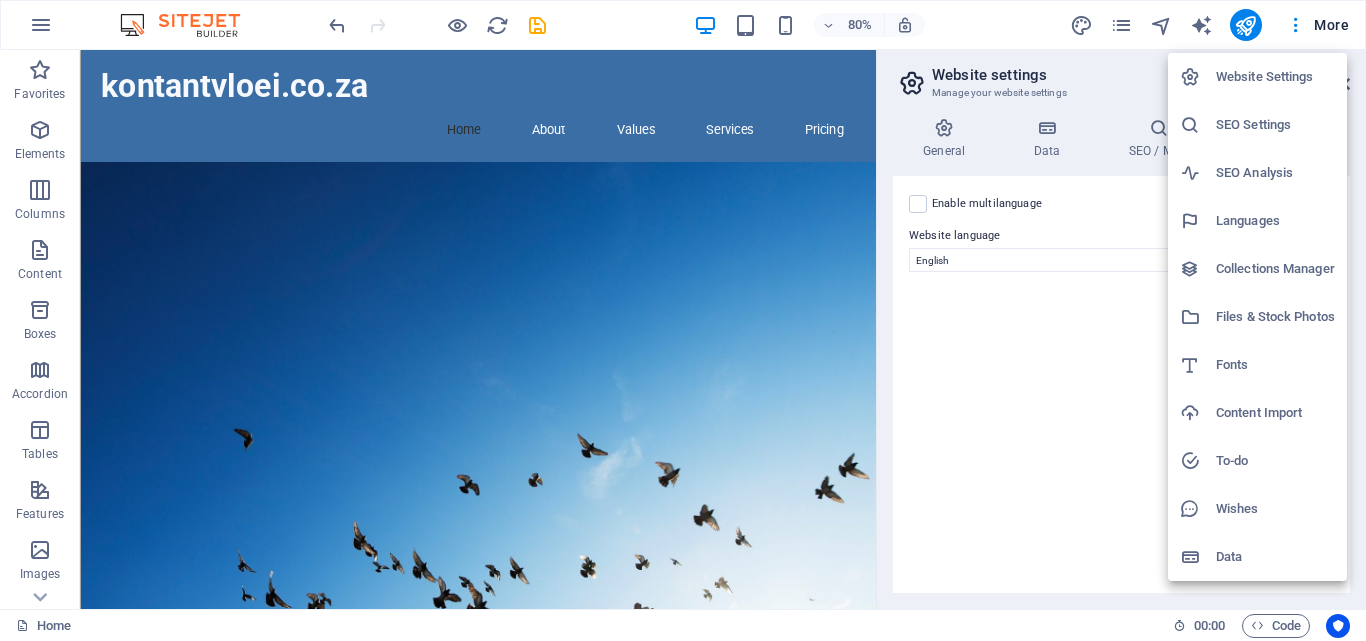 click at bounding box center (683, 320) 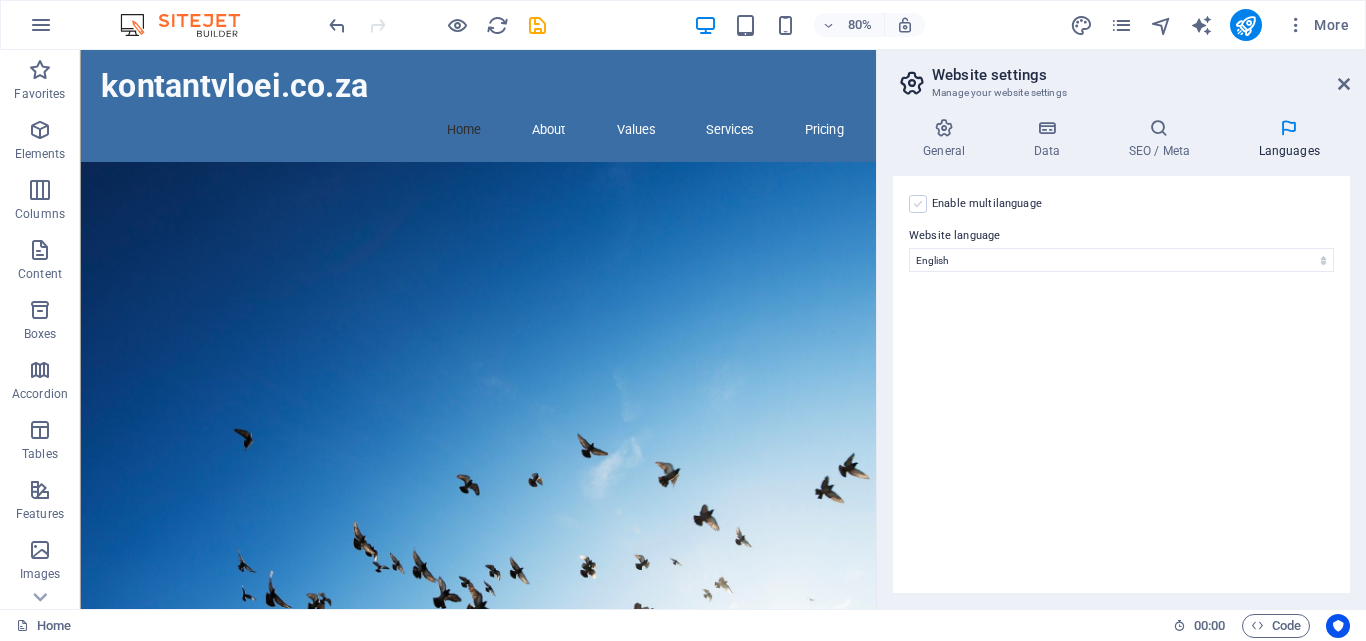 click at bounding box center (918, 204) 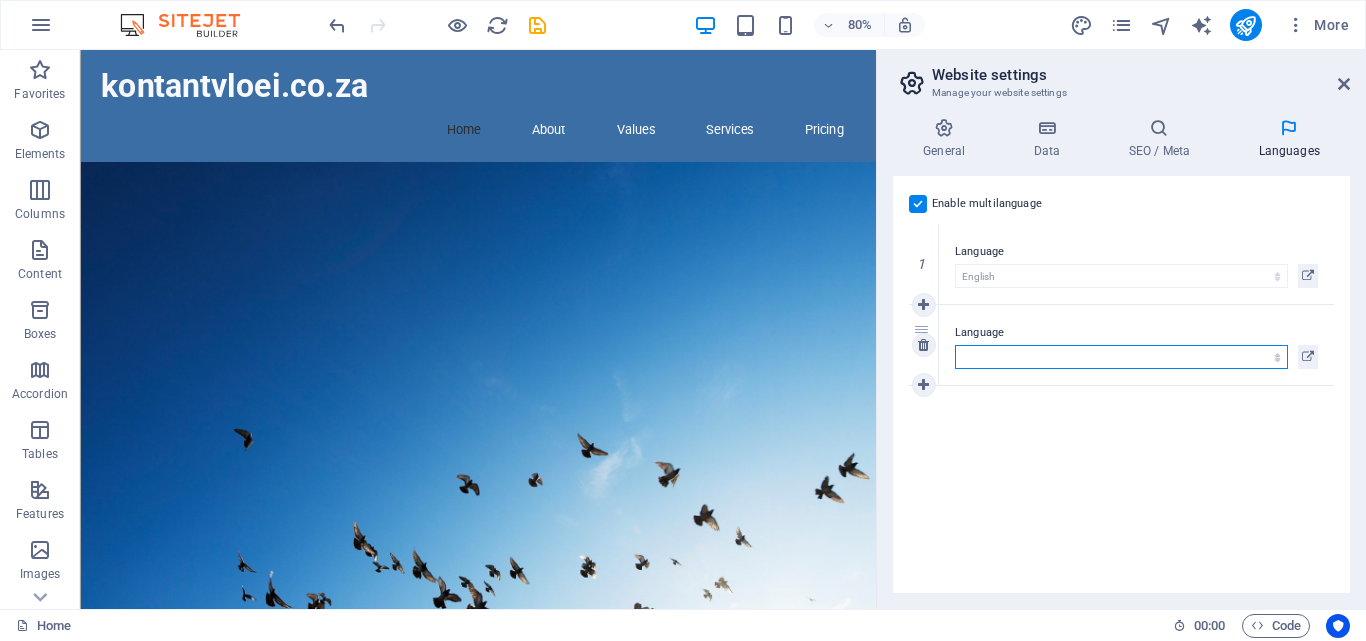 click on "Abkhazian Afar Afrikaans Akan Albanian Amharic Arabic Aragonese Armenian Assamese Avaric Avestan Aymara Azerbaijani Bambara Bashkir Basque Belarusian Bengali Bihari languages Bislama Bokmål Bosnian Breton Bulgarian Burmese Catalan Central Khmer Chamorro Chechen Chinese Church Slavic Chuvash Cornish Corsican Cree Croatian Czech Danish Dutch Dzongkha English Esperanto Estonian Ewe Faroese Farsi (Persian) Fijian Finnish French Fulah Gaelic Galician Ganda Georgian German Greek Greenlandic Guaraní Gujarati Haitian Creole Hausa Hebrew Herero Hindi Hiri Motu Hungarian Icelandic Ido Igbo Indonesian Interlingua Interlingue Inuktitut Inupiaq Irish Italian Japanese Javanese Kannada Kanuri Kashmiri Kazakh Kikuyu Kinyarwanda Komi Kongo Korean Kurdish Kwanyama Kyrgyz Lao Latin Latvian Limburgish Lingala Lithuanian Luba-Katanga Luxembourgish Macedonian Malagasy Malay Malayalam Maldivian Maltese Manx Maori Marathi Marshallese Mongolian Nauru Navajo Ndonga Nepali North Ndebele Northern Sami Norwegian Norwegian Nynorsk Nuosu" at bounding box center [1121, 357] 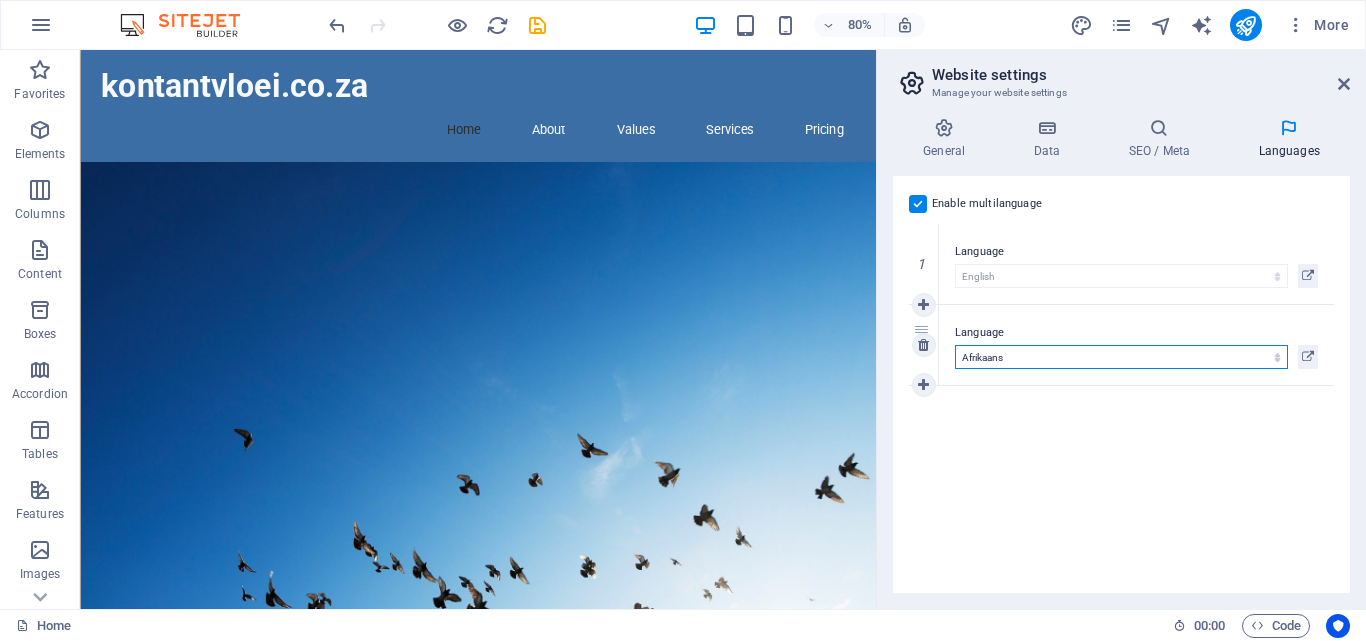 click on "Abkhazian Afar Afrikaans Akan Albanian Amharic Arabic Aragonese Armenian Assamese Avaric Avestan Aymara Azerbaijani Bambara Bashkir Basque Belarusian Bengali Bihari languages Bislama Bokmål Bosnian Breton Bulgarian Burmese Catalan Central Khmer Chamorro Chechen Chinese Church Slavic Chuvash Cornish Corsican Cree Croatian Czech Danish Dutch Dzongkha English Esperanto Estonian Ewe Faroese Farsi (Persian) Fijian Finnish French Fulah Gaelic Galician Ganda Georgian German Greek Greenlandic Guaraní Gujarati Haitian Creole Hausa Hebrew Herero Hindi Hiri Motu Hungarian Icelandic Ido Igbo Indonesian Interlingua Interlingue Inuktitut Inupiaq Irish Italian Japanese Javanese Kannada Kanuri Kashmiri Kazakh Kikuyu Kinyarwanda Komi Kongo Korean Kurdish Kwanyama Kyrgyz Lao Latin Latvian Limburgish Lingala Lithuanian Luba-Katanga Luxembourgish Macedonian Malagasy Malay Malayalam Maldivian Maltese Manx Maori Marathi Marshallese Mongolian Nauru Navajo Ndonga Nepali North Ndebele Northern Sami Norwegian Norwegian Nynorsk Nuosu" at bounding box center (1121, 357) 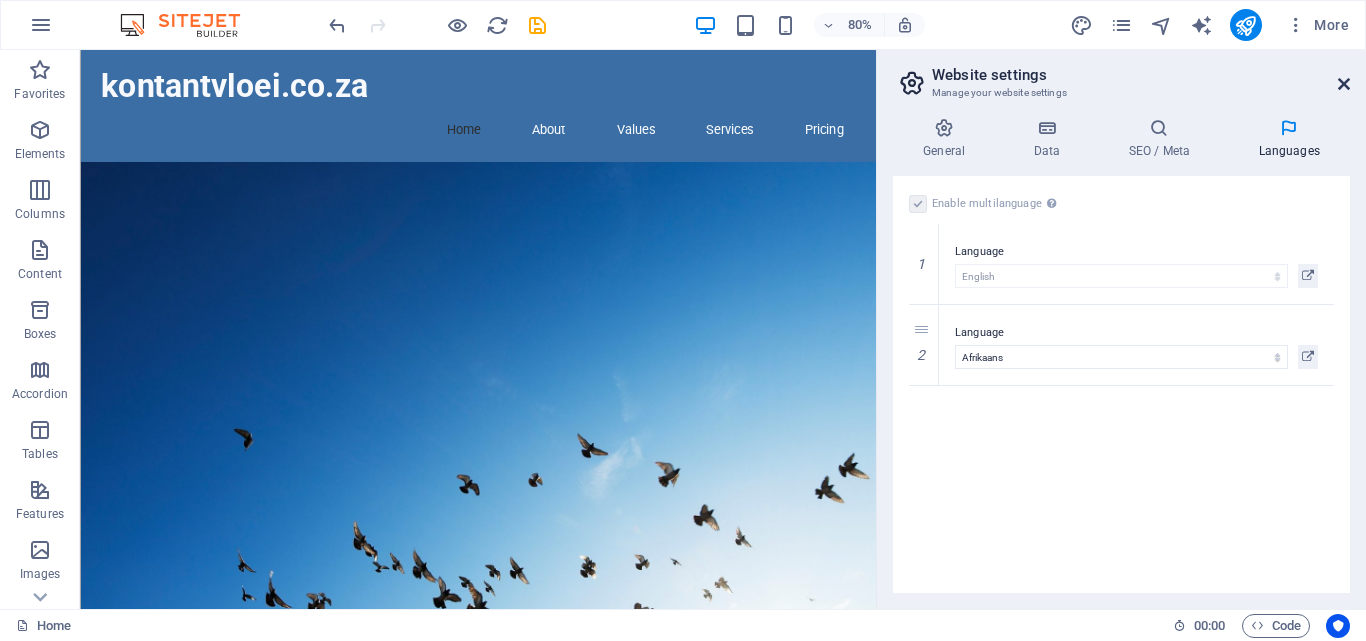 click at bounding box center (1344, 84) 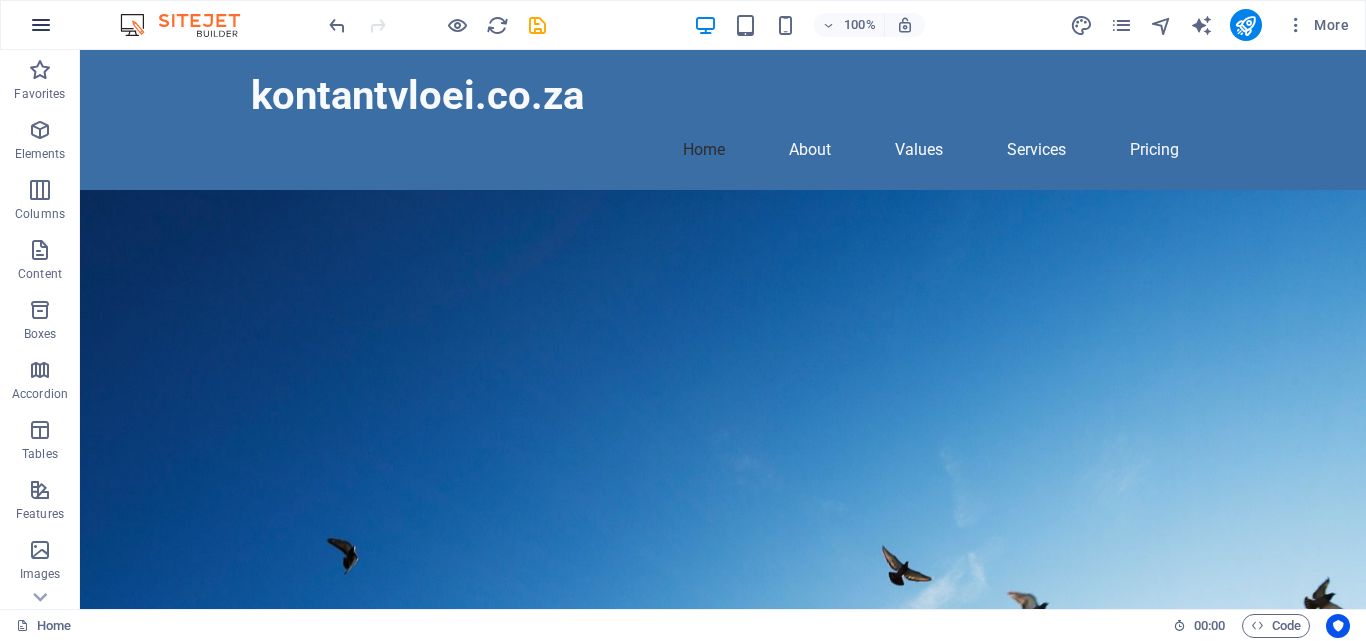 click at bounding box center [41, 25] 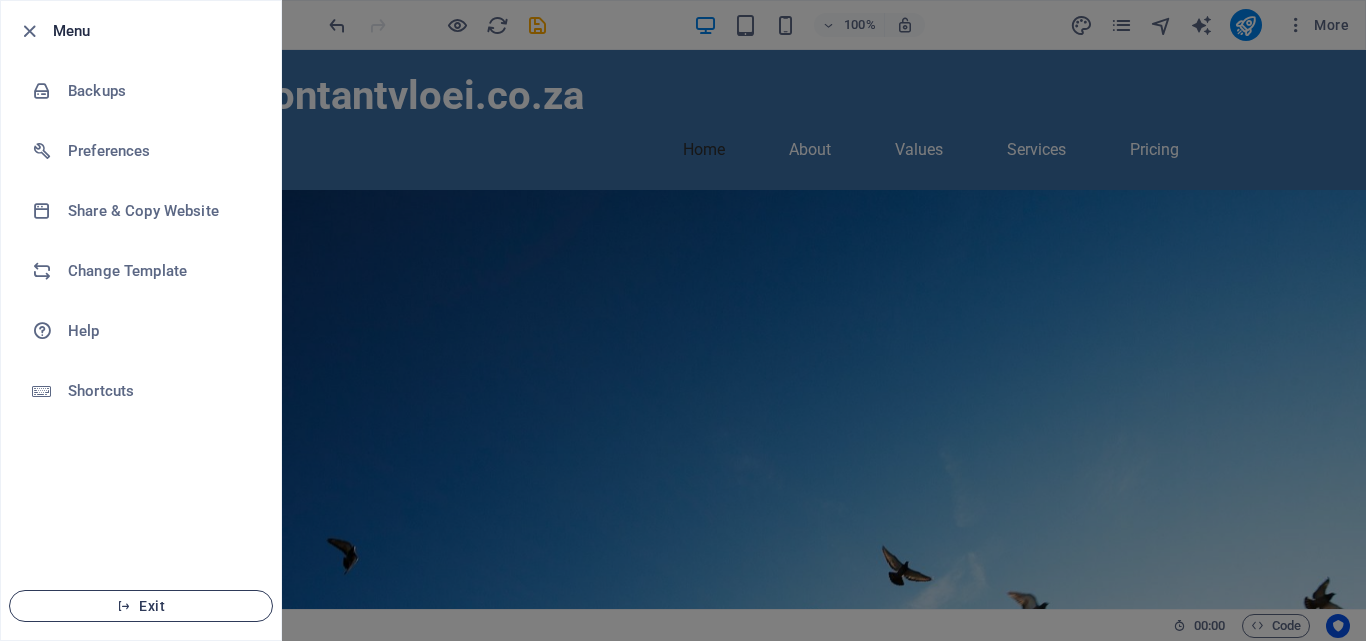 click on "Exit" at bounding box center (141, 606) 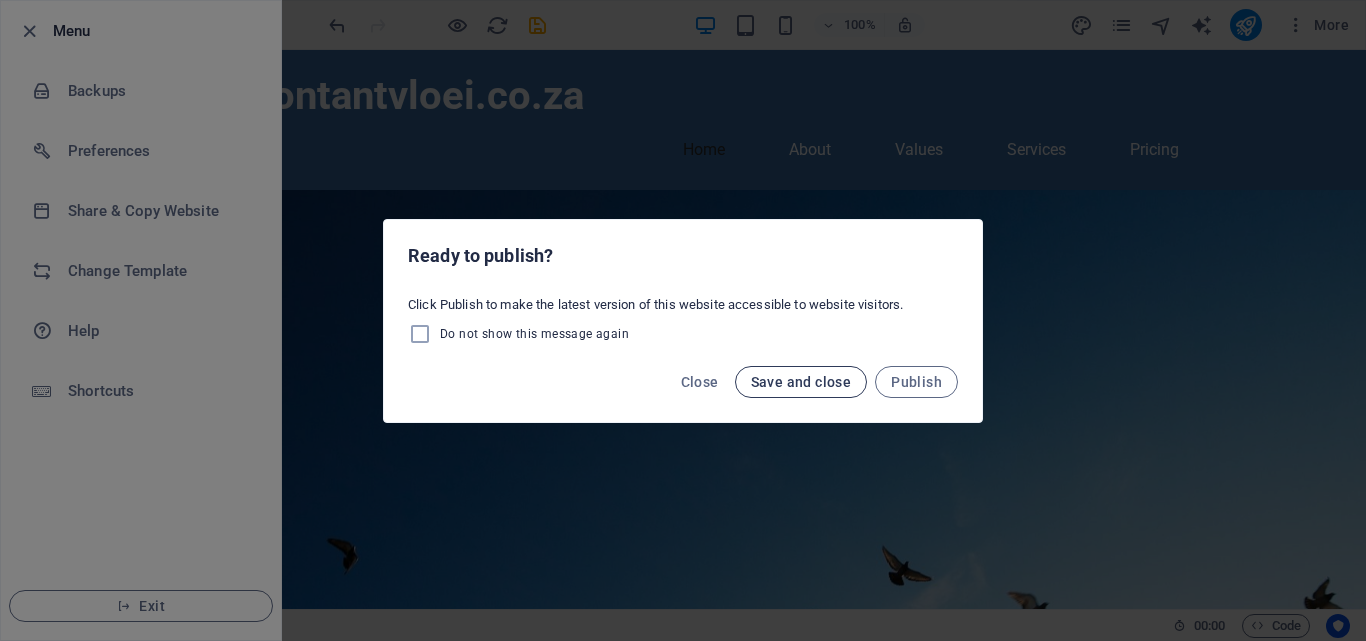 click on "Save and close" at bounding box center [801, 382] 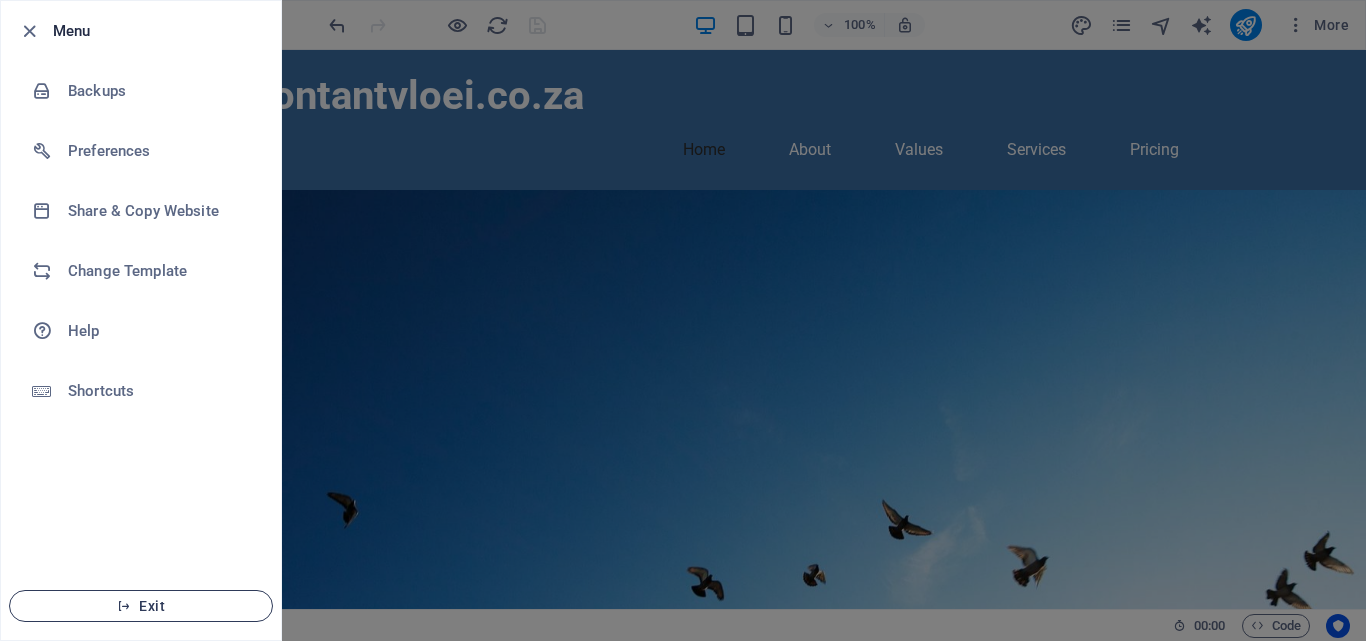 click on "Exit" at bounding box center [141, 606] 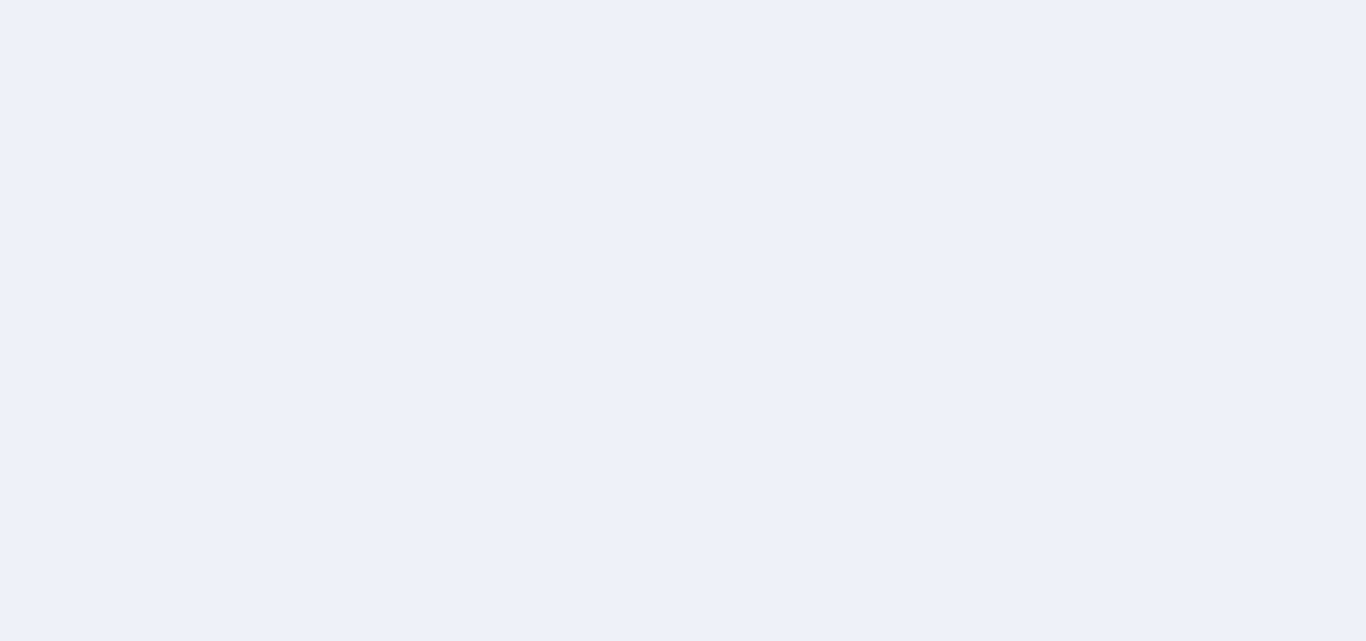 scroll, scrollTop: 0, scrollLeft: 0, axis: both 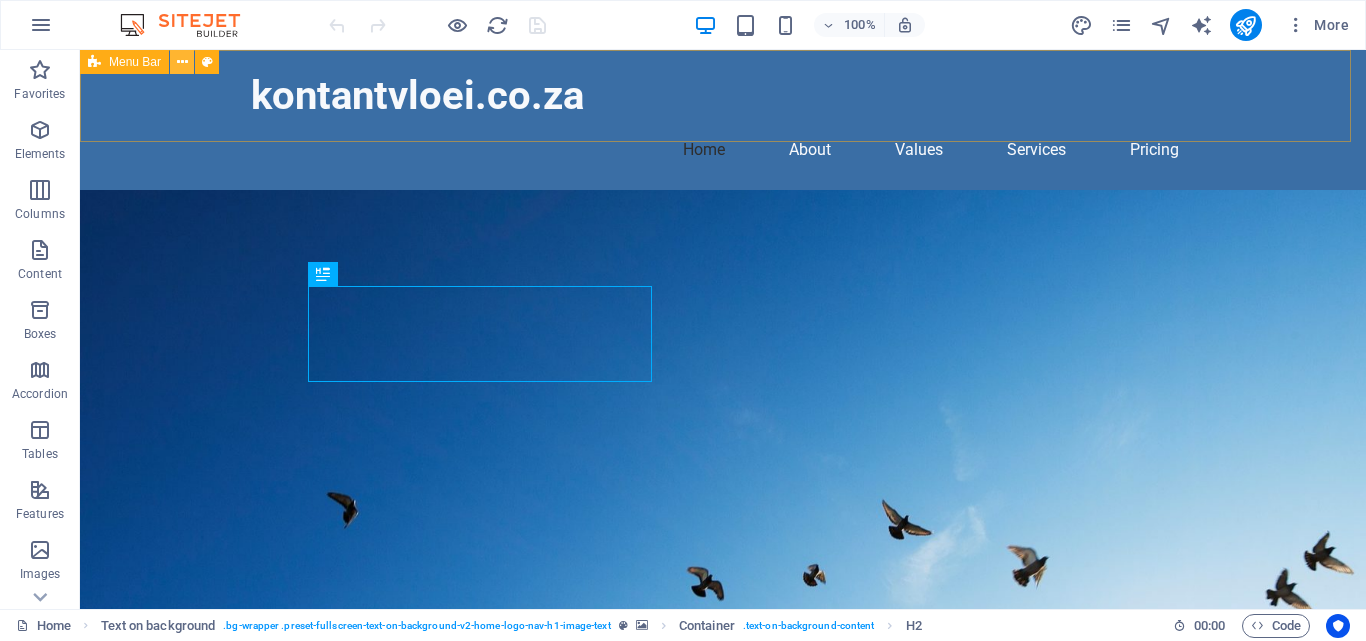 click at bounding box center [182, 62] 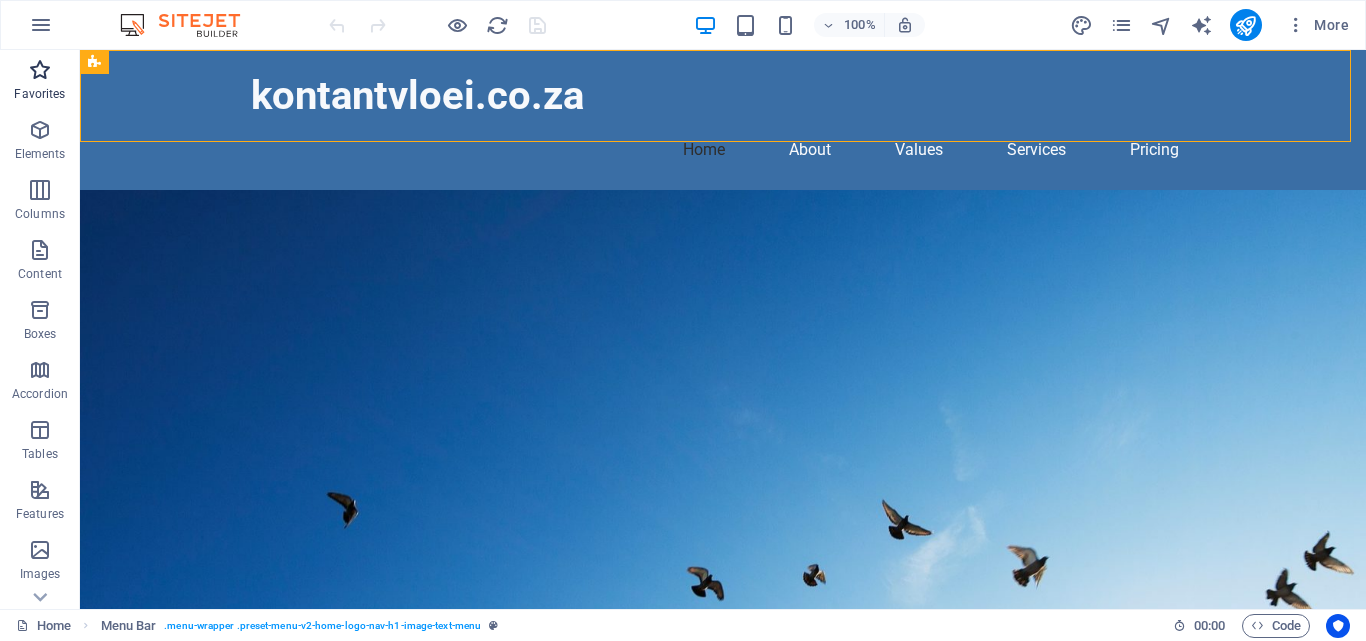 click on "Favorites" at bounding box center [40, 82] 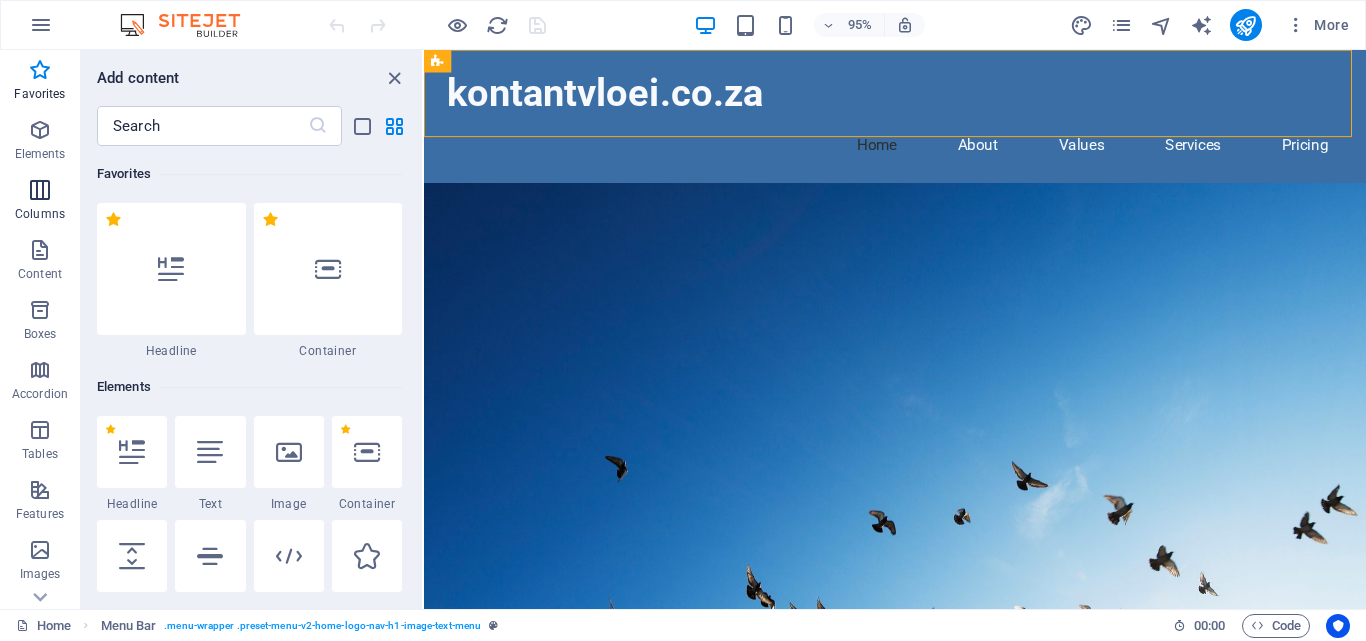 click on "Columns" at bounding box center [40, 202] 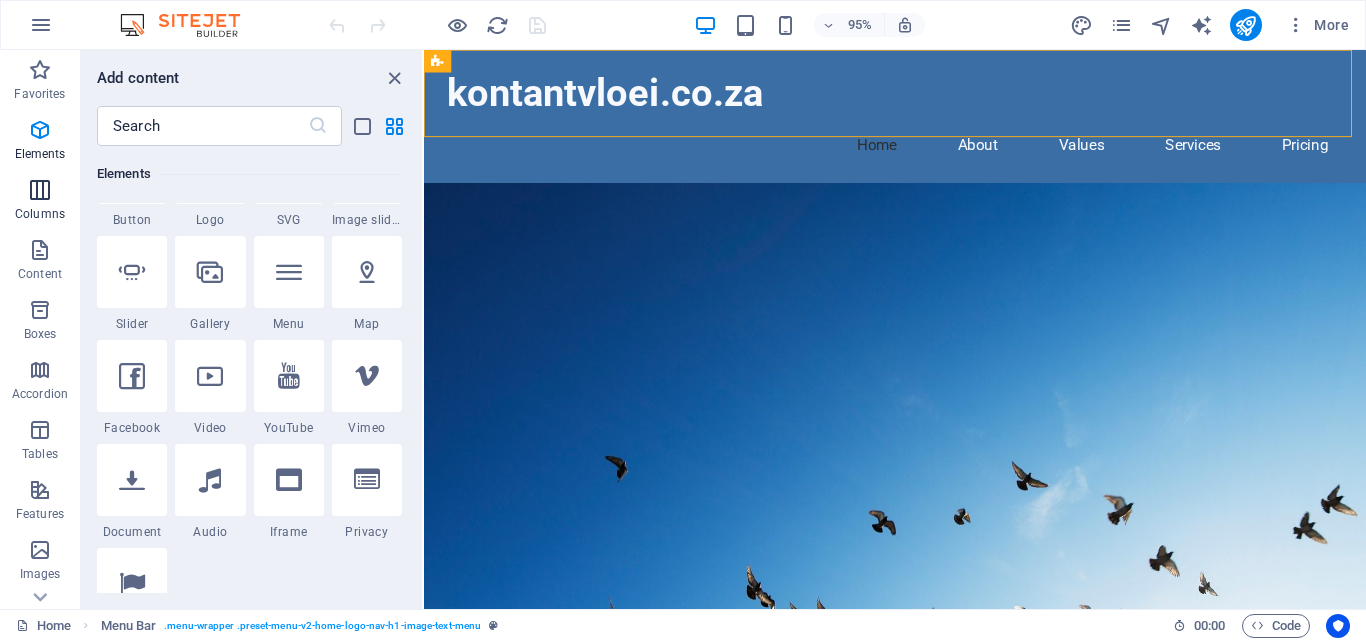 scroll, scrollTop: 990, scrollLeft: 0, axis: vertical 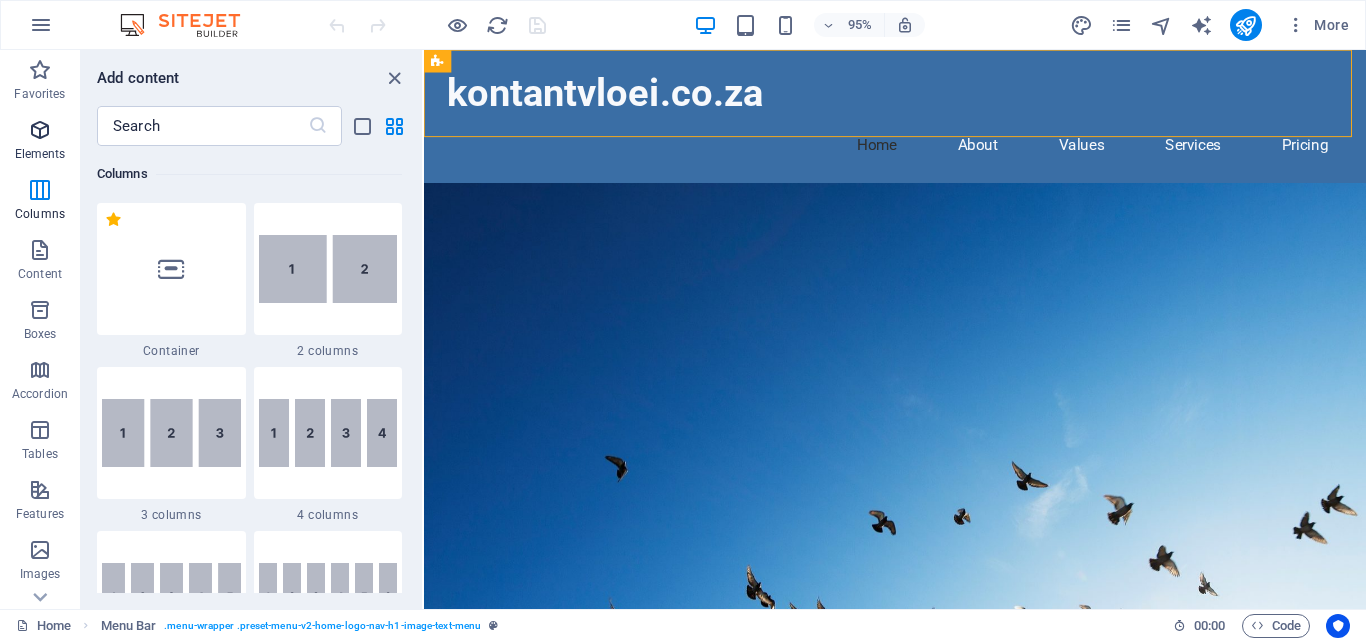 click at bounding box center (40, 130) 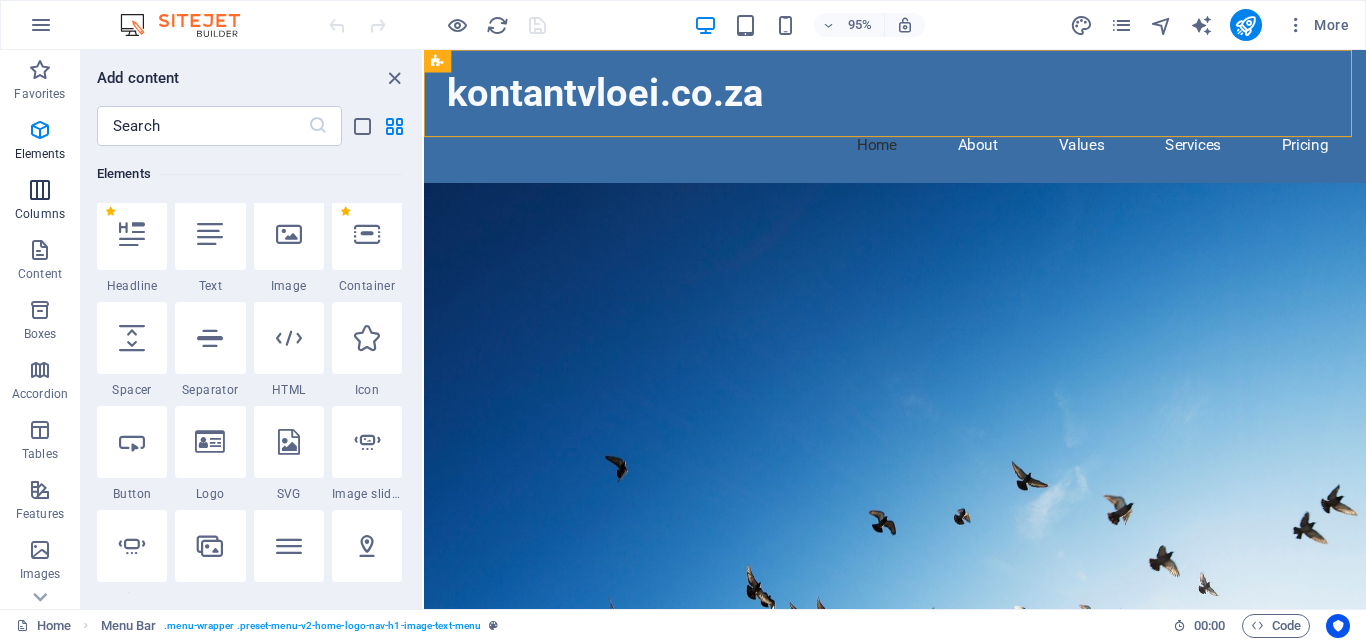 scroll, scrollTop: 213, scrollLeft: 0, axis: vertical 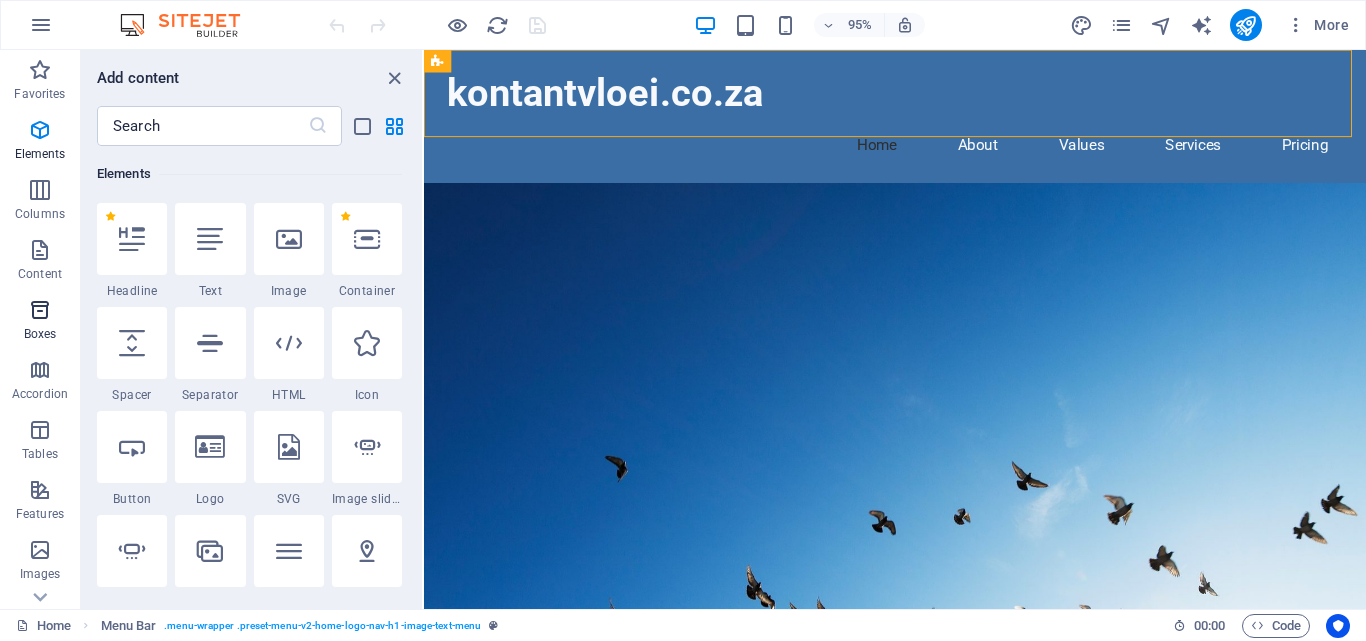 click at bounding box center (40, 310) 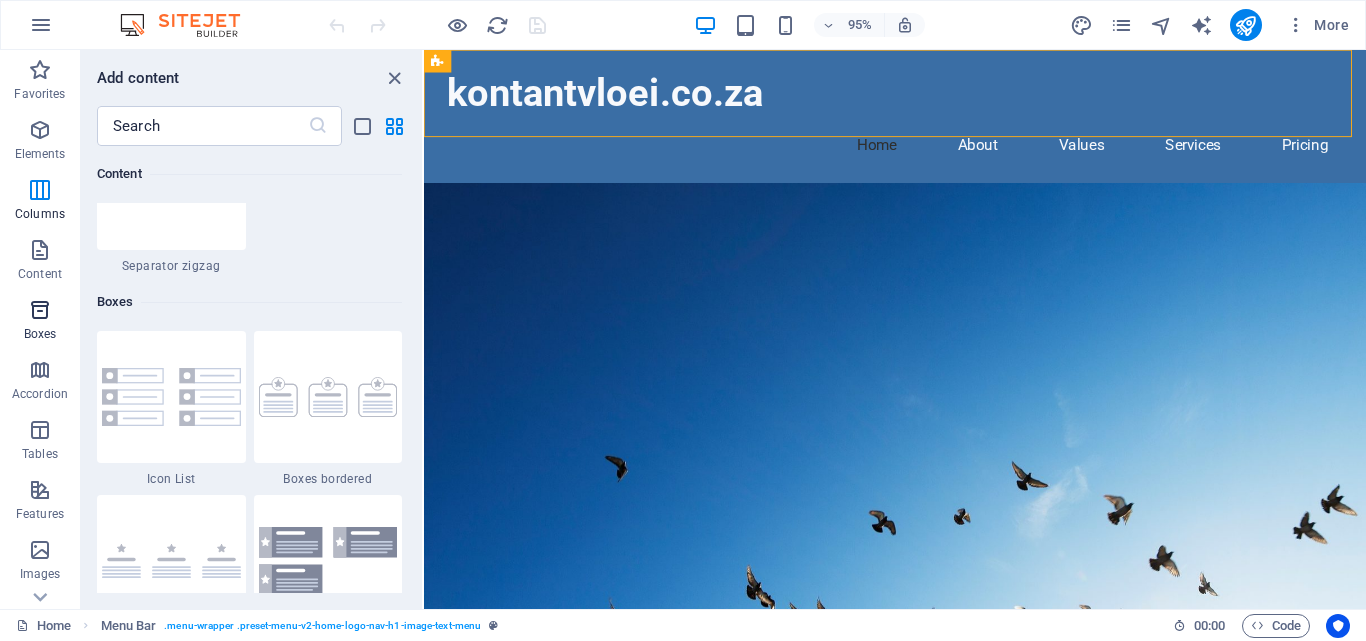 scroll, scrollTop: 5516, scrollLeft: 0, axis: vertical 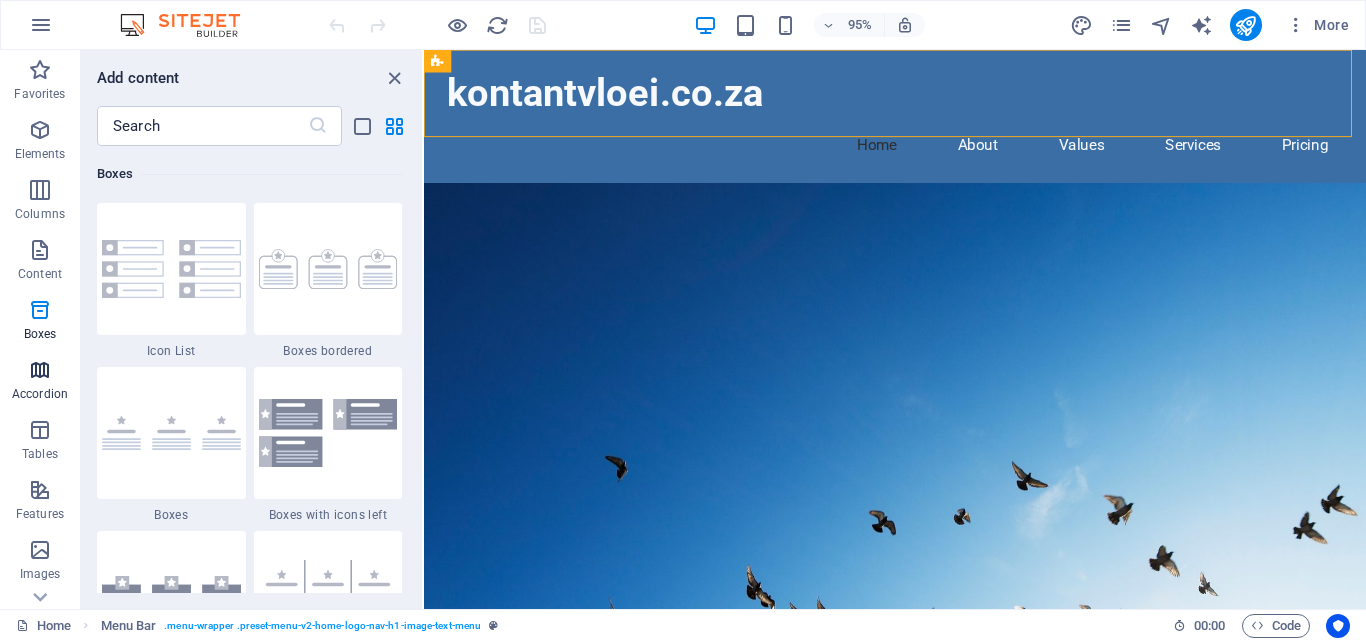 click at bounding box center (40, 370) 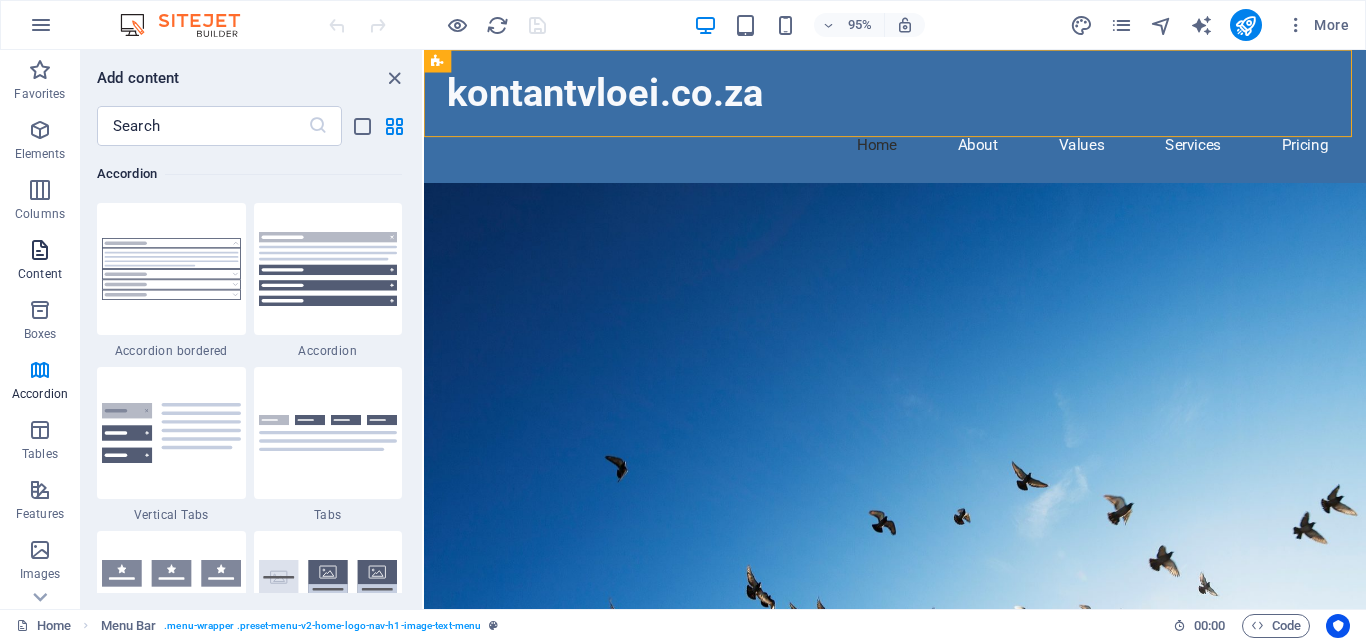 scroll, scrollTop: 6385, scrollLeft: 0, axis: vertical 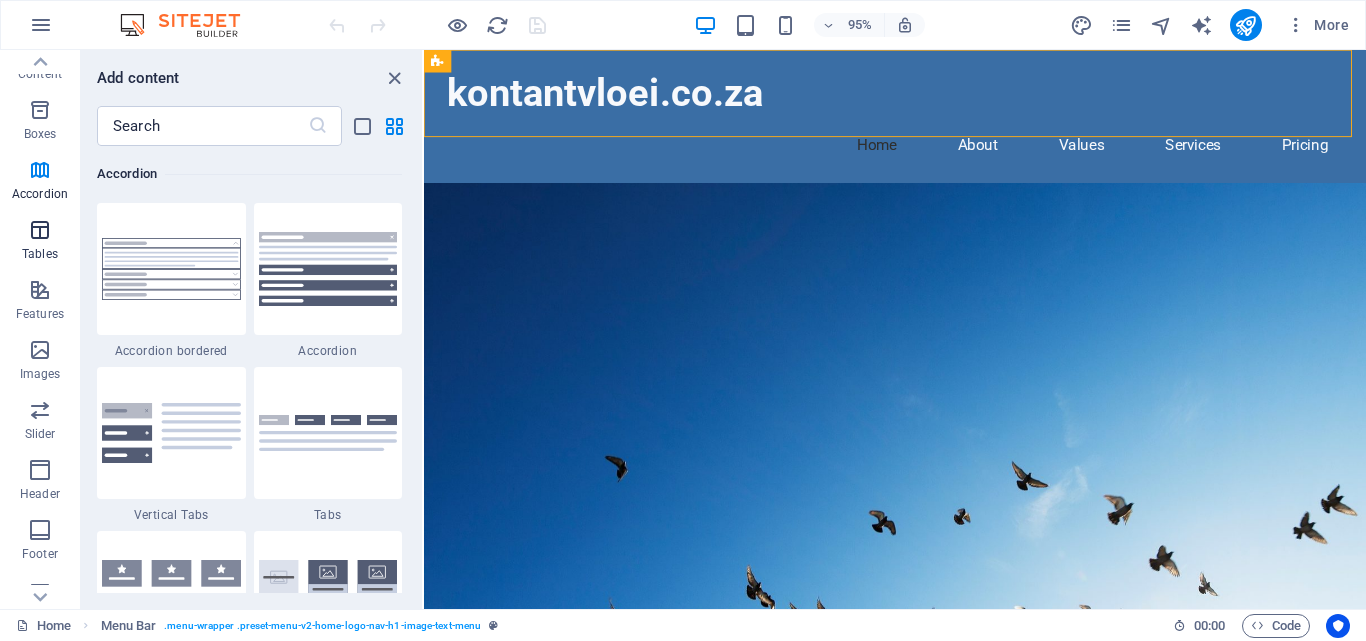click at bounding box center (40, 230) 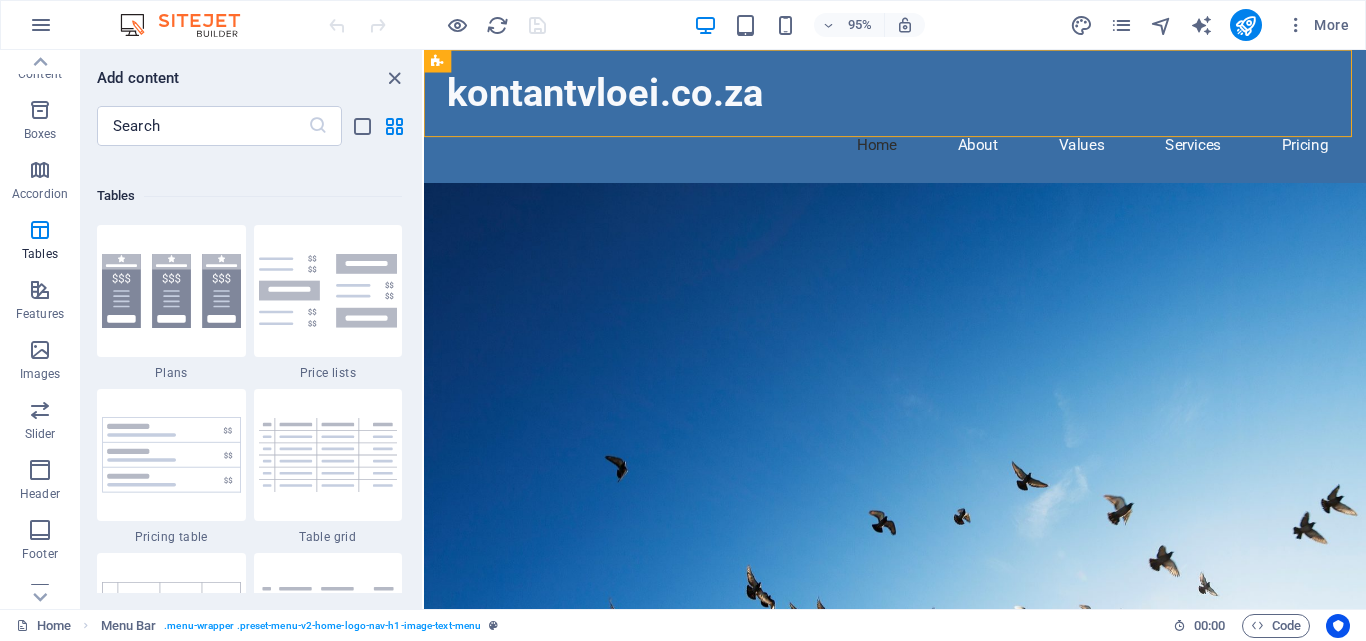 scroll, scrollTop: 6926, scrollLeft: 0, axis: vertical 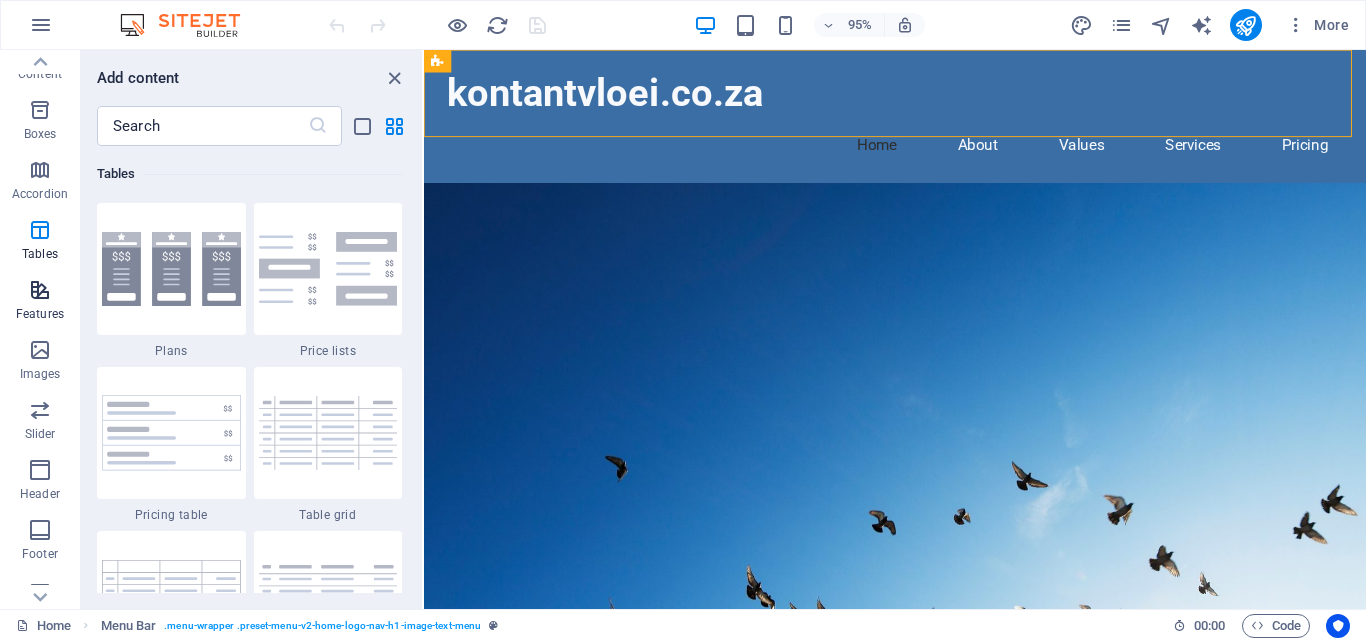 click at bounding box center (40, 290) 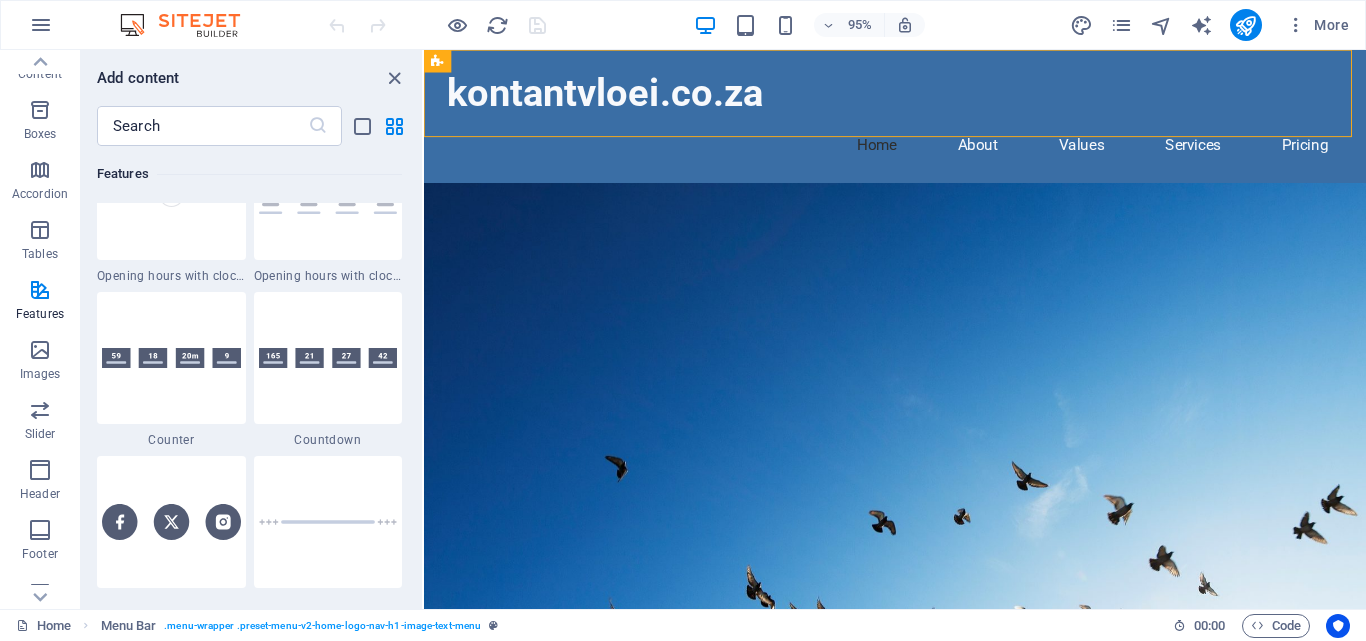 scroll, scrollTop: 8895, scrollLeft: 0, axis: vertical 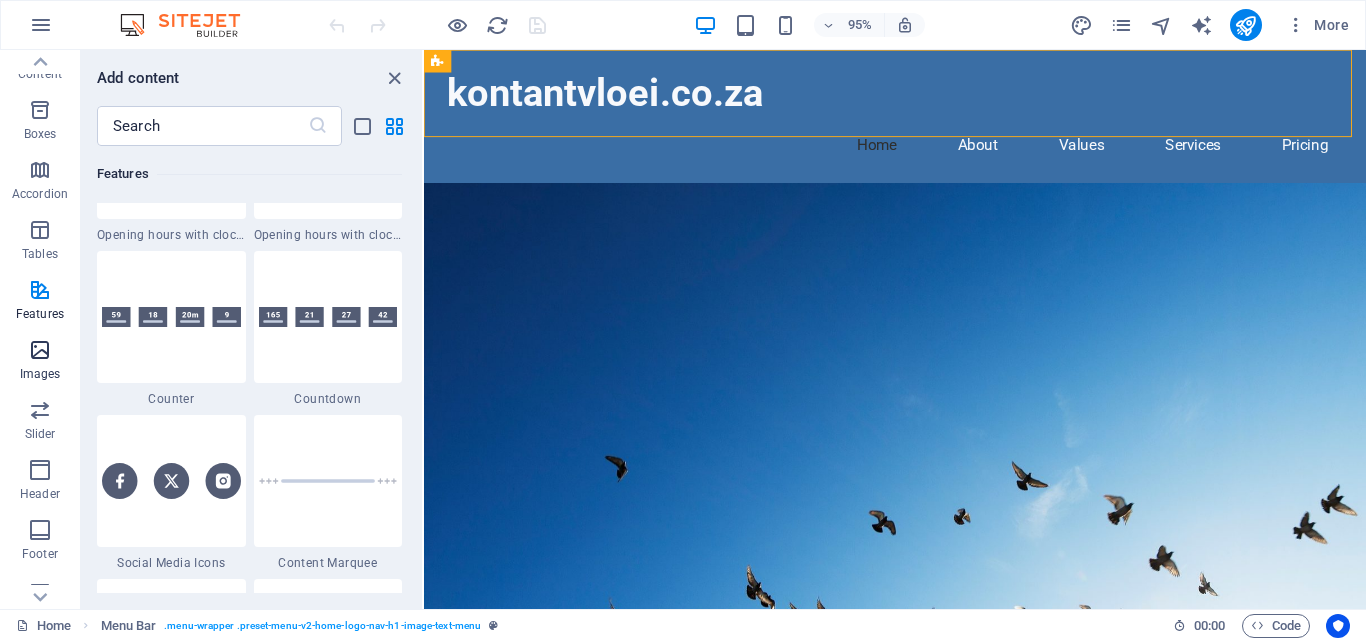 click at bounding box center (40, 350) 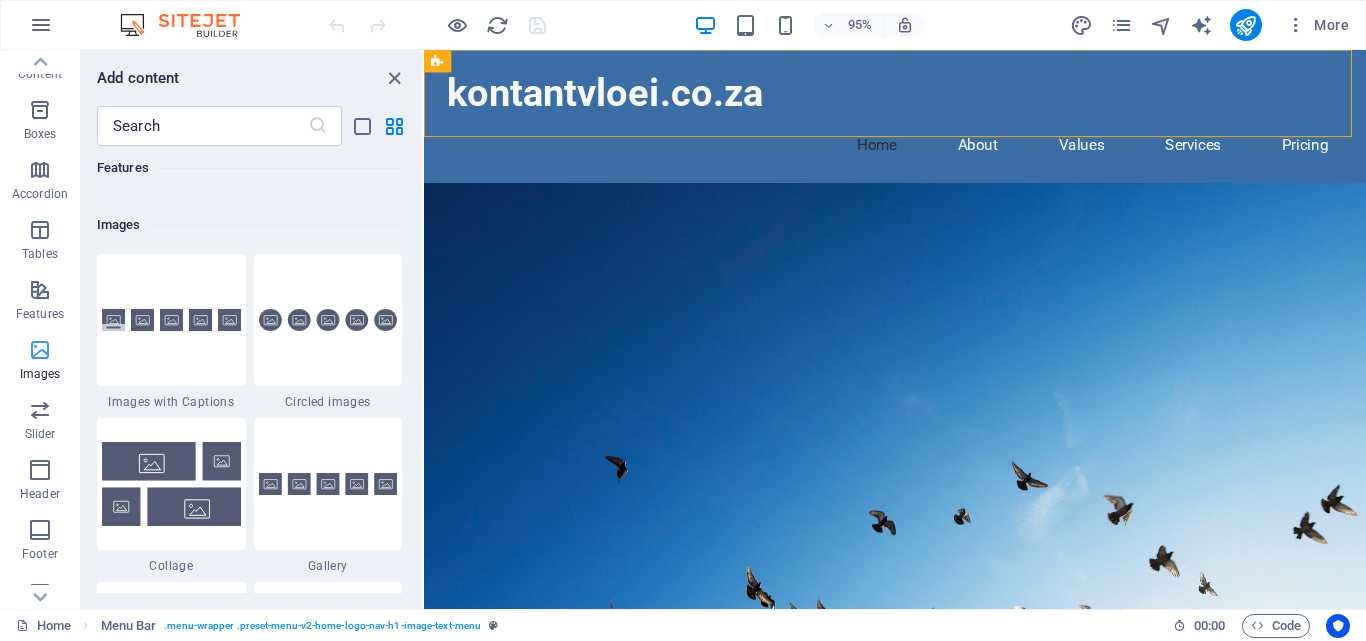 scroll, scrollTop: 10140, scrollLeft: 0, axis: vertical 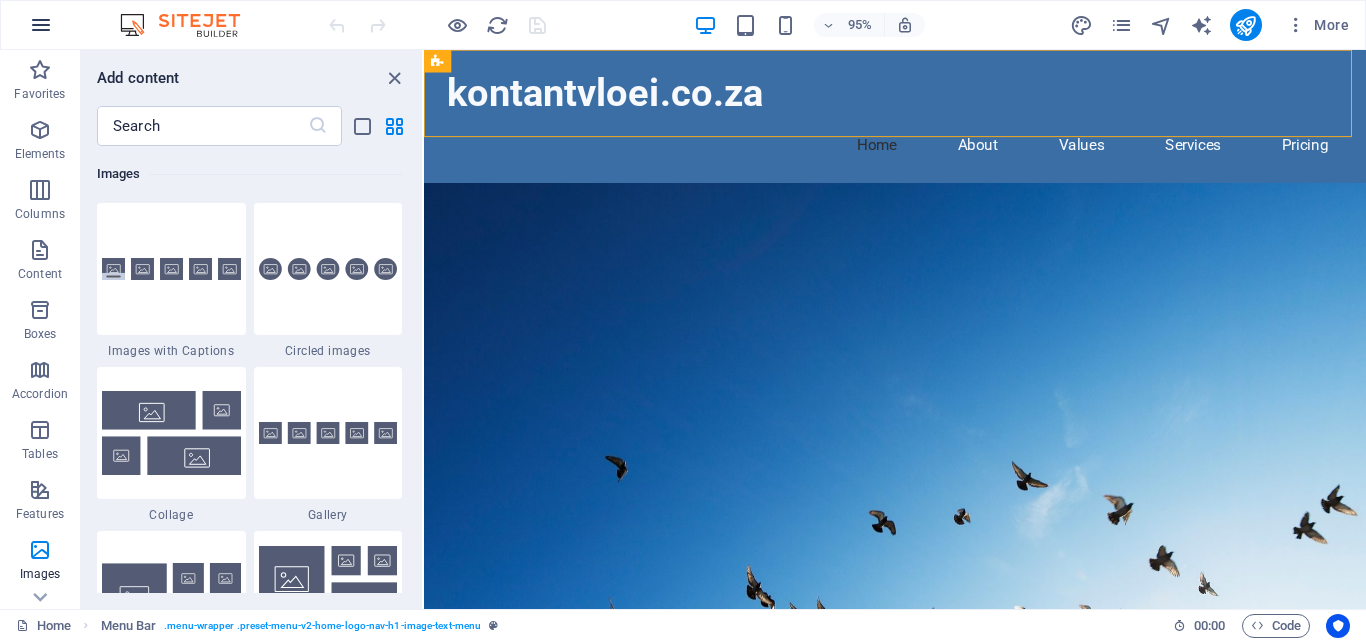 click at bounding box center (41, 25) 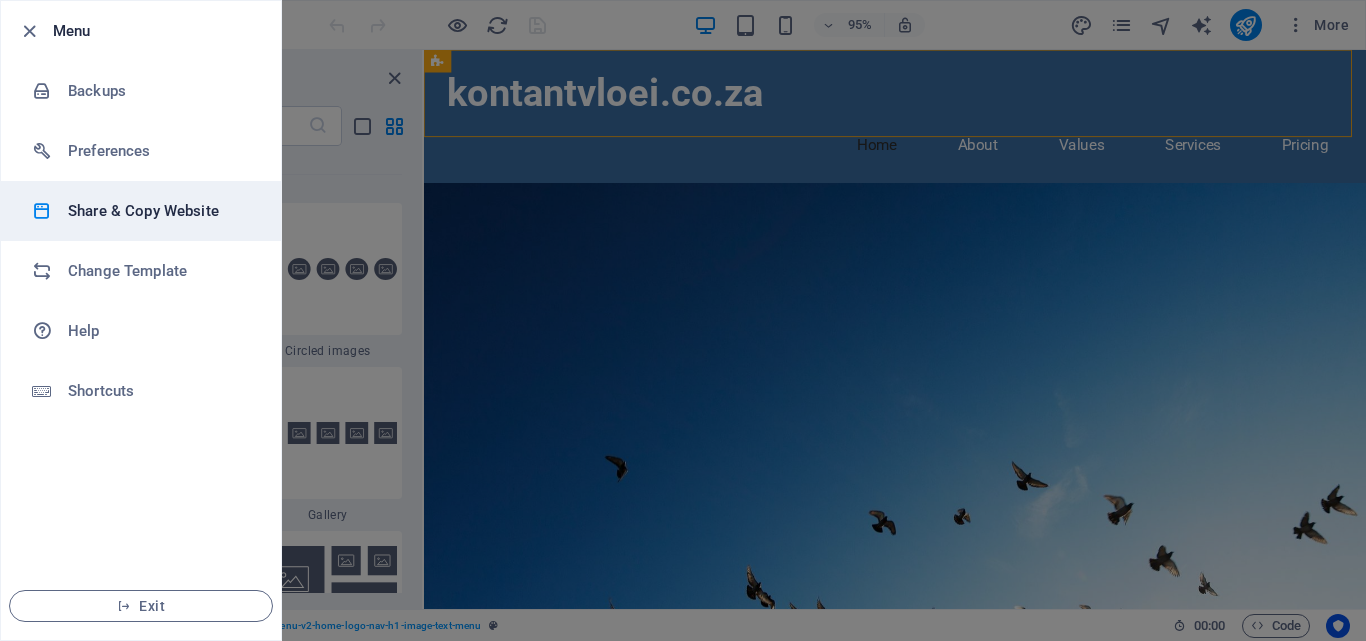 click on "Share & Copy Website" at bounding box center [160, 211] 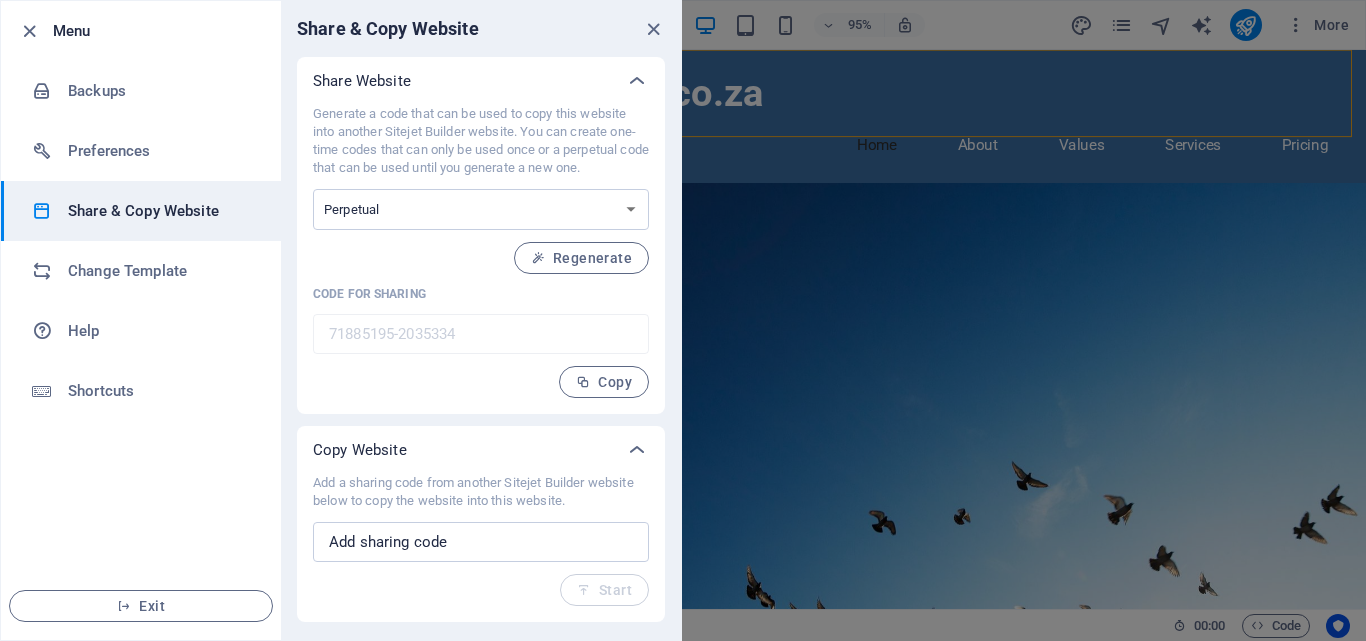 click on "Menu Backups Preferences Share & Copy Website Change Template Help Shortcuts Exit" at bounding box center (141, 320) 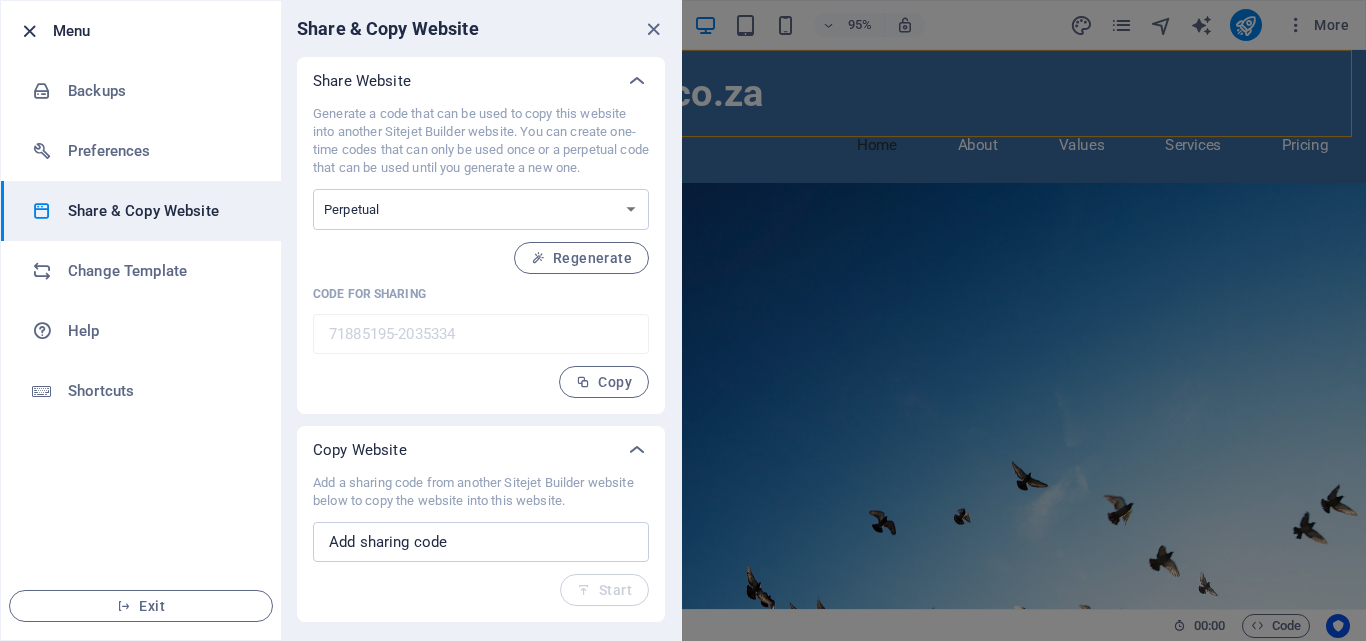 click at bounding box center (29, 31) 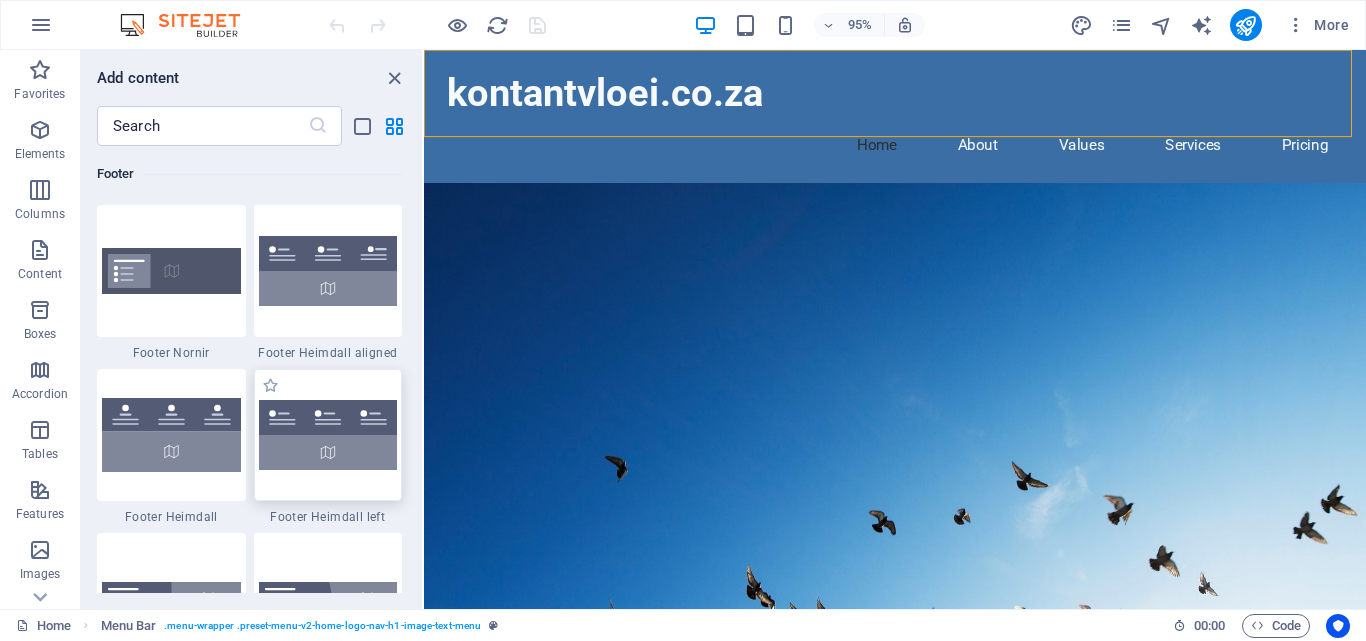 scroll, scrollTop: 13440, scrollLeft: 0, axis: vertical 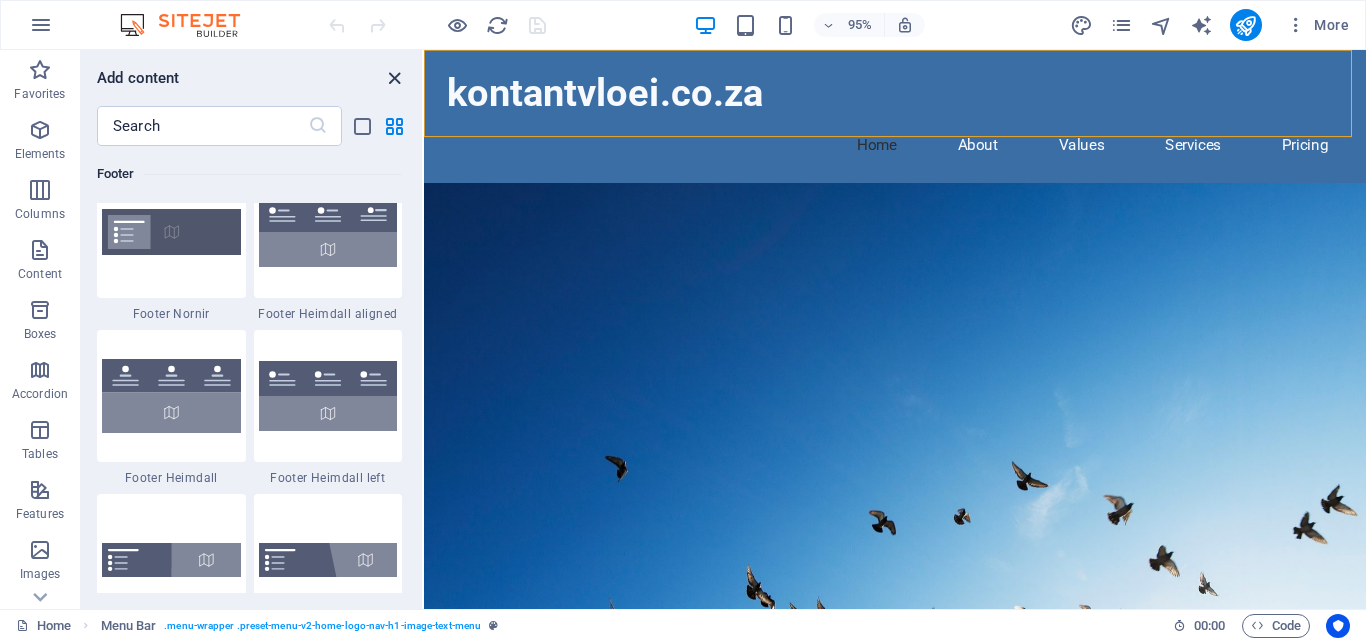 click at bounding box center (394, 78) 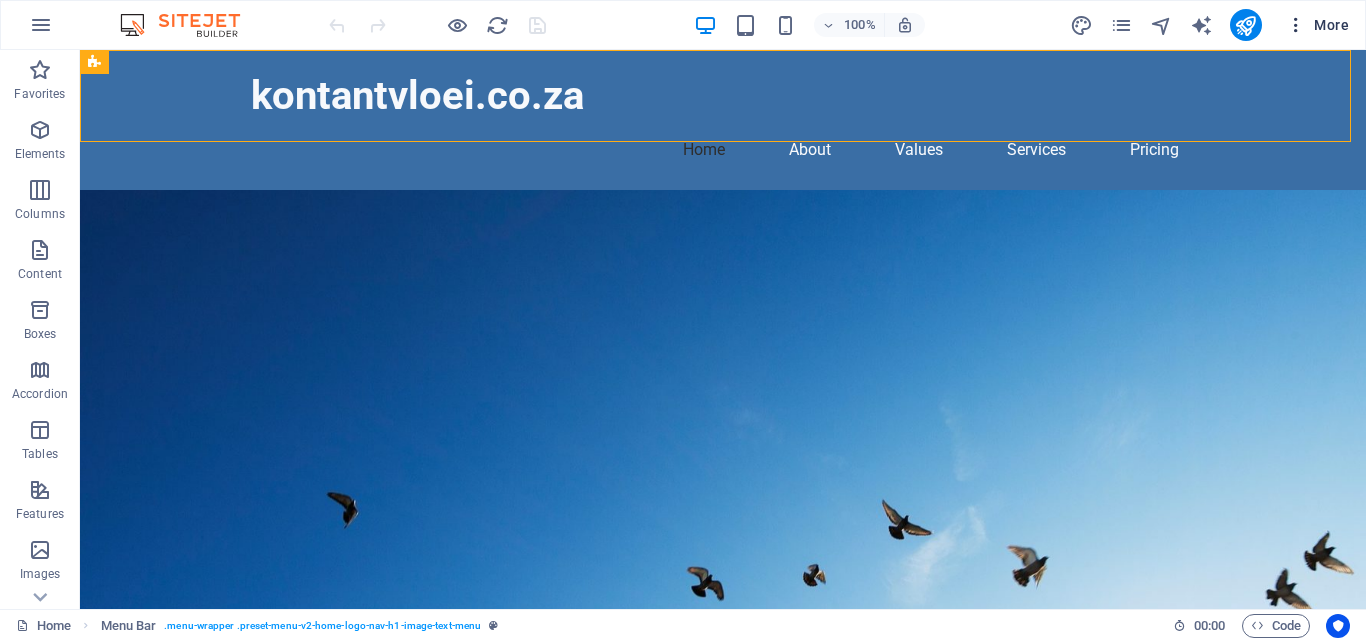 click at bounding box center [1296, 25] 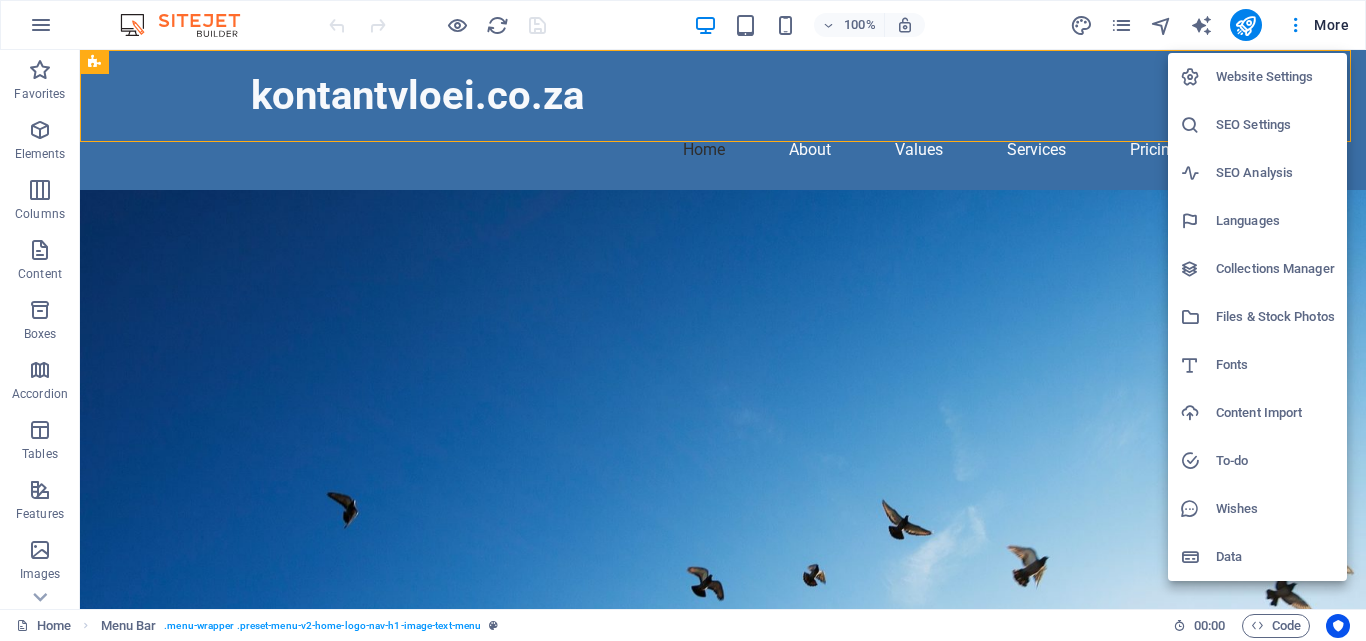 click at bounding box center (683, 320) 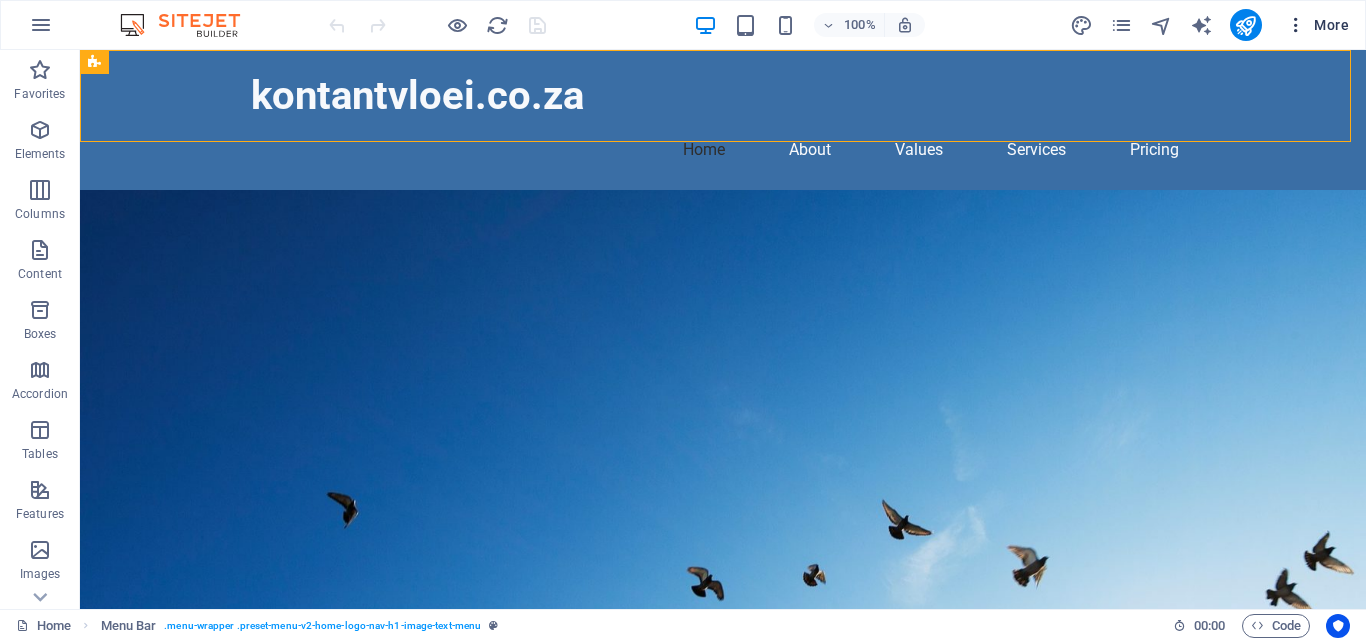 click on "More" at bounding box center [1317, 25] 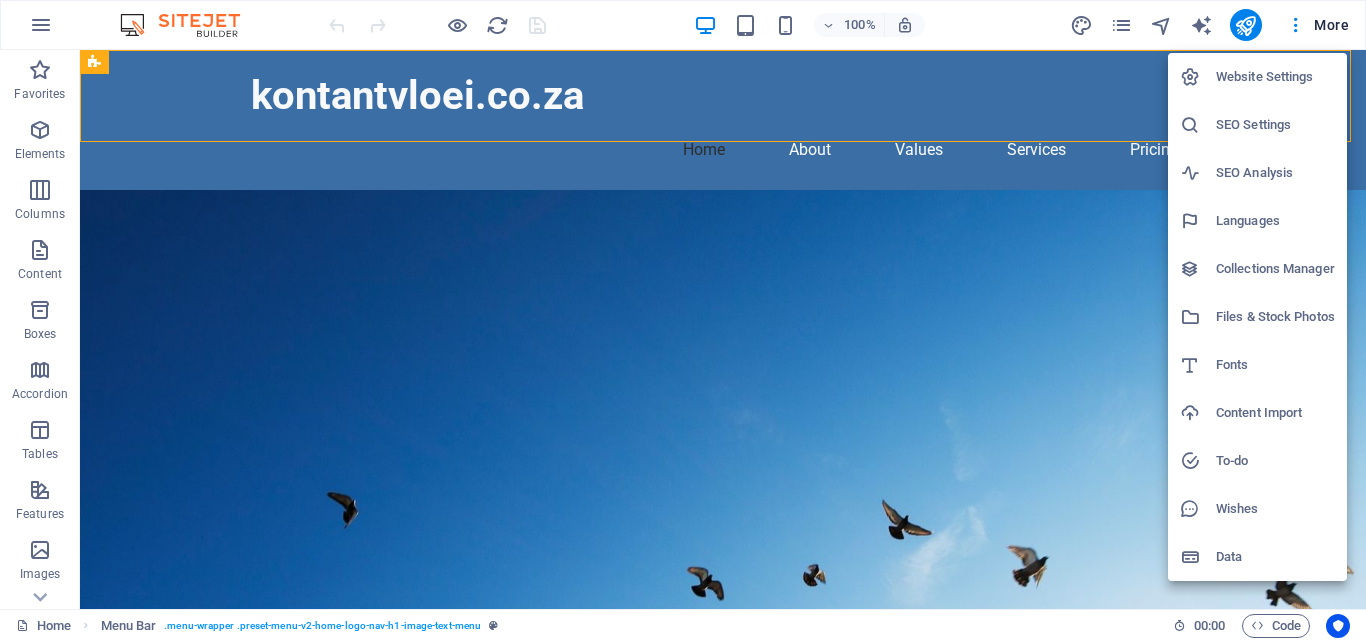 click at bounding box center (683, 320) 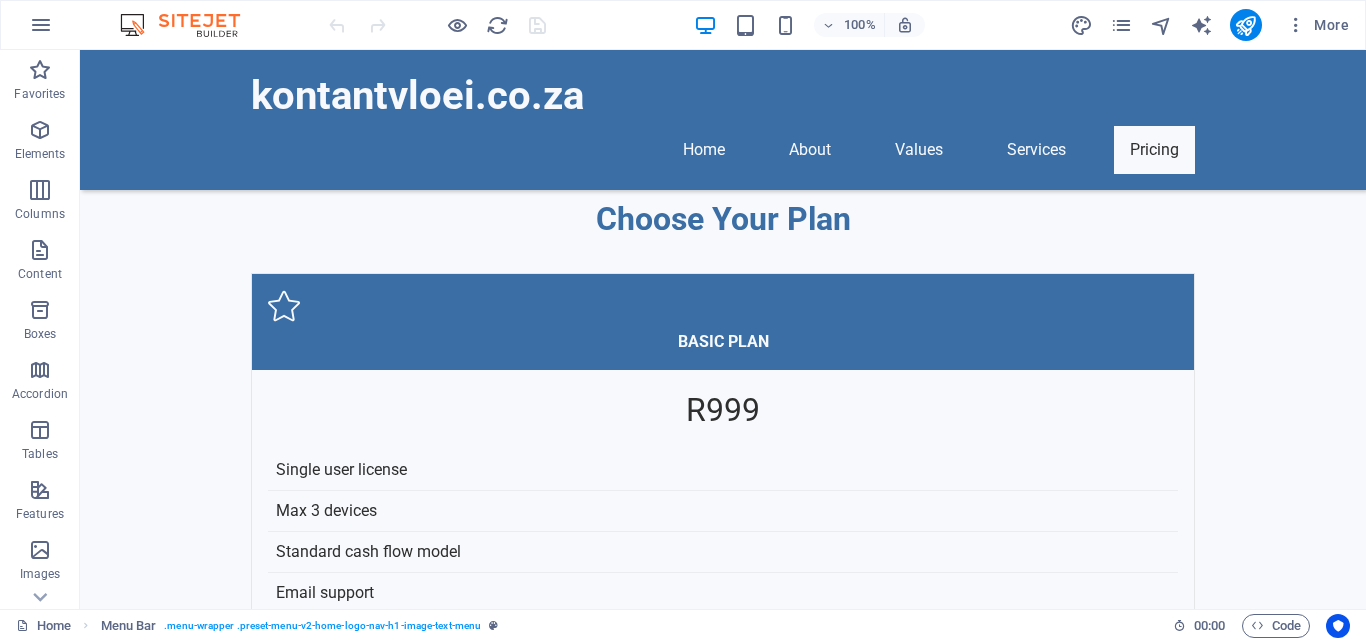 scroll, scrollTop: 5222, scrollLeft: 0, axis: vertical 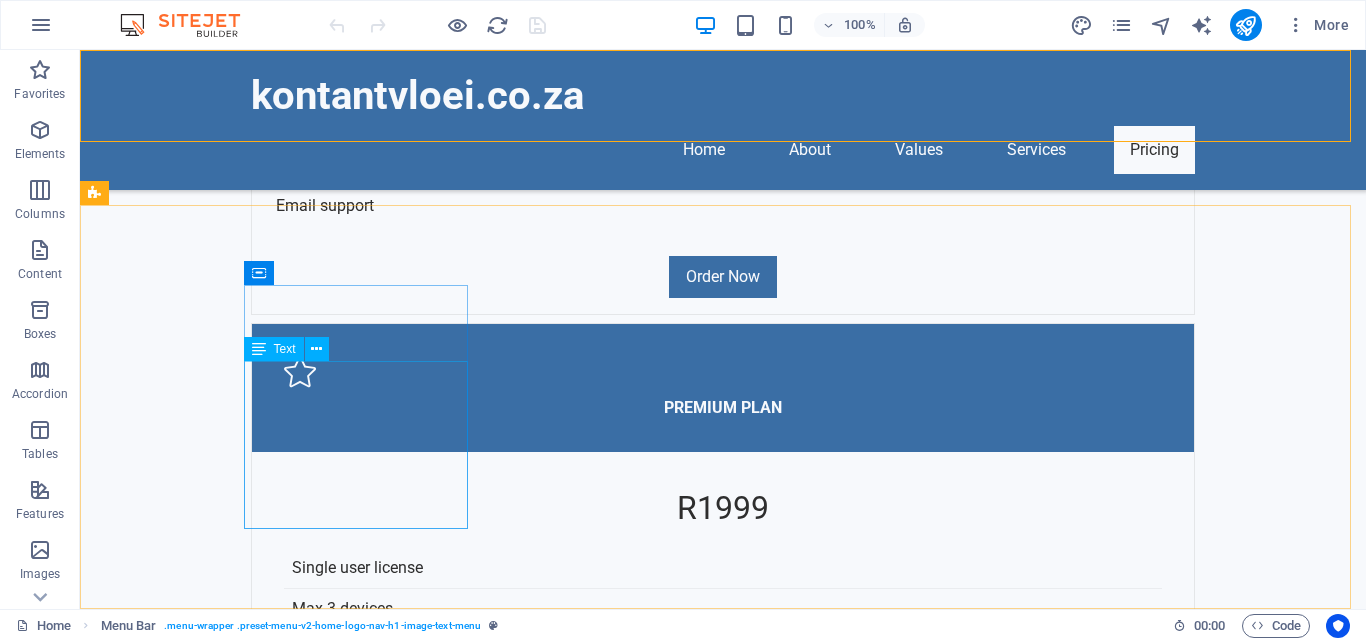 click at bounding box center [259, 349] 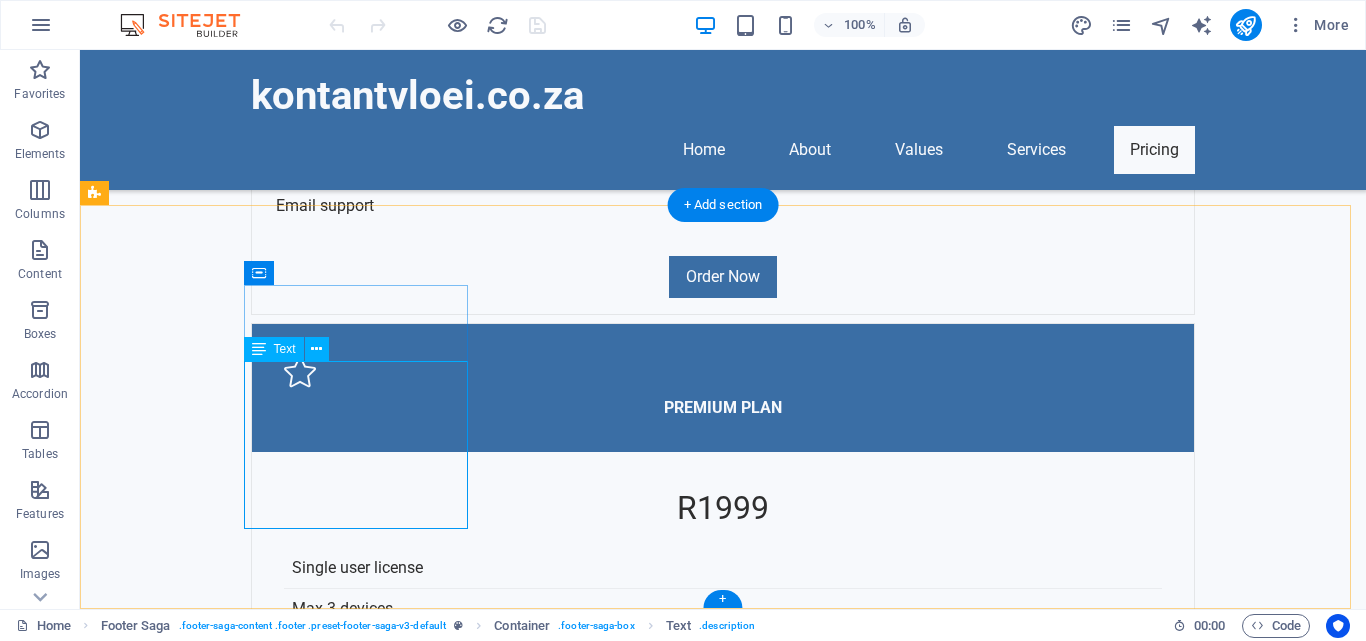 click on "Kontantvloei offers tailored cash flow solutions for agricultural entities, focusing on maximizing financial performance and sustainability. Contact us for personalized financial tools and support." at bounding box center (208, 3810) 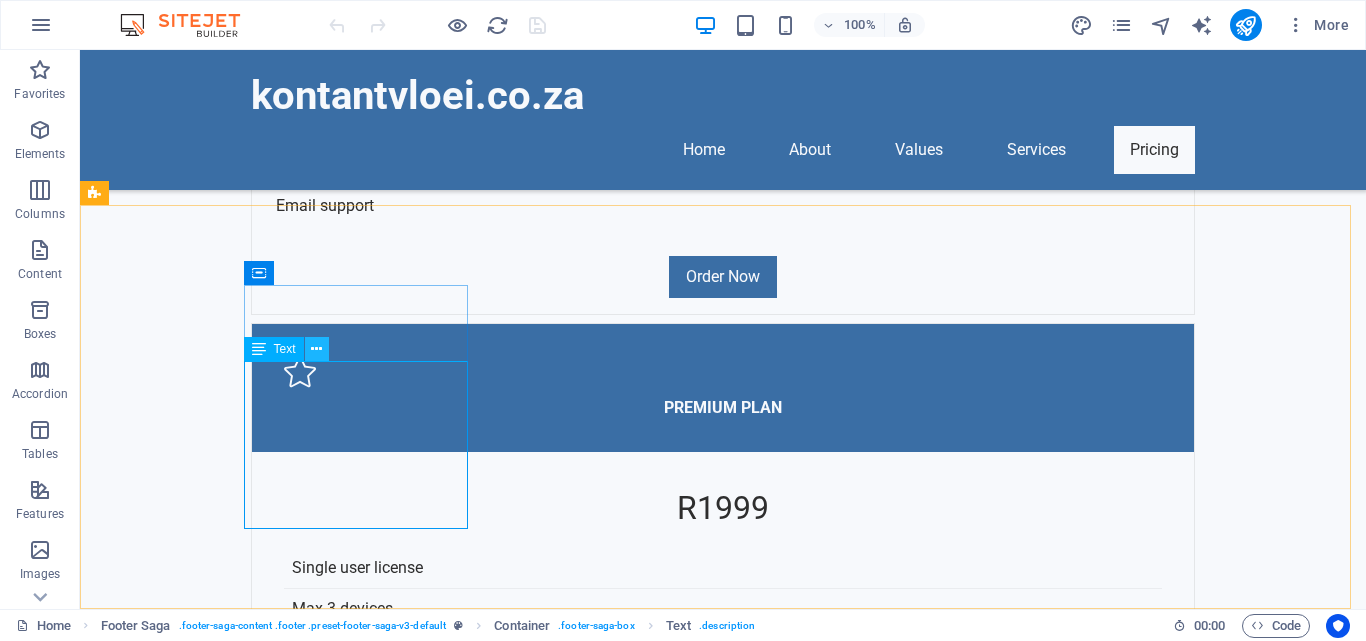 click at bounding box center [316, 349] 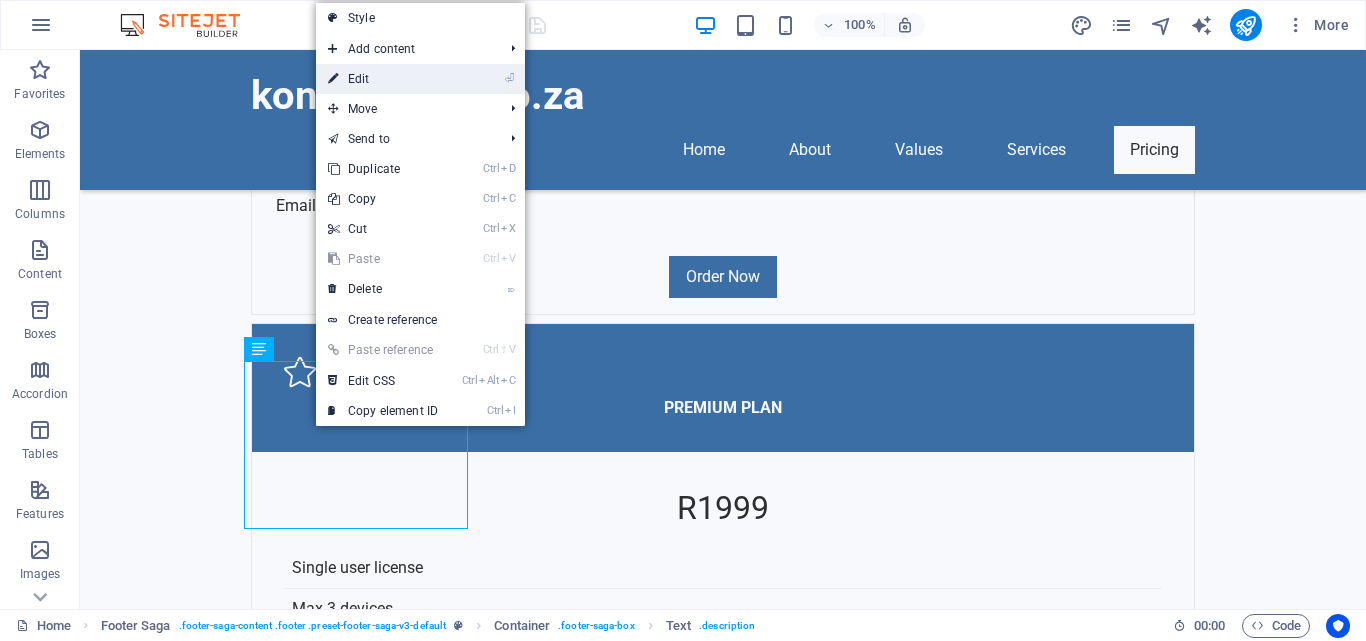 click on "⏎  Edit" at bounding box center [383, 79] 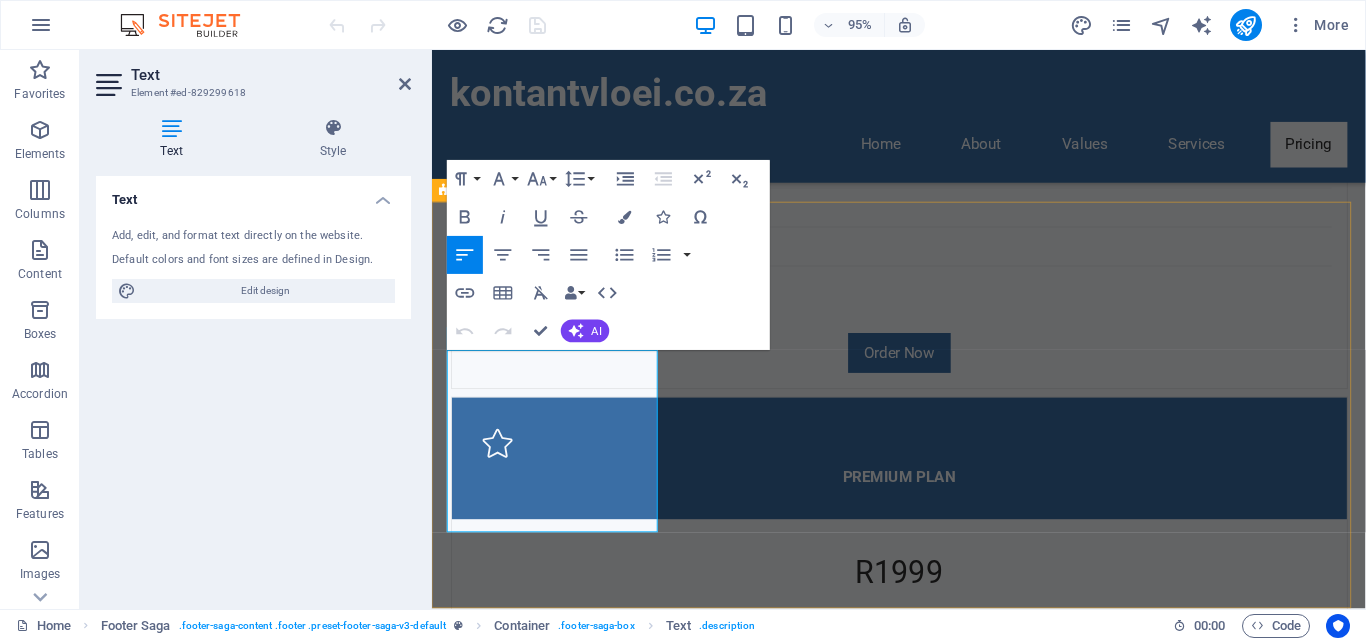 scroll, scrollTop: 5217, scrollLeft: 0, axis: vertical 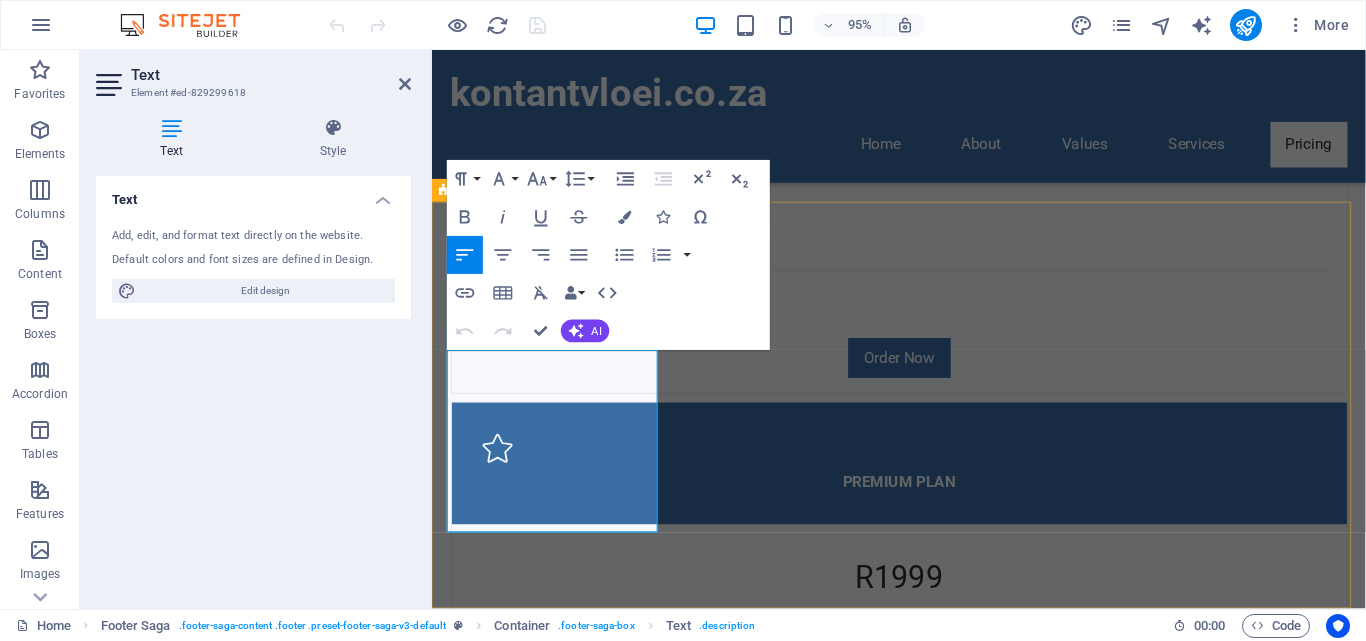 click on "Kontantvloei offers tailored cash flow solutions for agricultural entities, focusing on maximizing financial performance and sustainability. Contact us for personalized financial tools and support." at bounding box center [560, 3907] 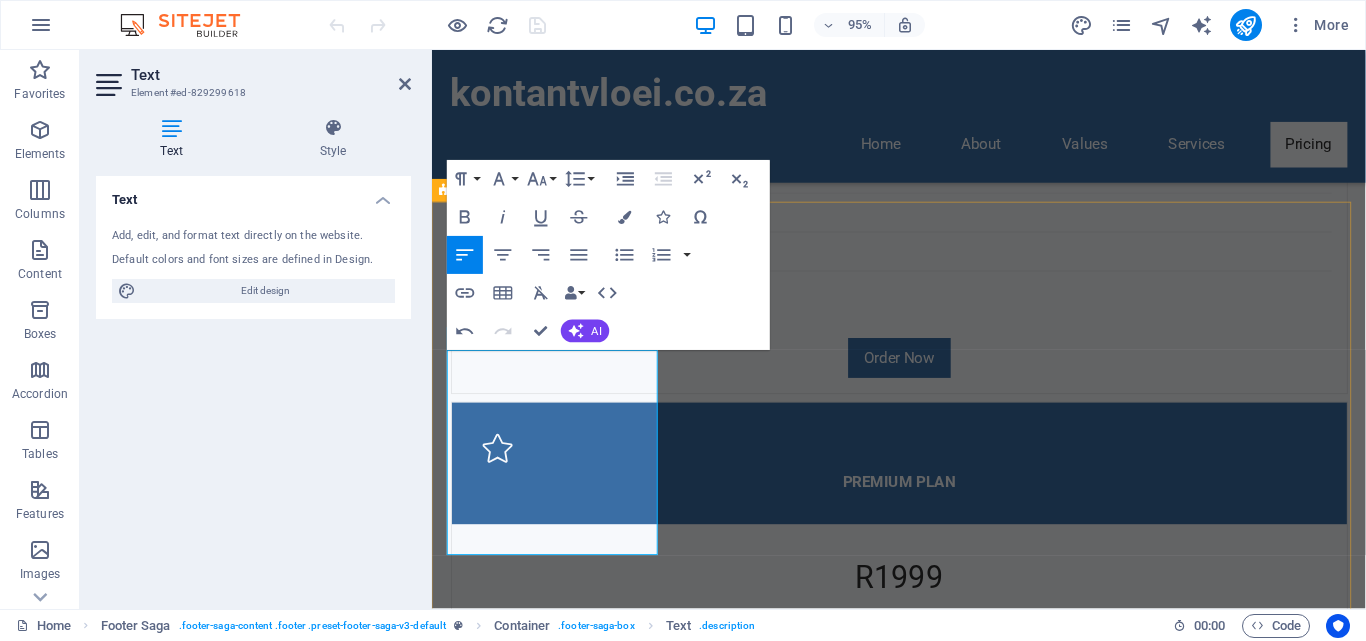 click on "kontantvloei.co.za Kontantvloei offers tailored cash flow solutions for agricultural & other business  entities, focusing on maximizing financial performance and sustainability. Contact us for personalized financial tools and support. Contact 2571   Phone:  [PHONE] Mobile:  Email:  info@[DOMAIN].co.za Navigation Home About Values Services Pricing Legal Notice Privacy Policy Social media Facebook X Instagram" at bounding box center [923, 4184] 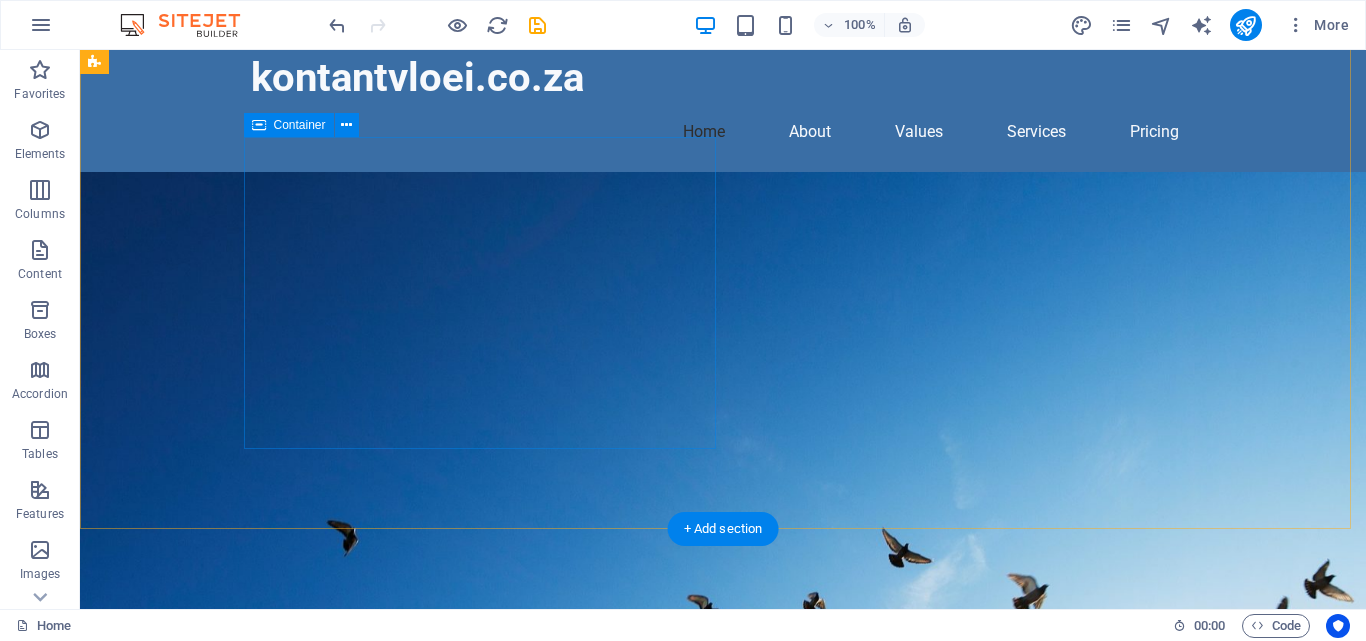 scroll, scrollTop: 0, scrollLeft: 0, axis: both 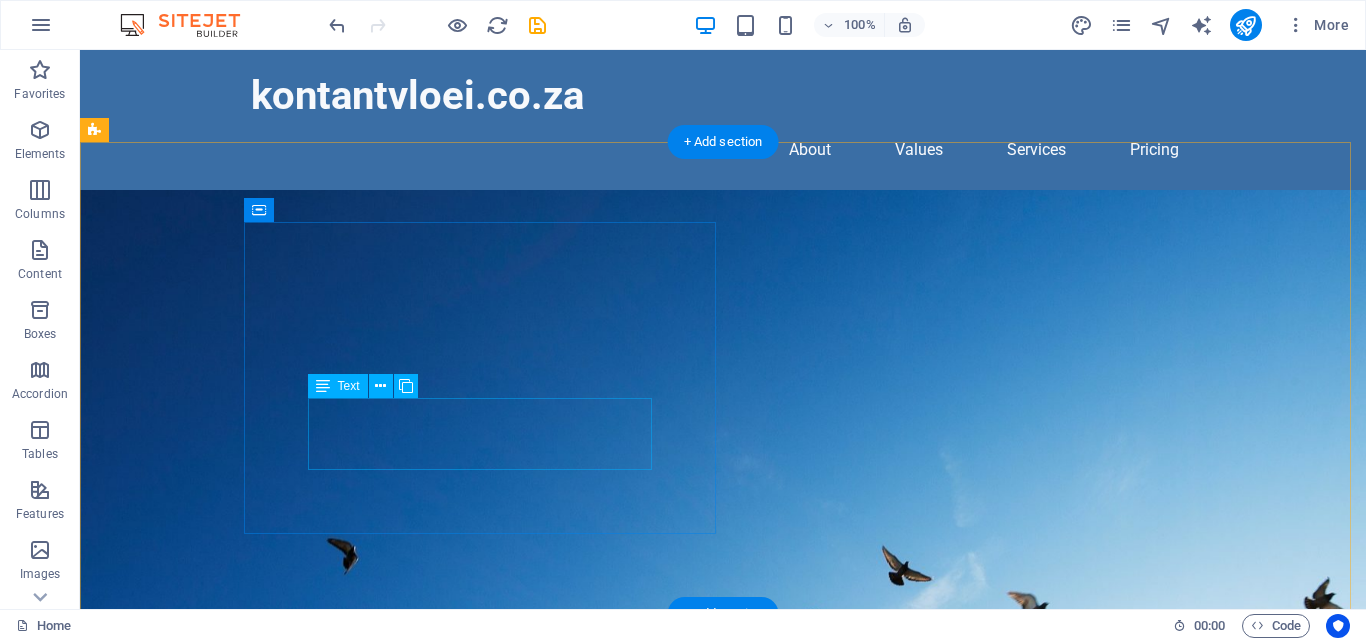click on "Get tailored cash flow models designed specifically for your agricultural needs. Optimize your financial management today!" at bounding box center (723, 986) 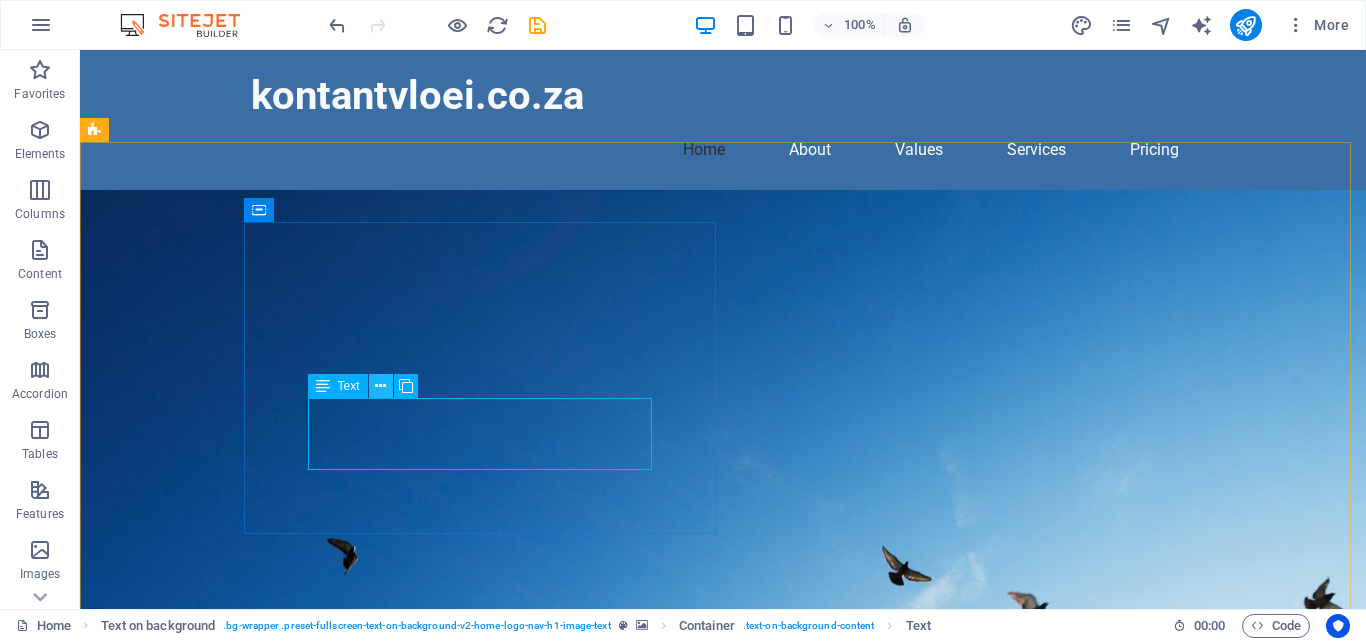 click at bounding box center [380, 386] 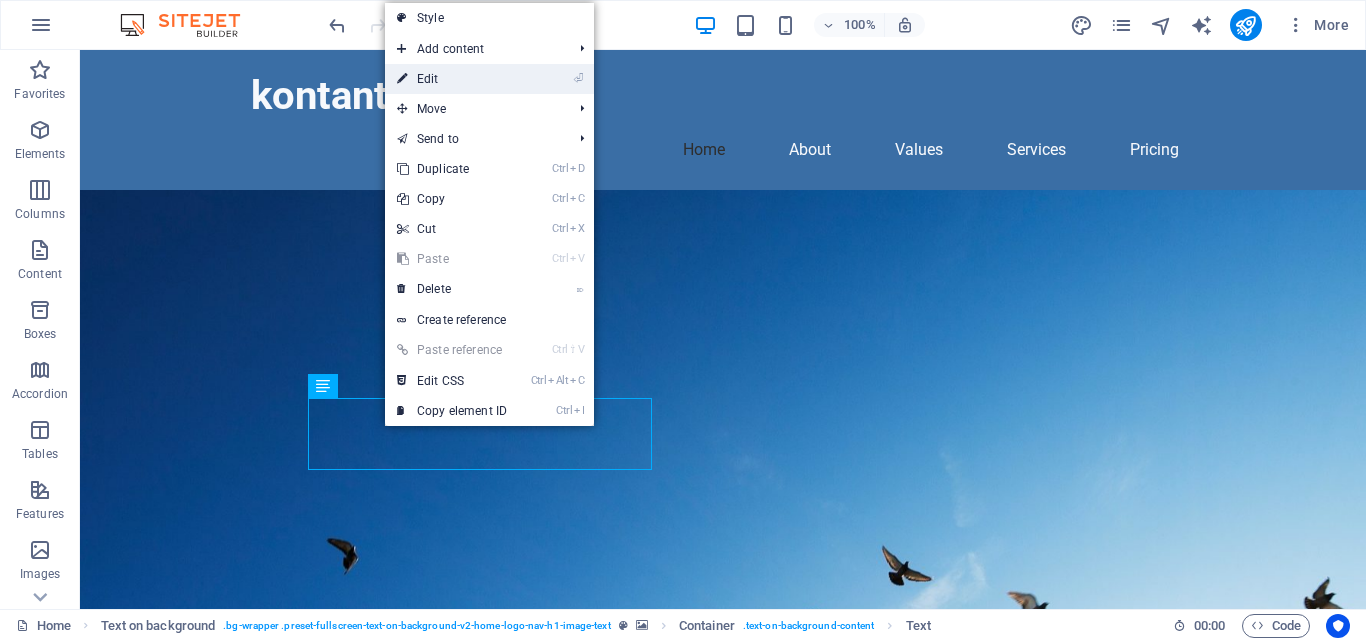 drag, startPoint x: 435, startPoint y: 81, endPoint x: 166, endPoint y: 443, distance: 451.00443 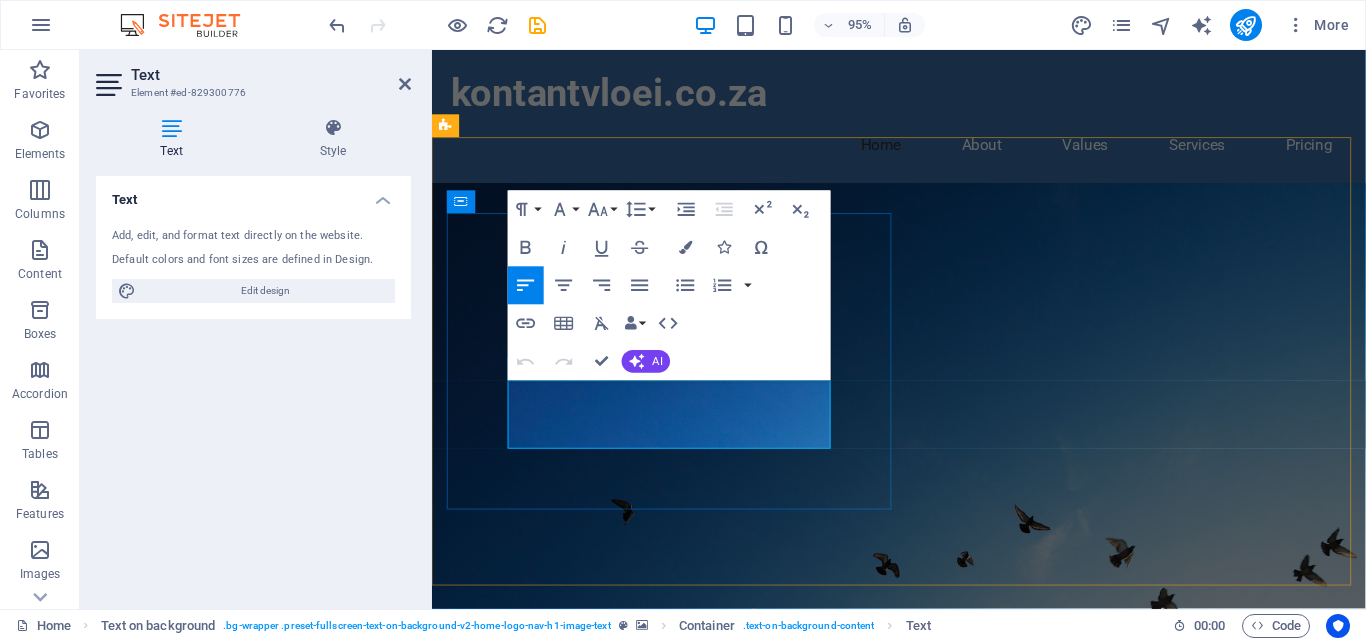 click on "Get tailored cash flow models designed specifically for your agricultural needs. Optimize your financial management today!" at bounding box center [924, 986] 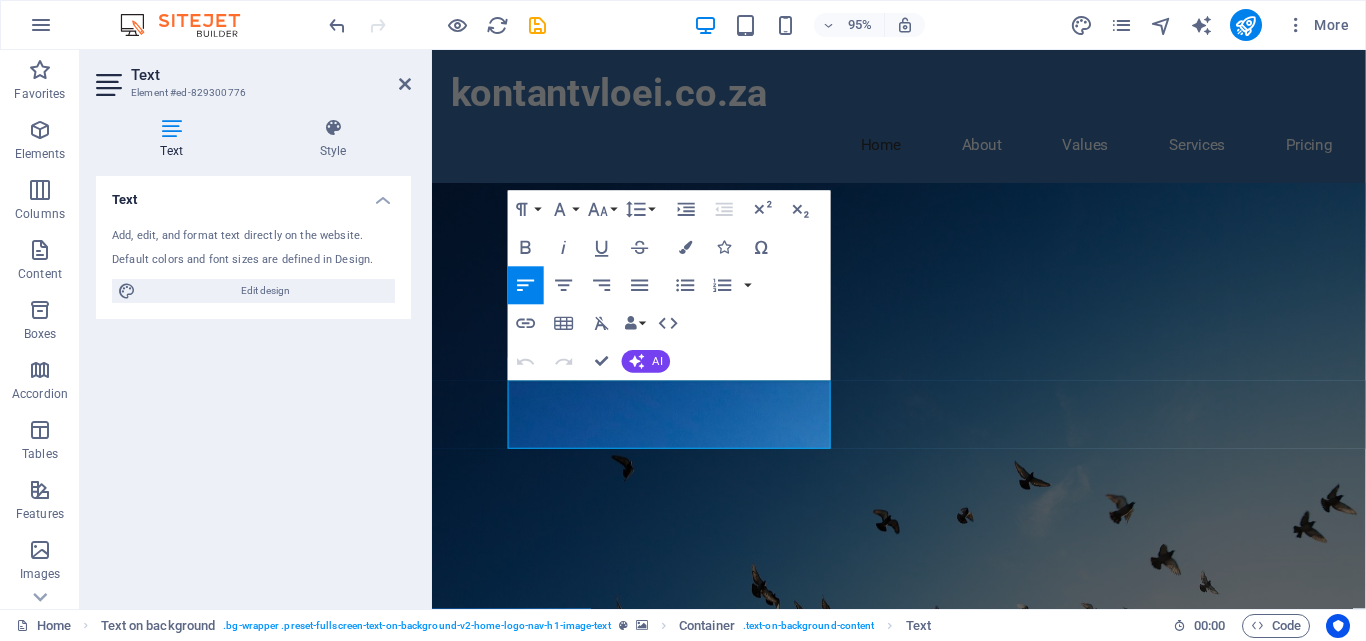 type 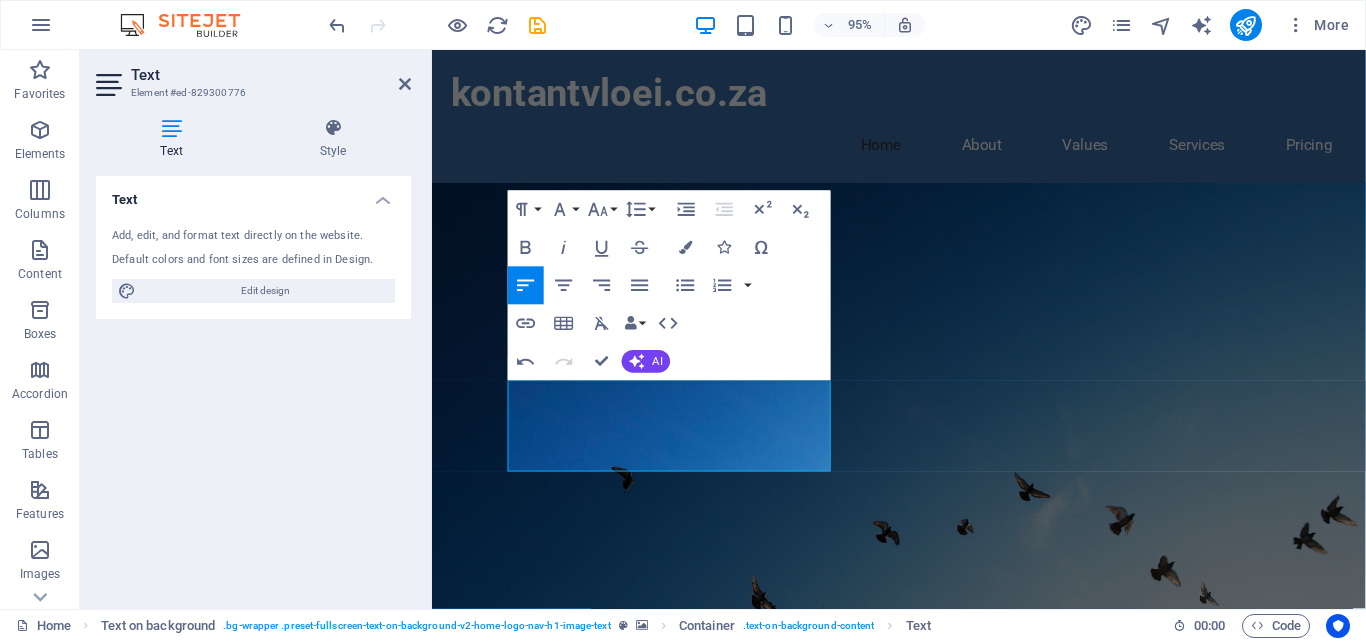 click at bounding box center [923, 438] 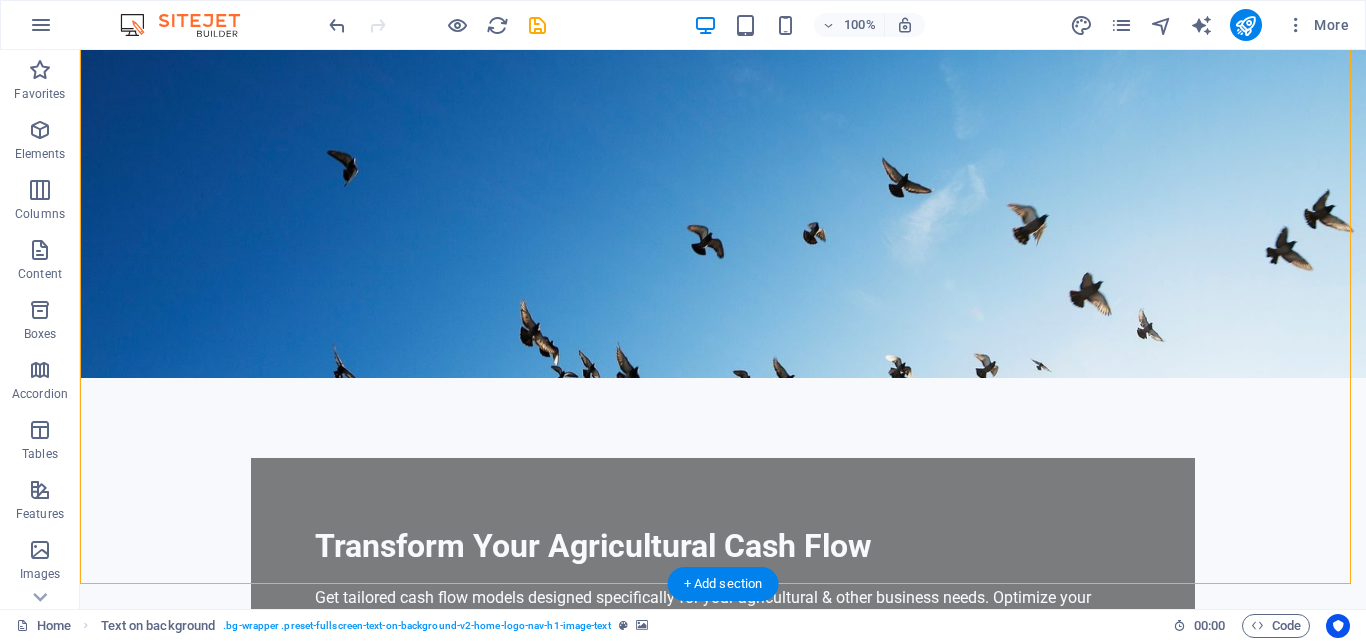 scroll, scrollTop: 0, scrollLeft: 0, axis: both 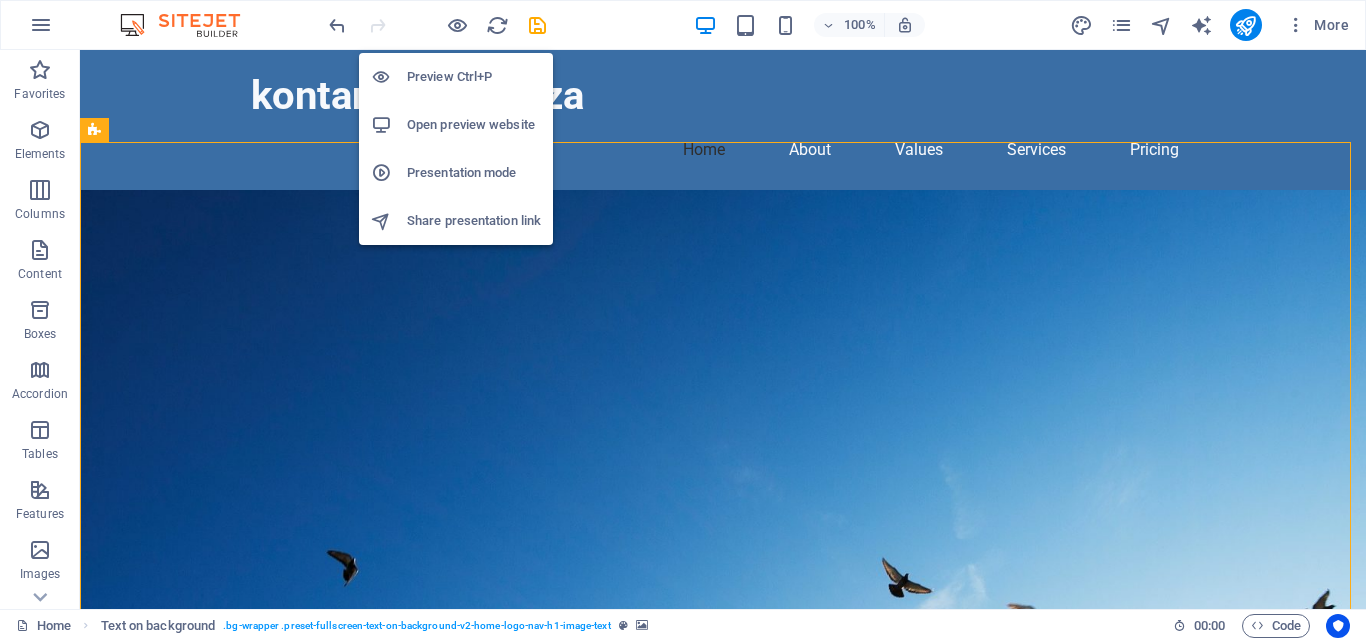 click on "Open preview website" at bounding box center (474, 125) 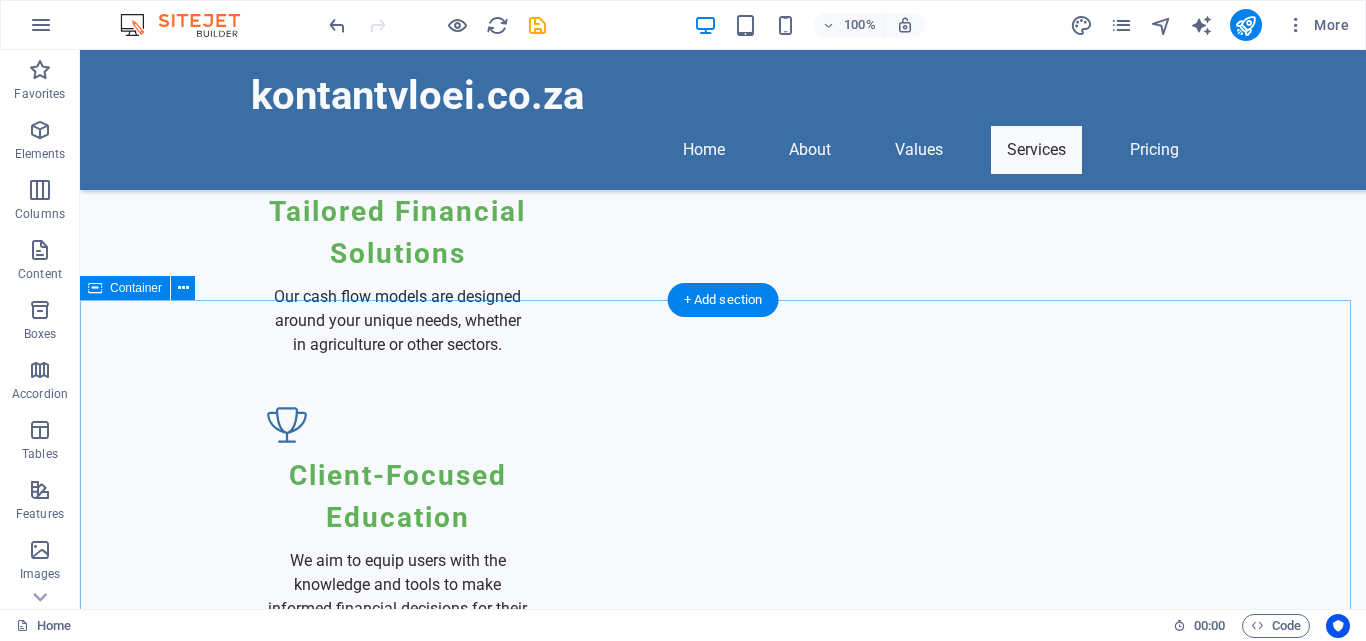 scroll, scrollTop: 2300, scrollLeft: 0, axis: vertical 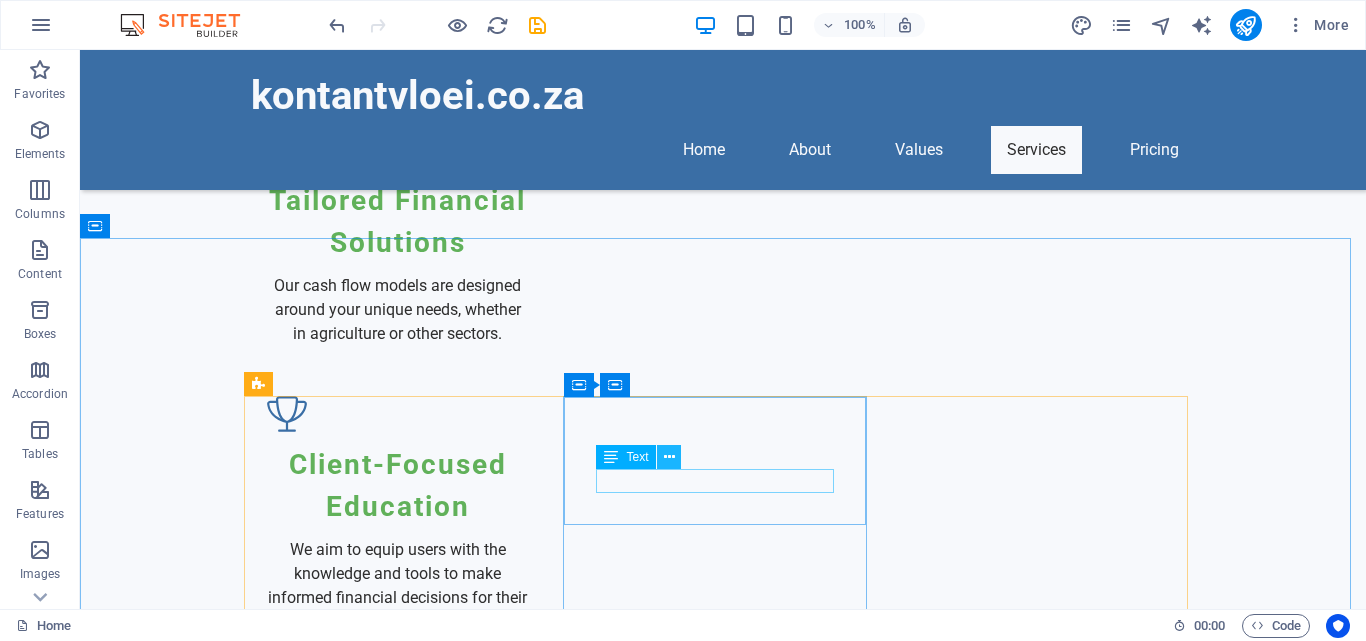 click at bounding box center [669, 457] 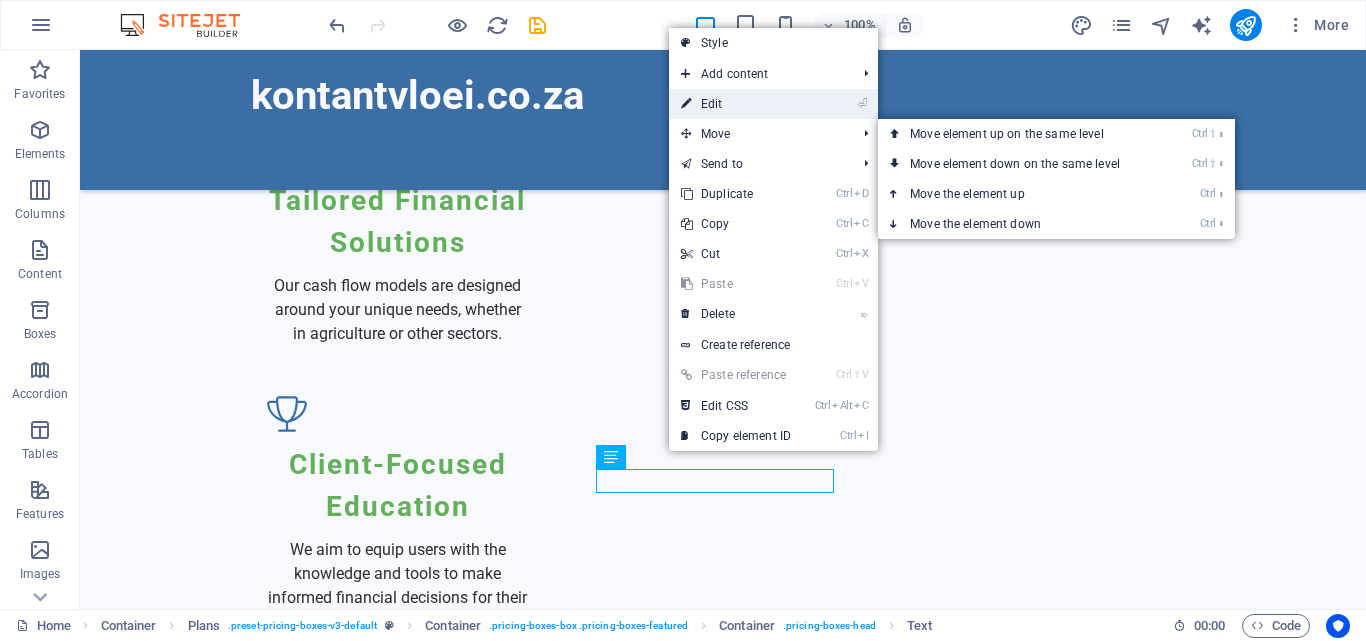 click on "⏎  Edit" at bounding box center (736, 104) 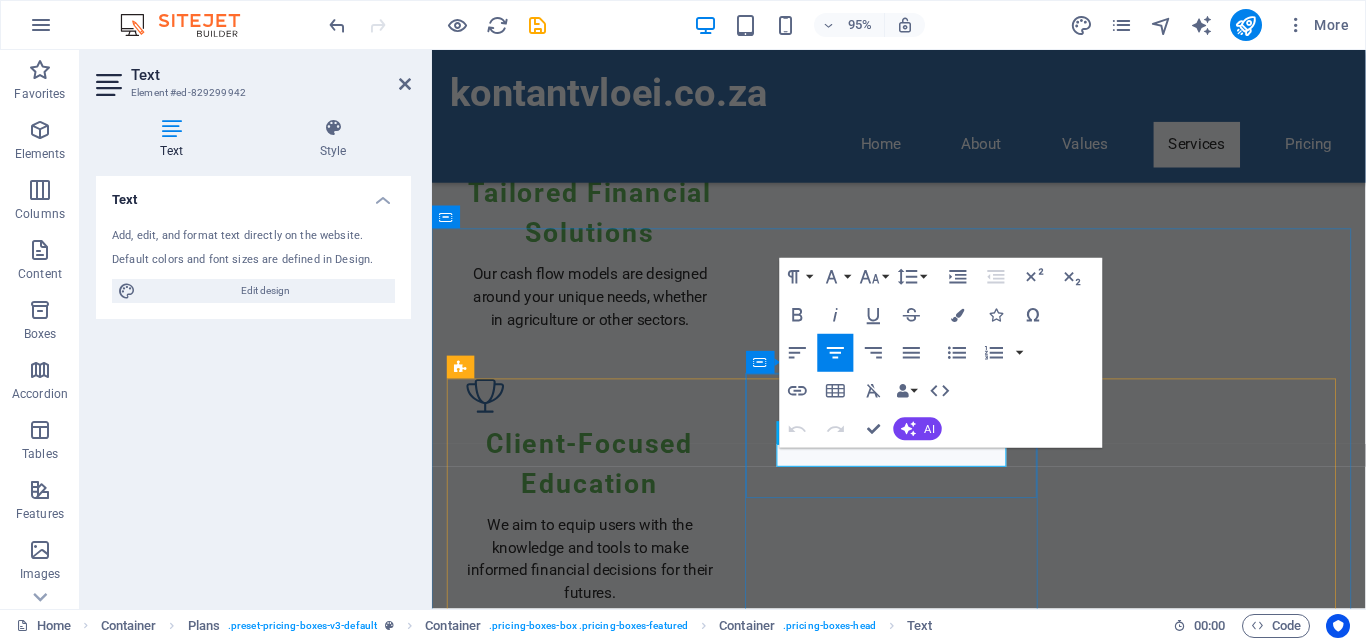 click on "Premium Plan" at bounding box center (924, 3350) 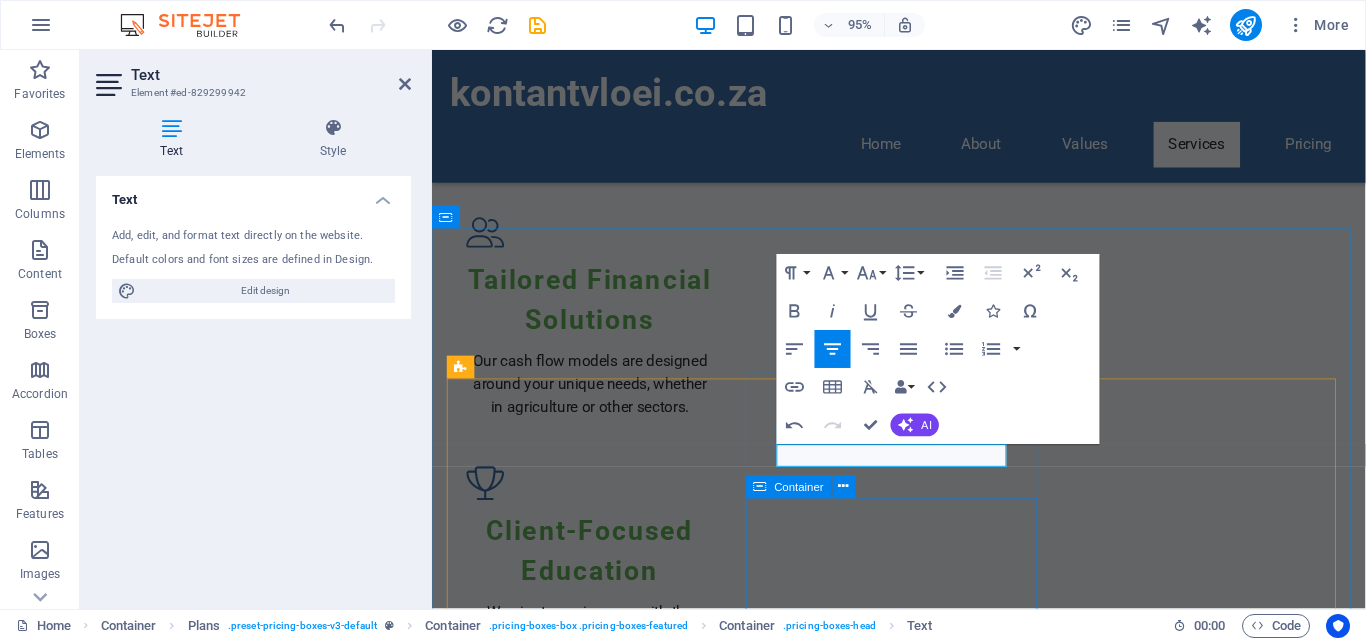 type 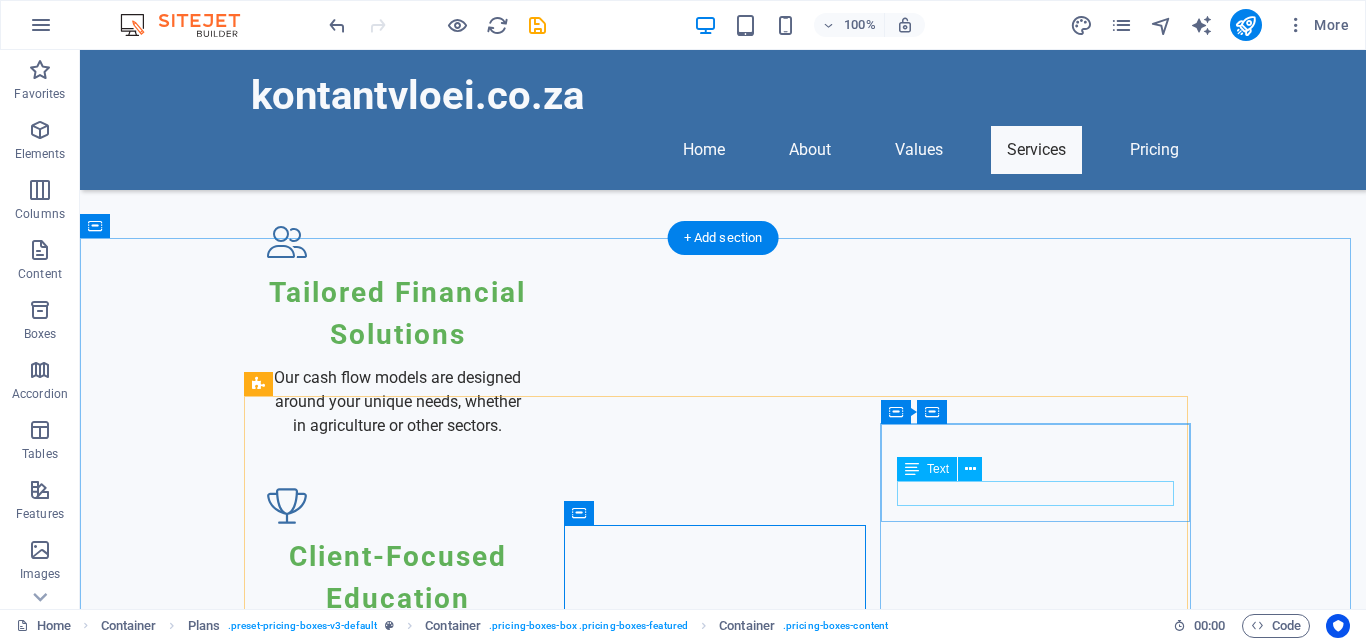 click on "Enterprise Plan" at bounding box center [723, 3927] 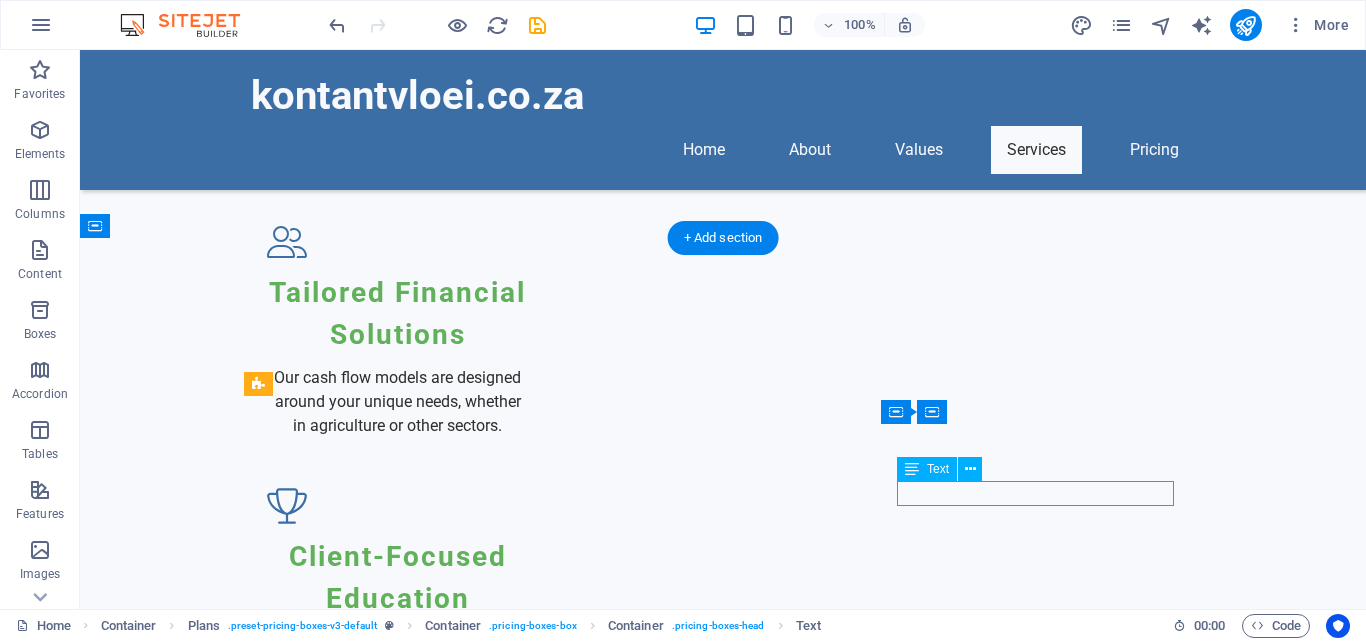 click on "Enterprise Plan" at bounding box center [723, 3927] 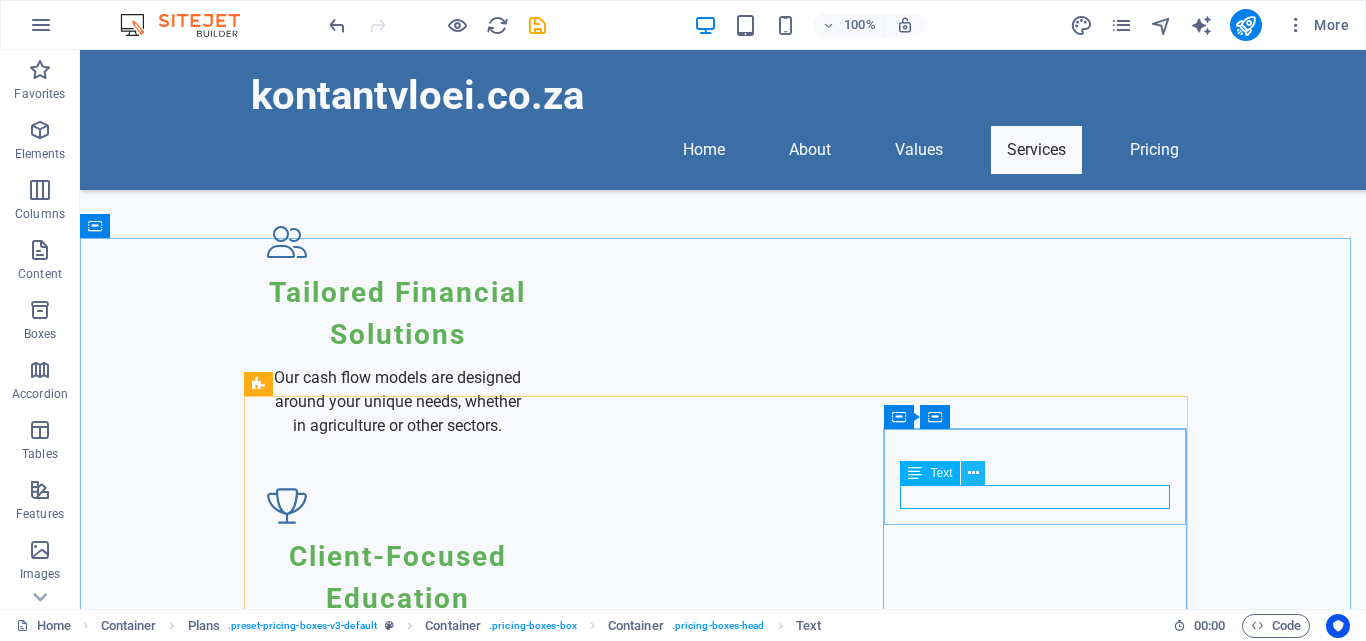 click at bounding box center (973, 473) 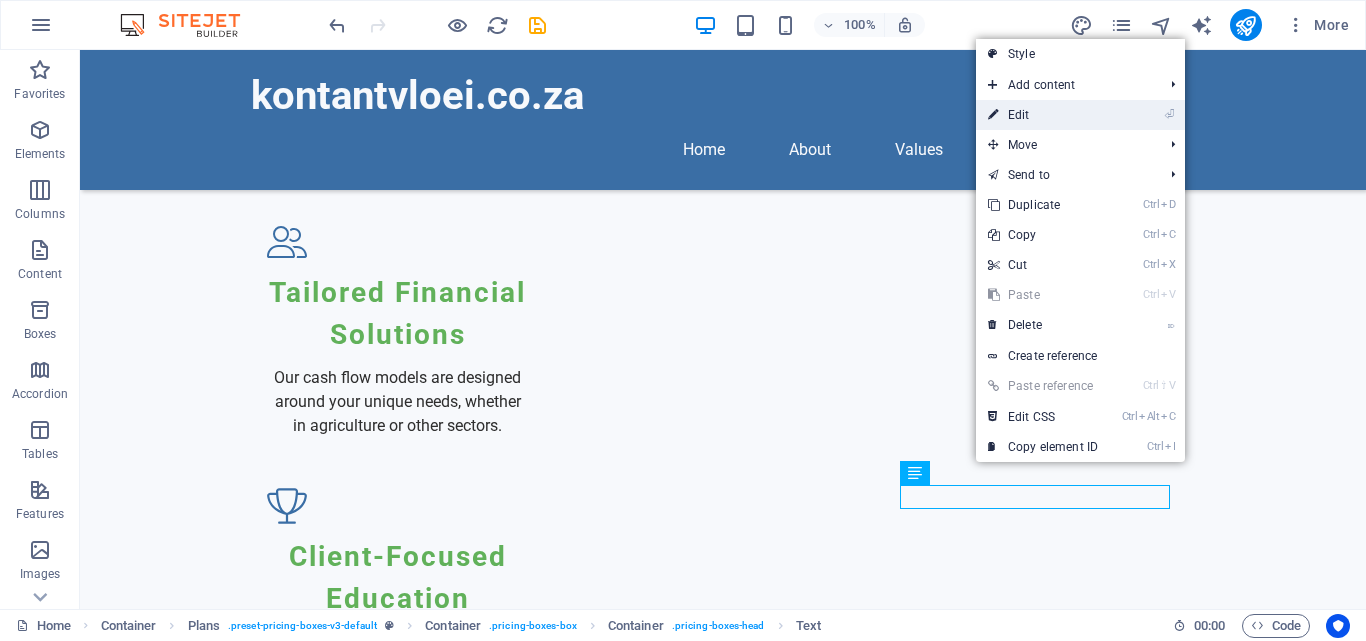 click on "⏎  Edit" at bounding box center (1043, 115) 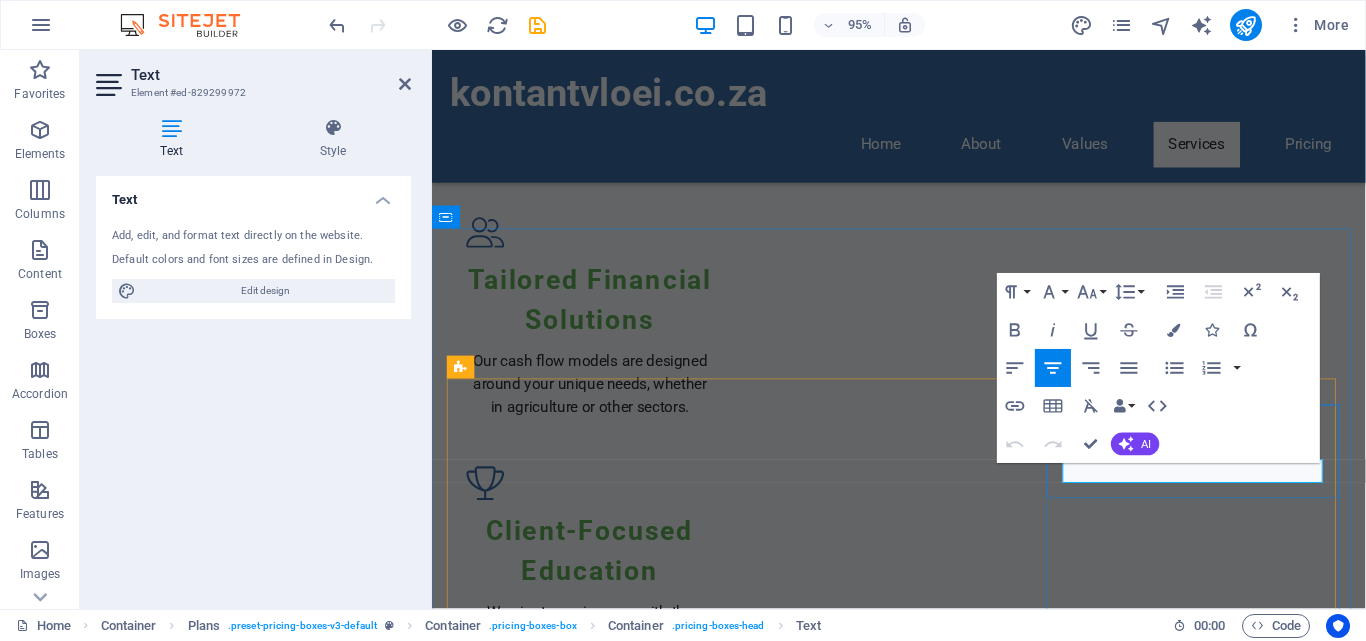 drag, startPoint x: 1261, startPoint y: 492, endPoint x: 1203, endPoint y: 491, distance: 58.00862 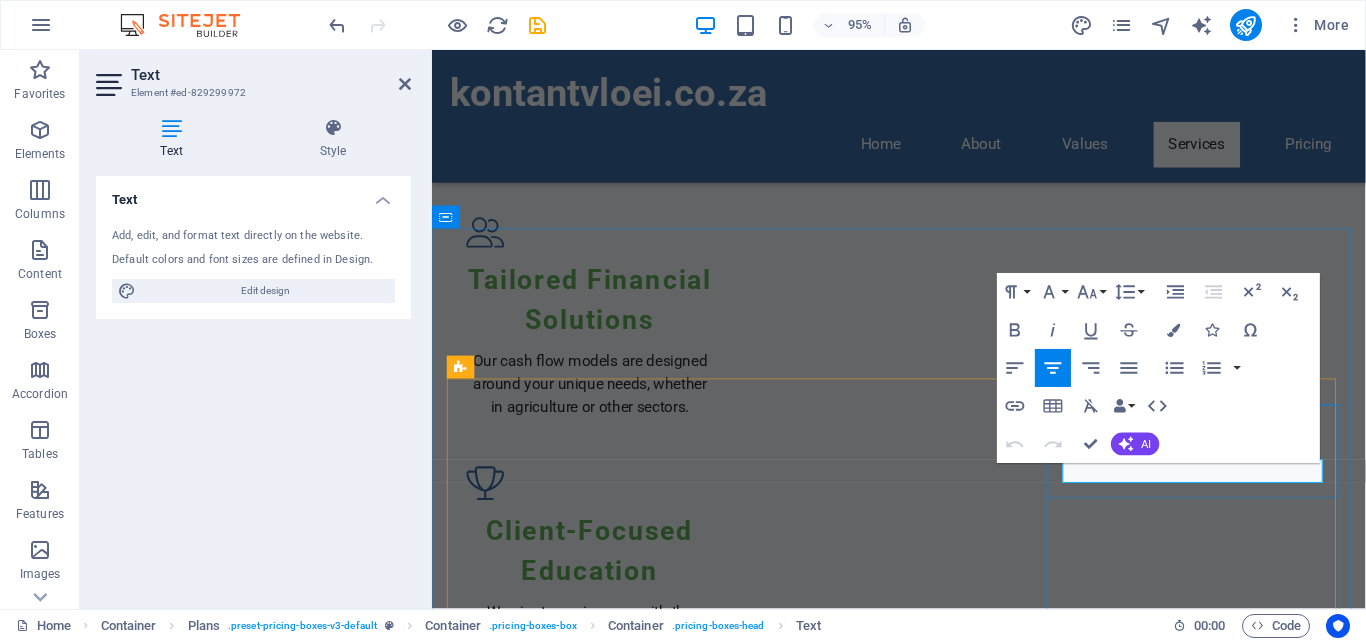 click on "Enterprise Plan" at bounding box center [923, 3927] 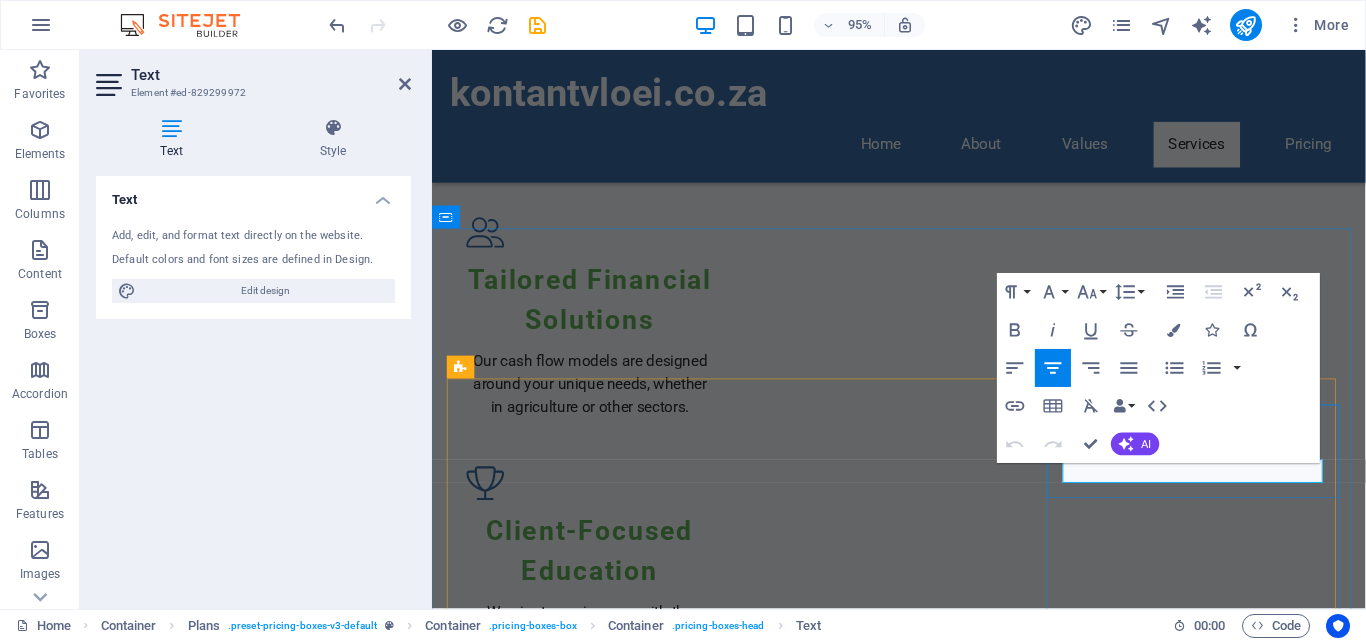 click on "Enterprise Plan" at bounding box center [923, 3927] 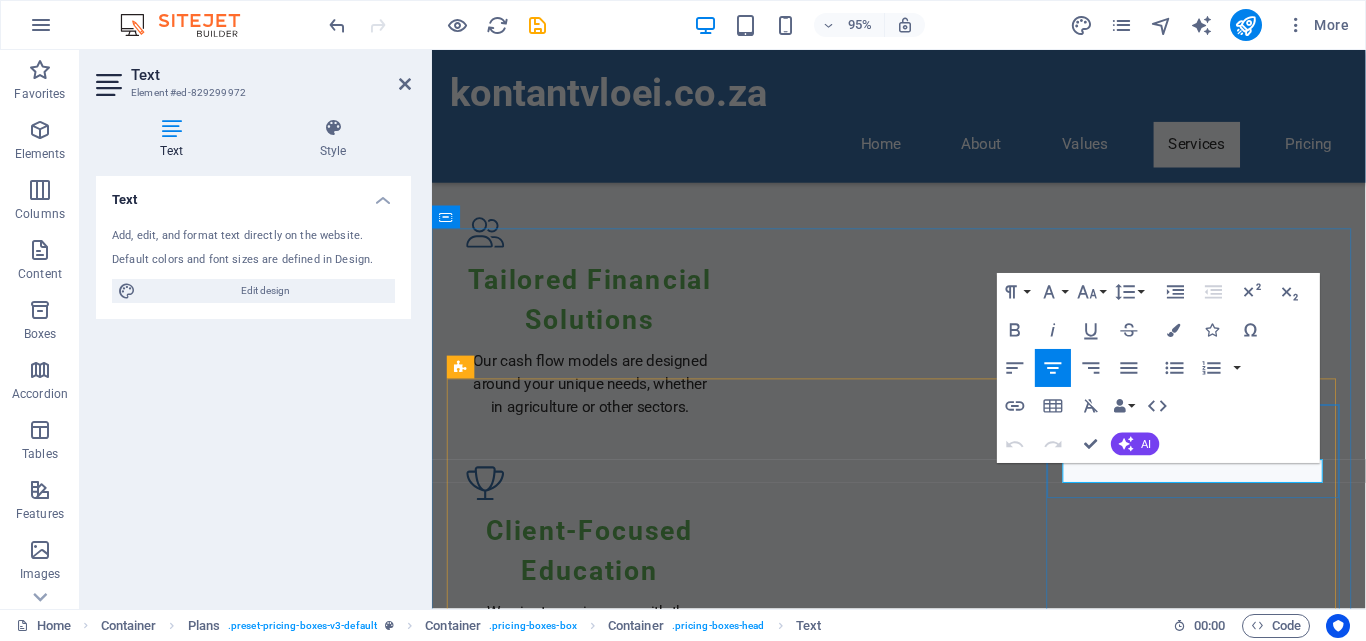 click on "Enterprise Plan" at bounding box center [923, 3927] 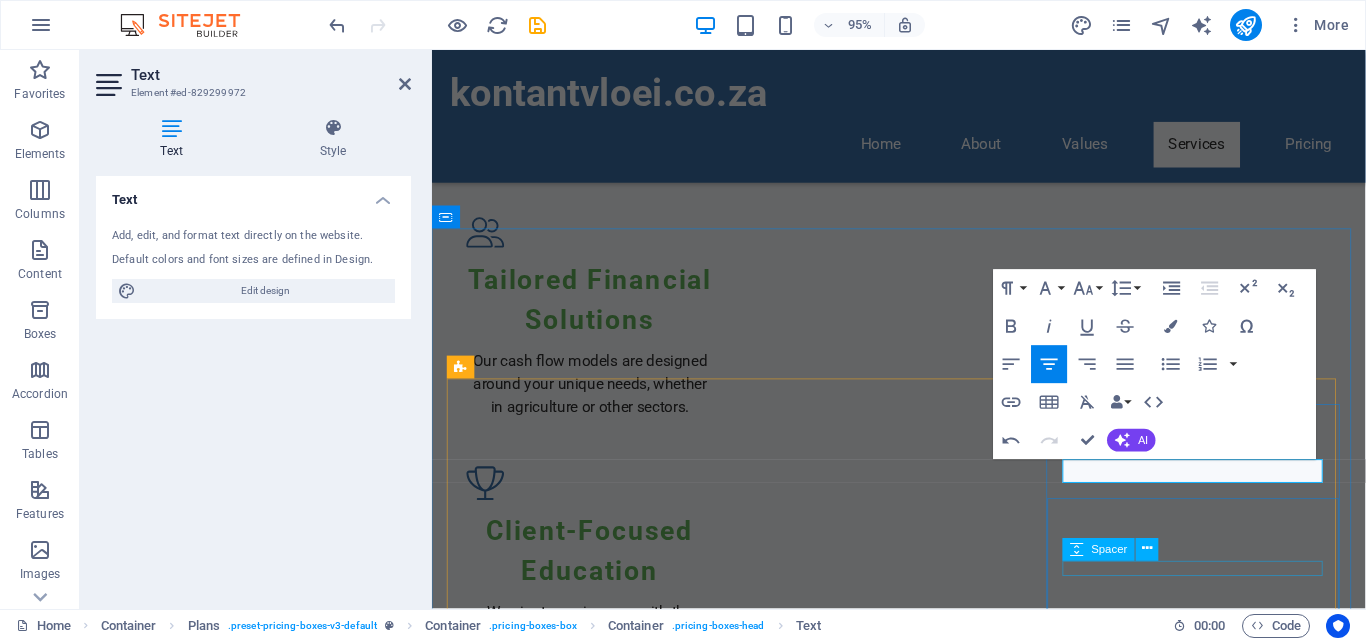 type 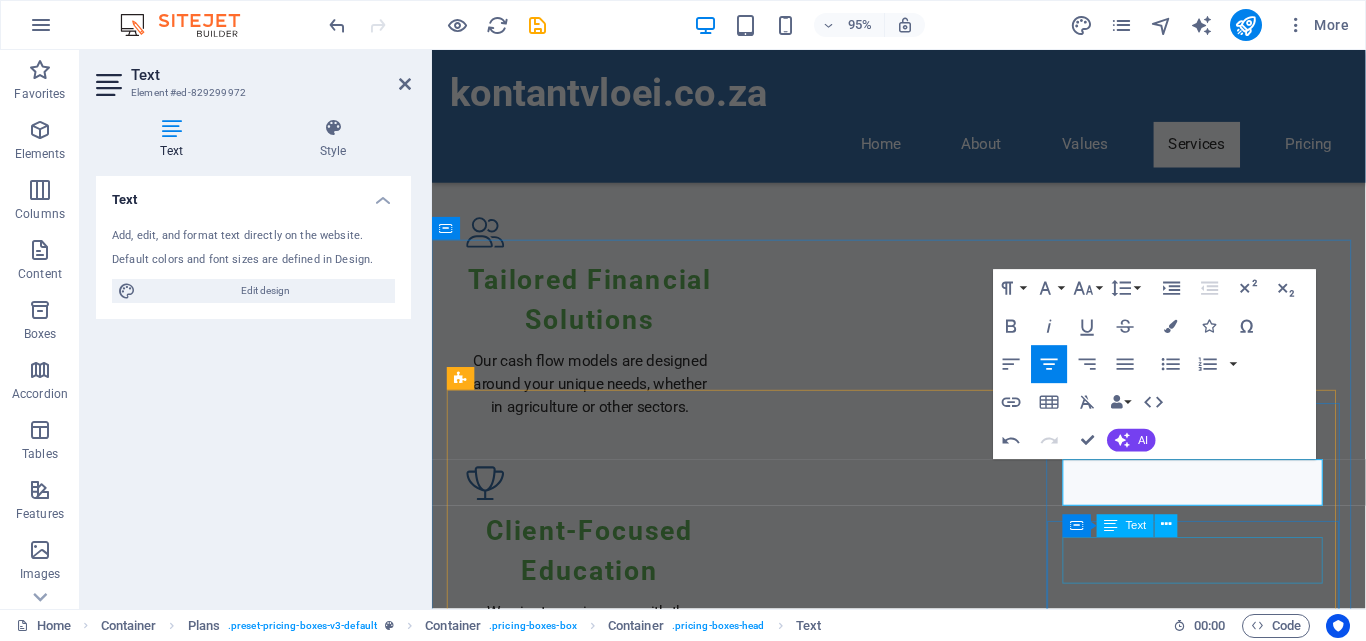 scroll, scrollTop: 2288, scrollLeft: 0, axis: vertical 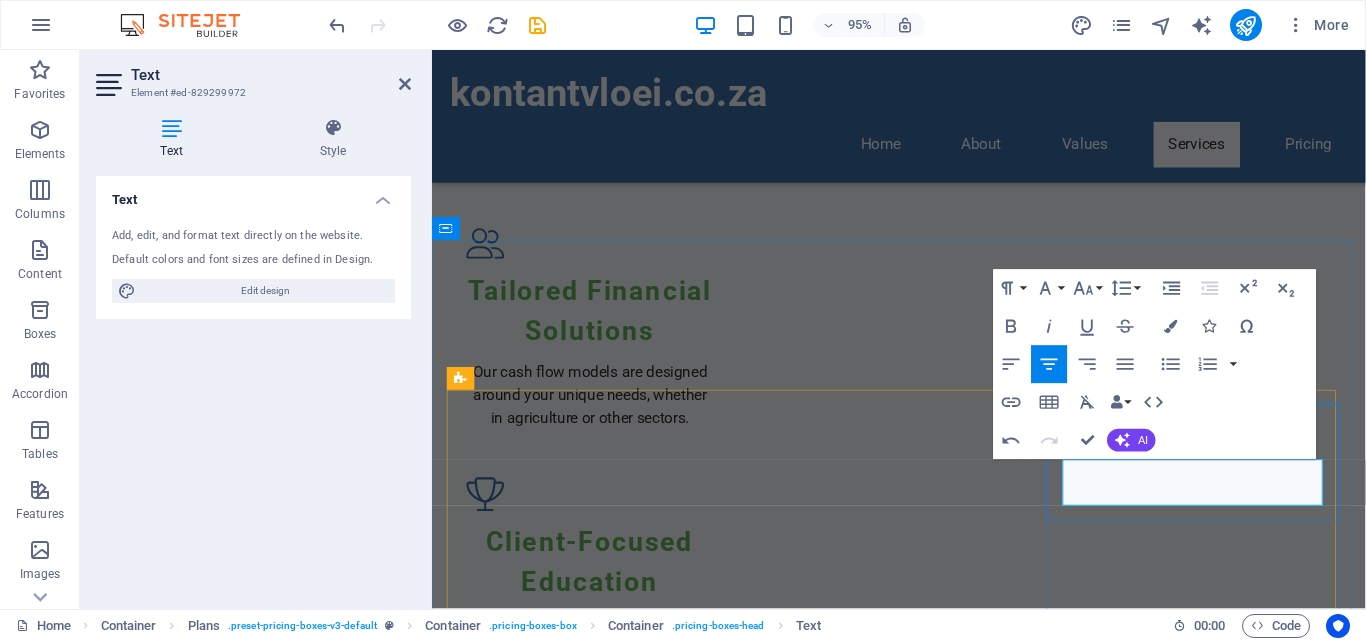 click on "COMPREENSIVE ALL INCLUSIVE  Plan" at bounding box center [923, 3939] 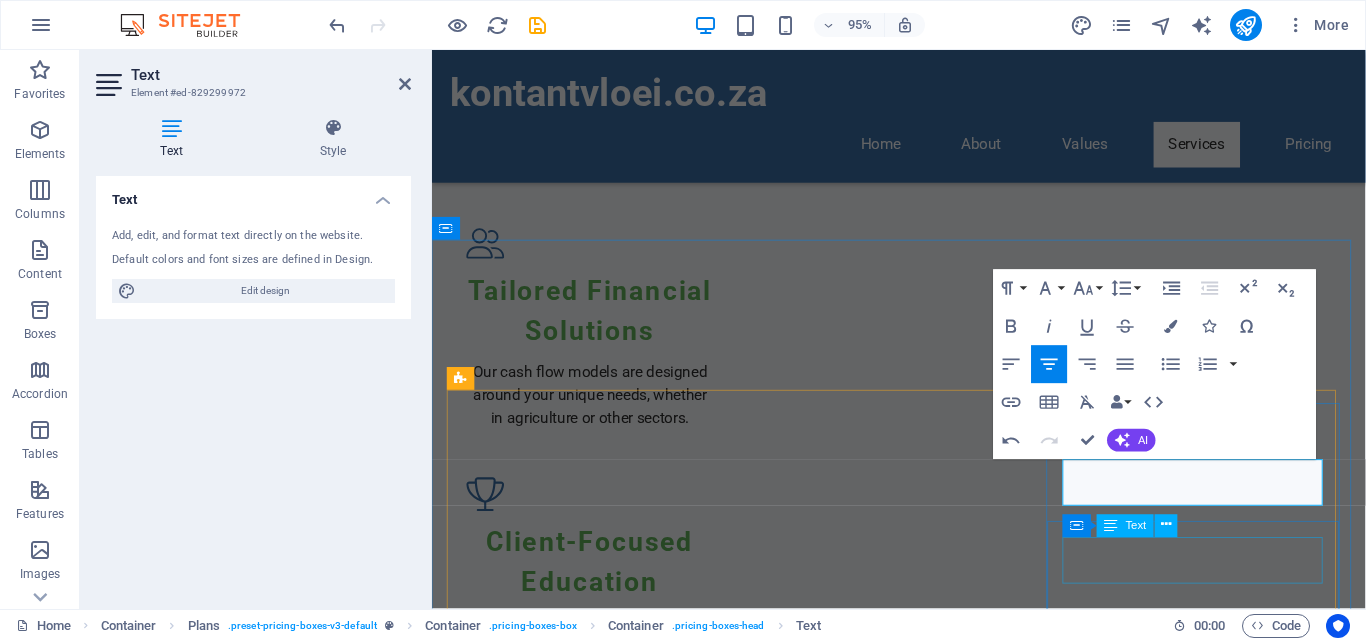 click on "R2999" at bounding box center (923, 4008) 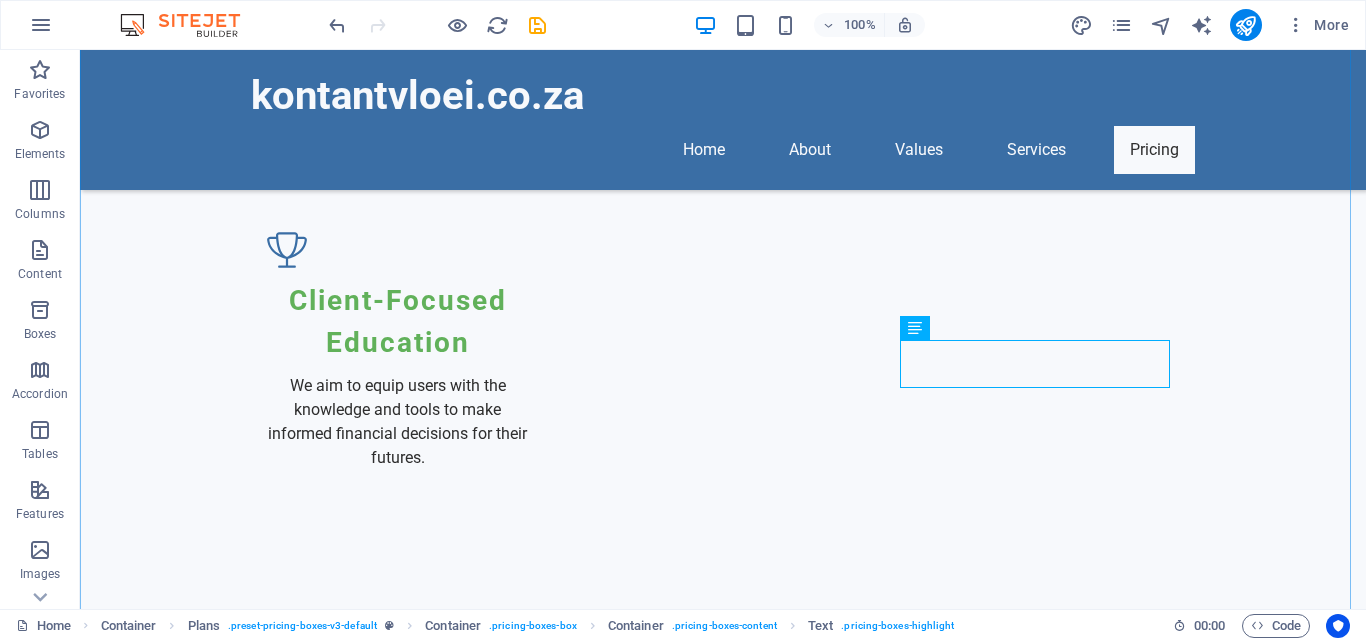 scroll, scrollTop: 2588, scrollLeft: 0, axis: vertical 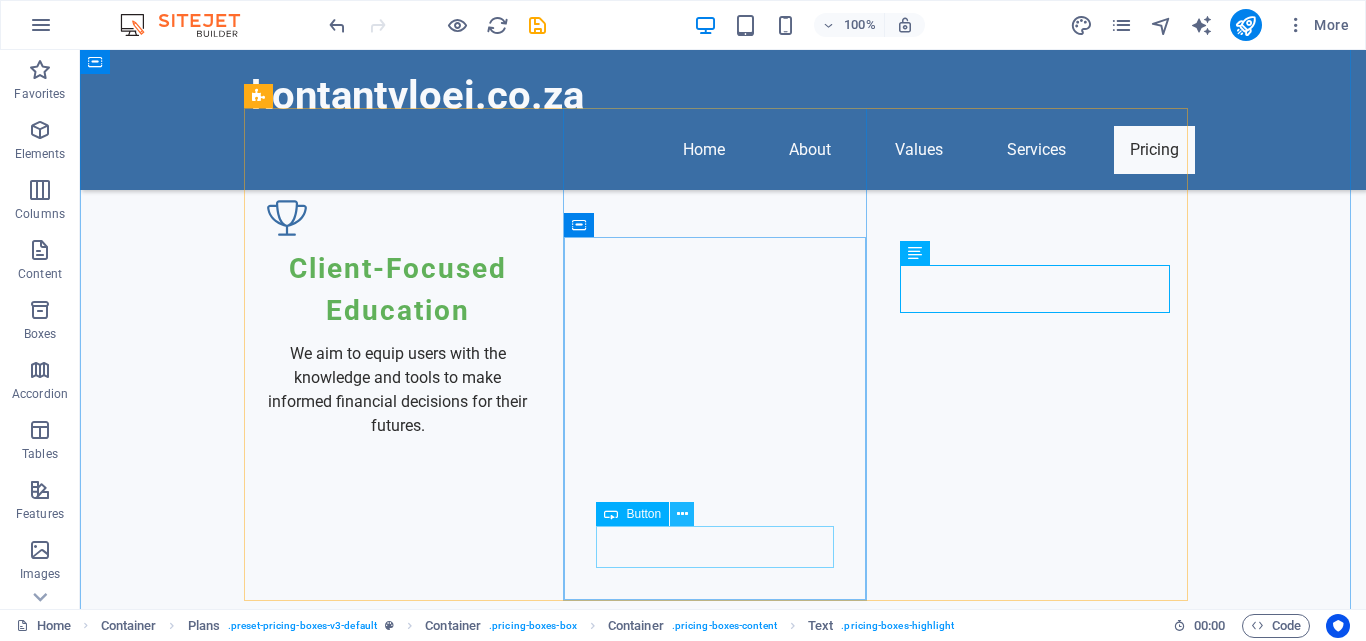 click at bounding box center (682, 514) 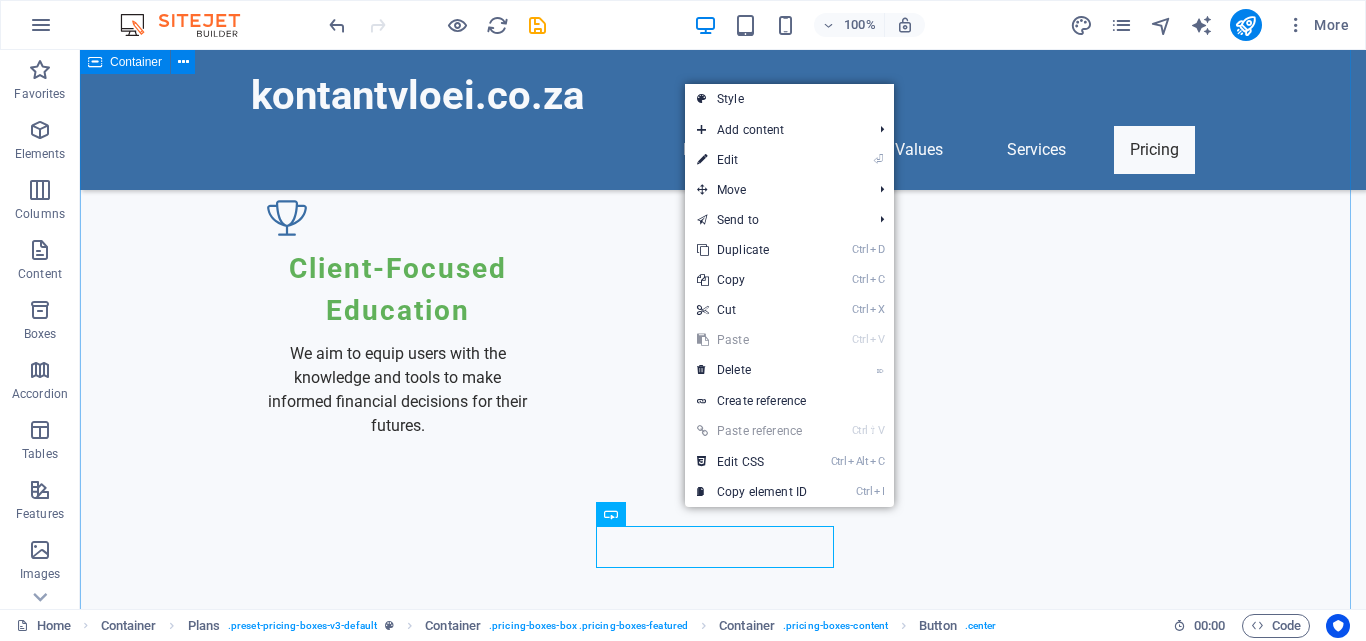 click on "Choose Your Plan Basic Plan R999 Single user license Max 3 devices Standard cash flow model Email support Order Now ENTERPRISE SPECIFIC Plan R1999 Single user license Max 3 devices Customized cash flow model Priority email support Order Now COMPRENSIVE ALL INCLUSIVE Plan R2999 Single user license Max 3 devices Fully tailored cash flow model 24/7 email support Order Now" at bounding box center (723, 3280) 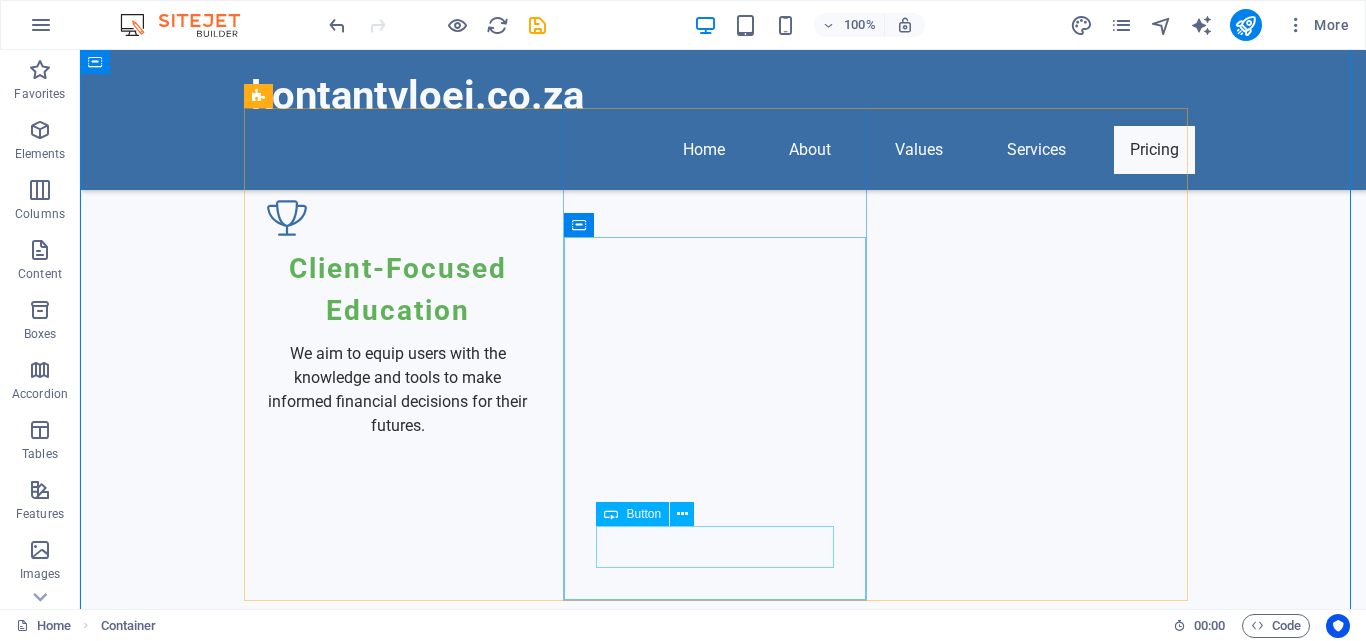 click on "Button" at bounding box center (643, 514) 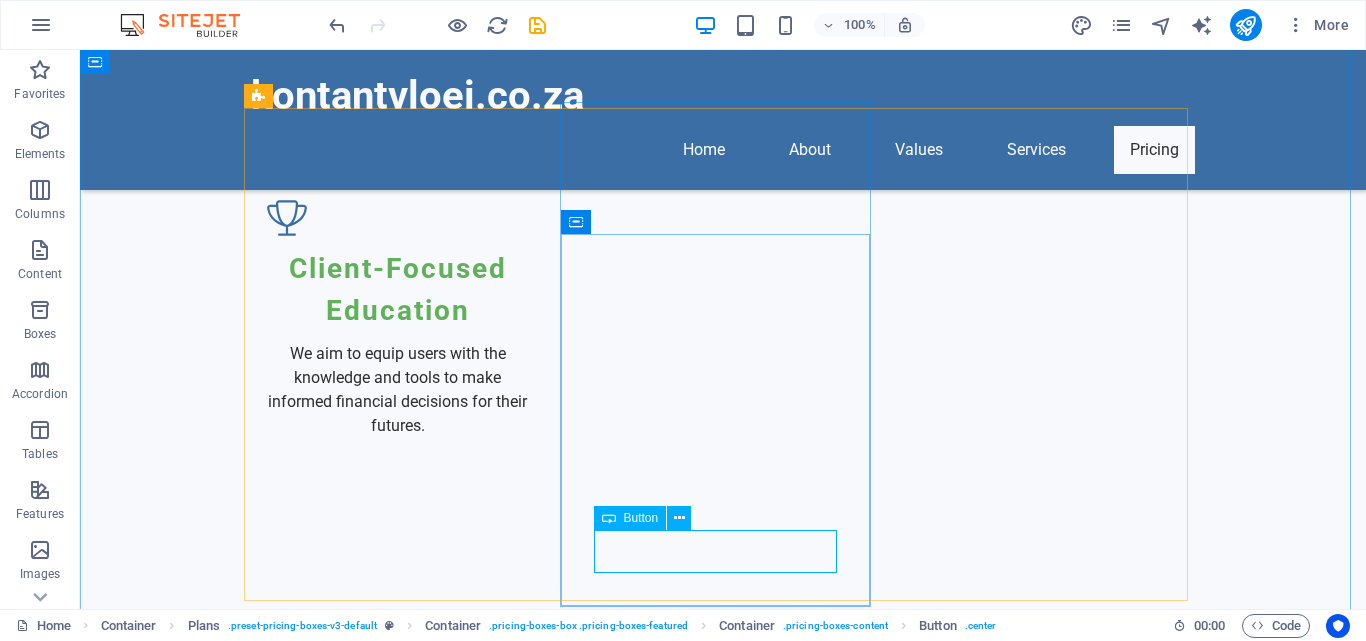 click on "Order Now" at bounding box center [723, 3516] 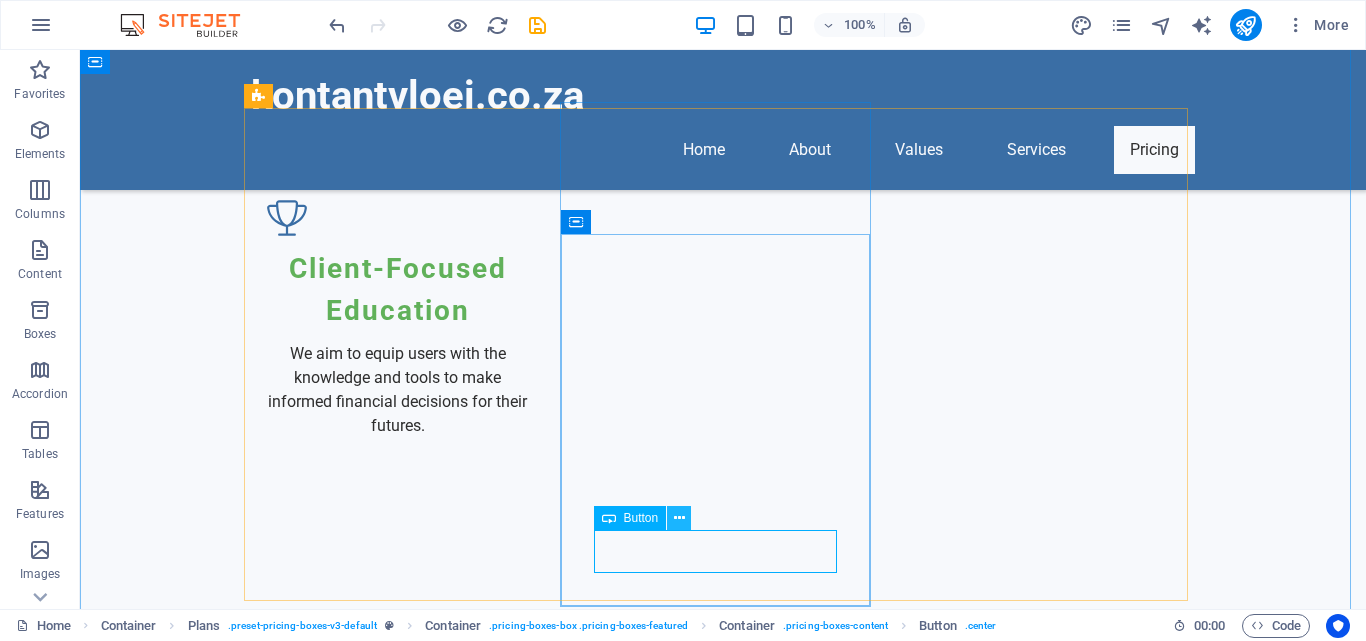 click at bounding box center (679, 518) 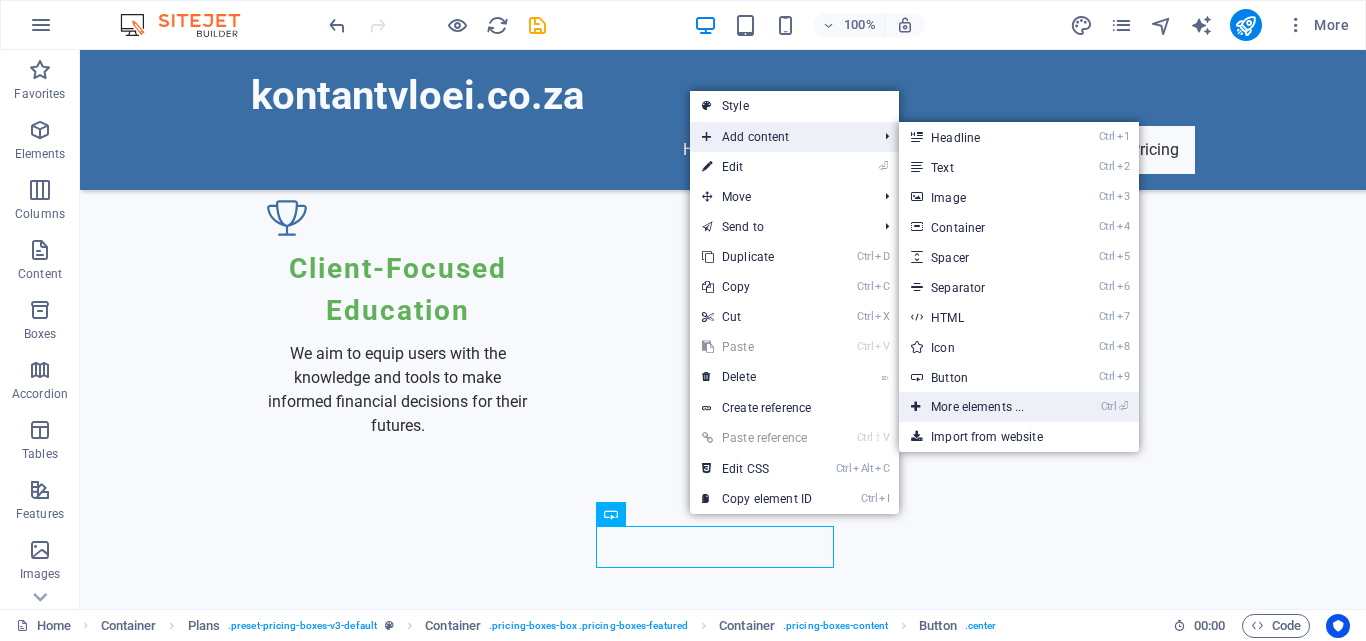 click on "Ctrl ⏎  More elements ..." at bounding box center [981, 407] 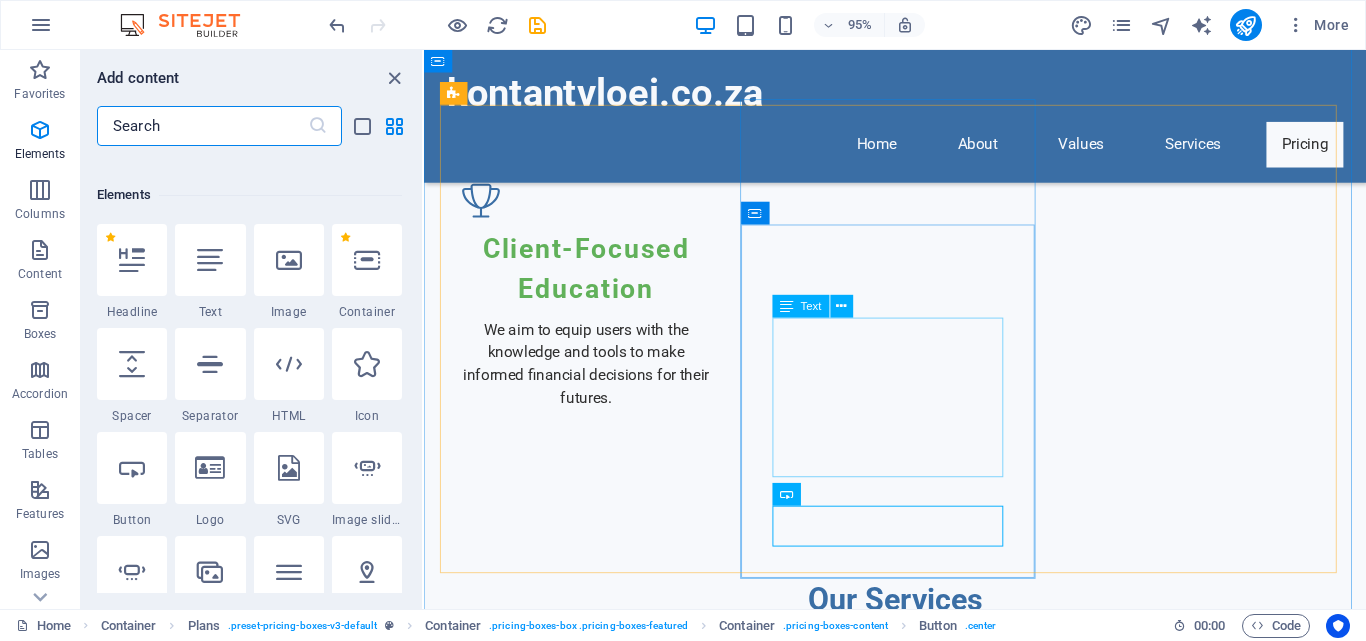 scroll, scrollTop: 213, scrollLeft: 0, axis: vertical 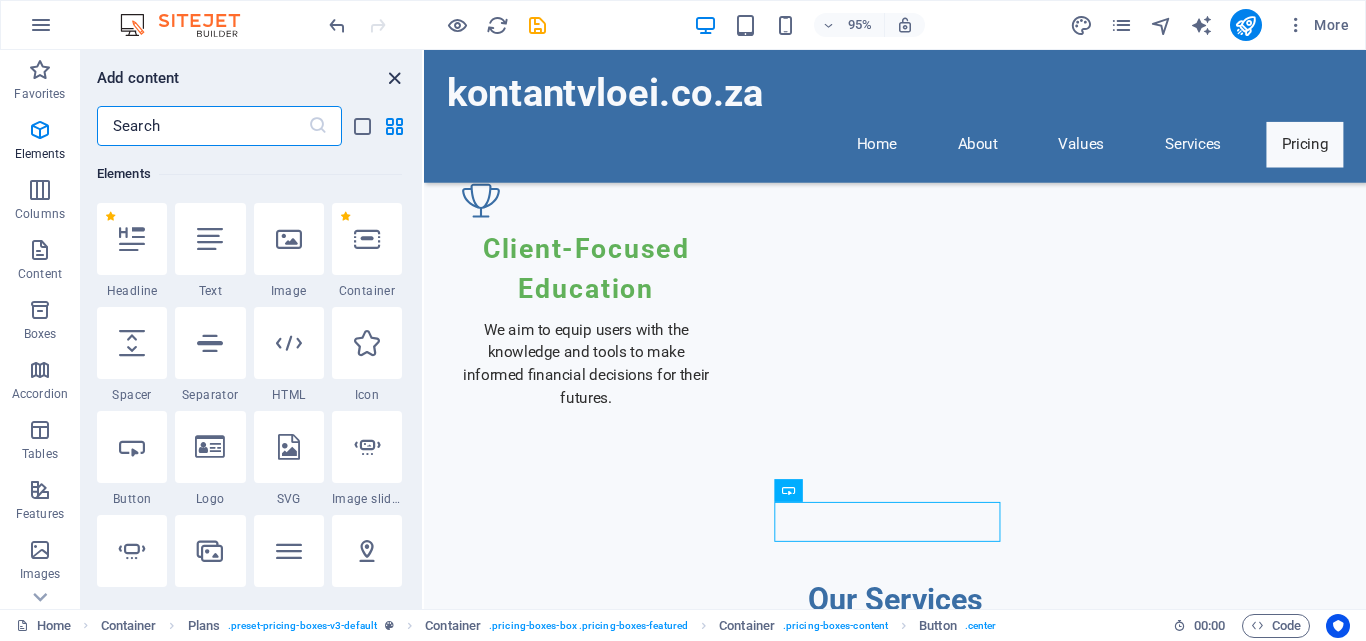 click at bounding box center [394, 78] 